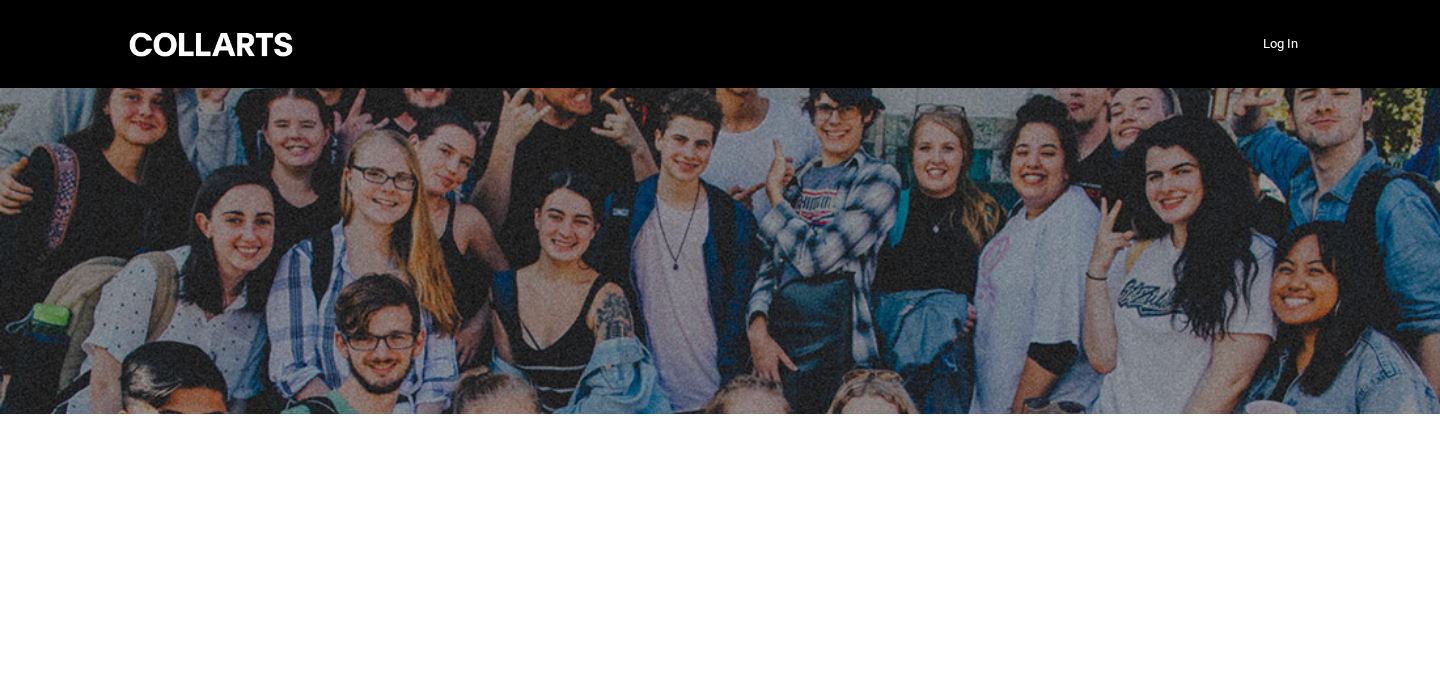 scroll, scrollTop: 0, scrollLeft: 0, axis: both 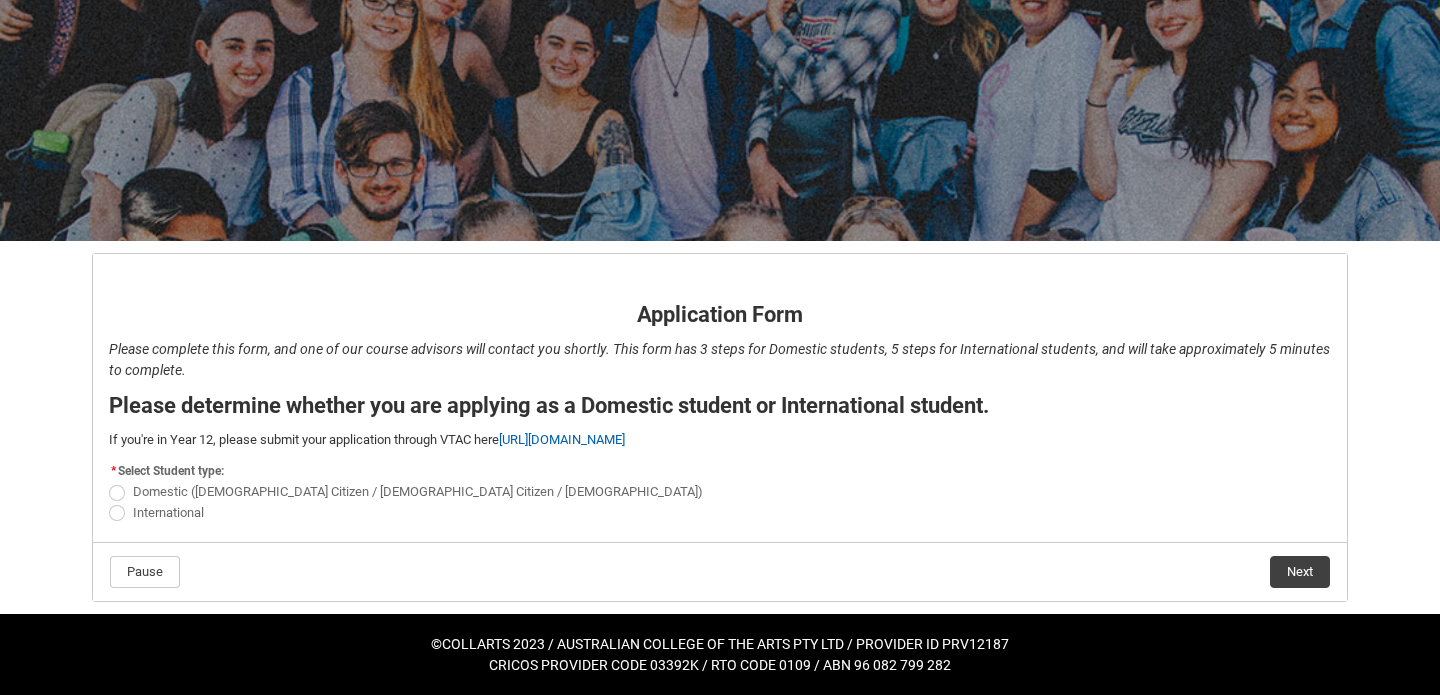 click at bounding box center [117, 493] 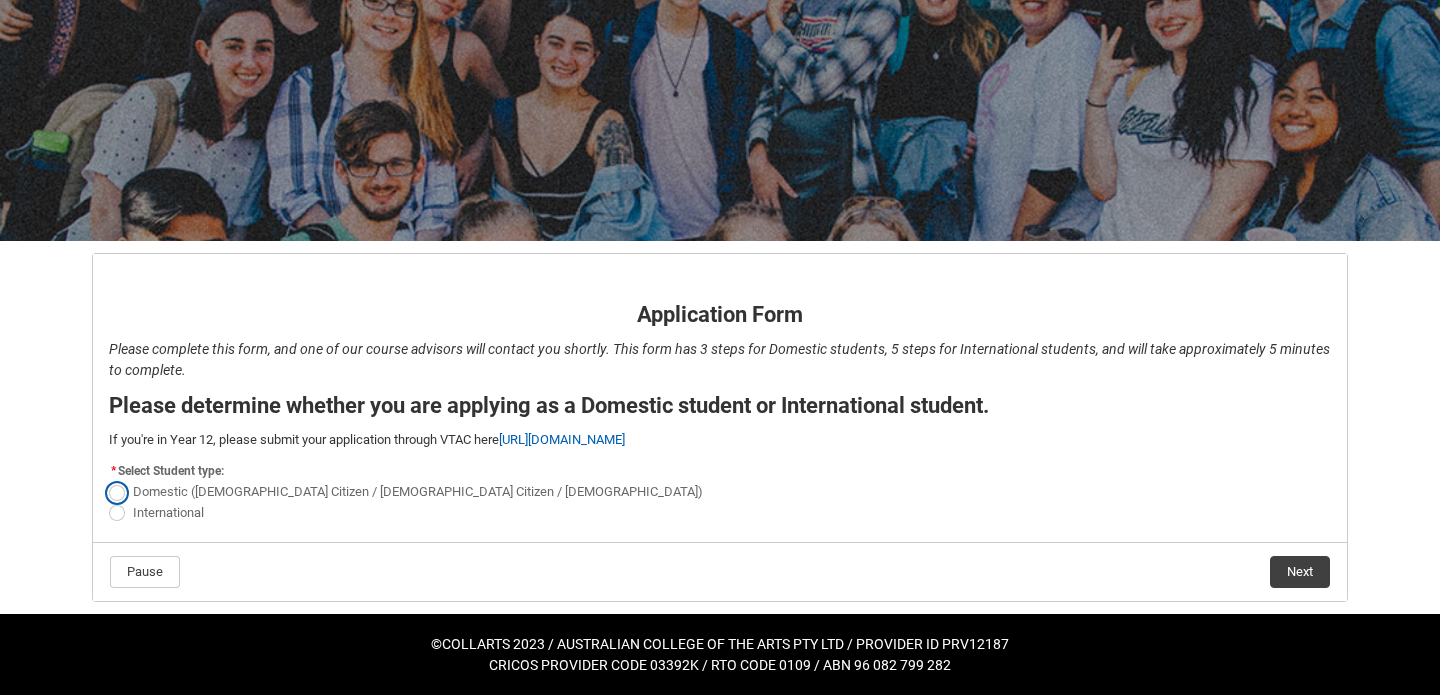 click on "Domestic ([DEMOGRAPHIC_DATA] Citizen / [DEMOGRAPHIC_DATA] Citizen / [DEMOGRAPHIC_DATA])" at bounding box center (108, 481) 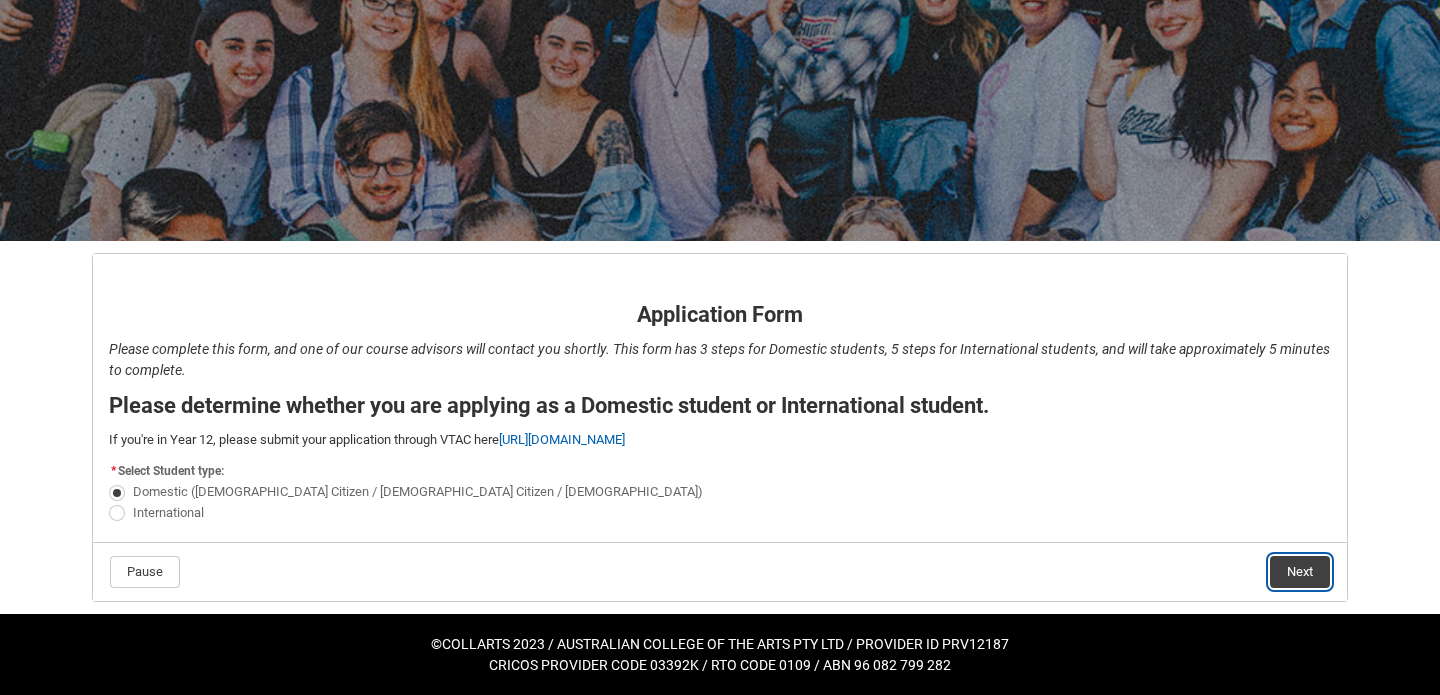 click on "Next" 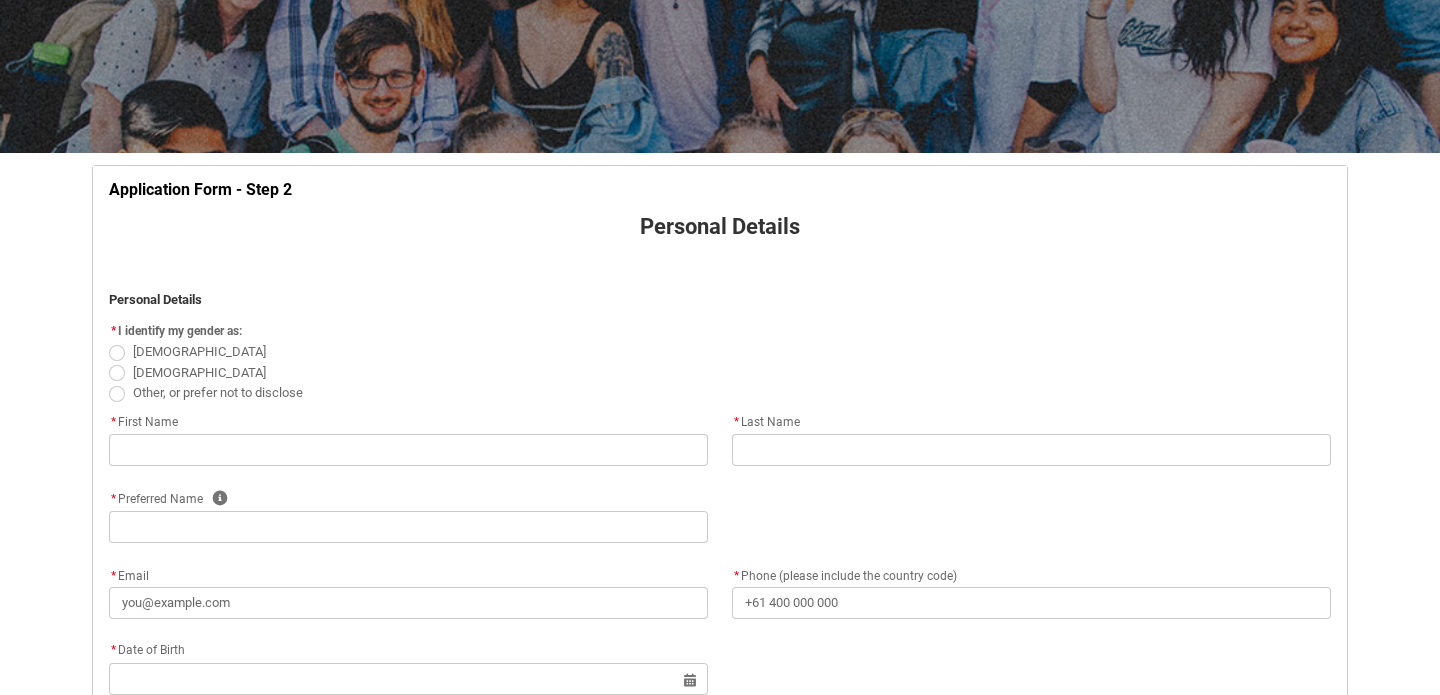 scroll, scrollTop: 246, scrollLeft: 0, axis: vertical 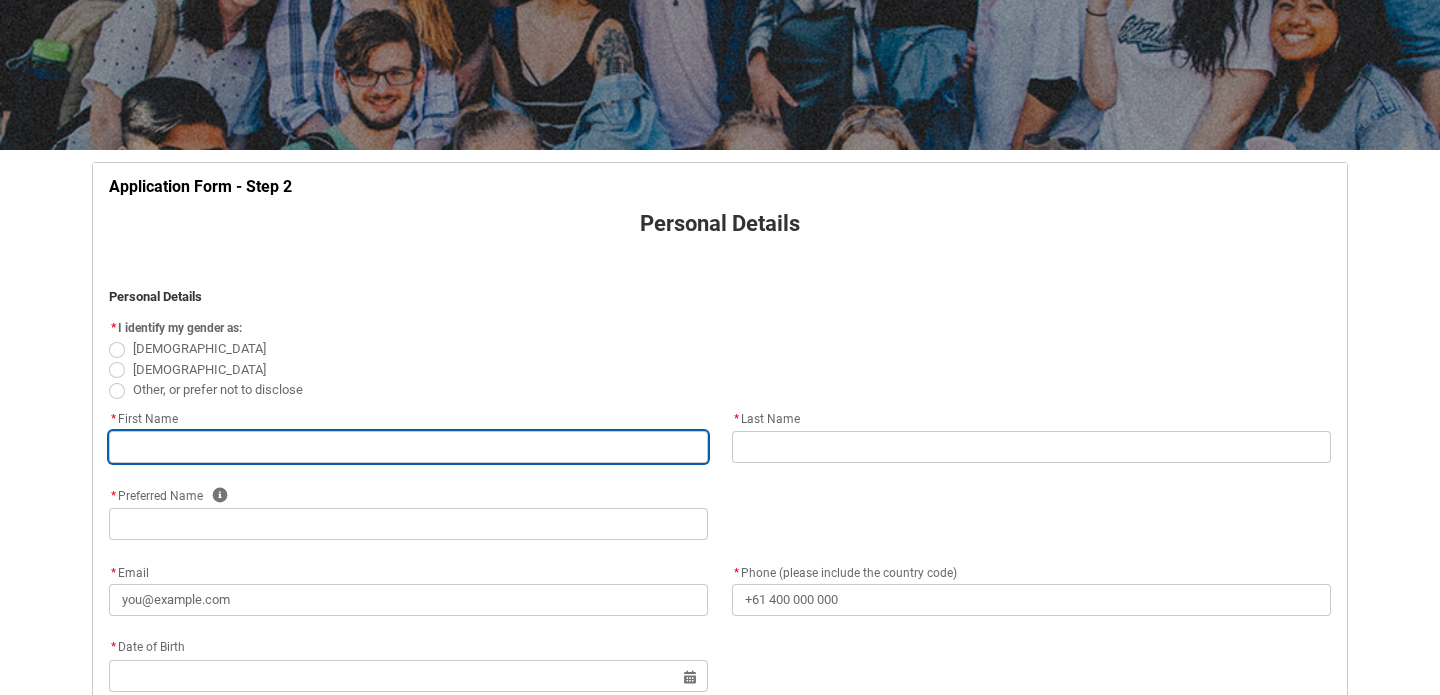 click at bounding box center [408, 447] 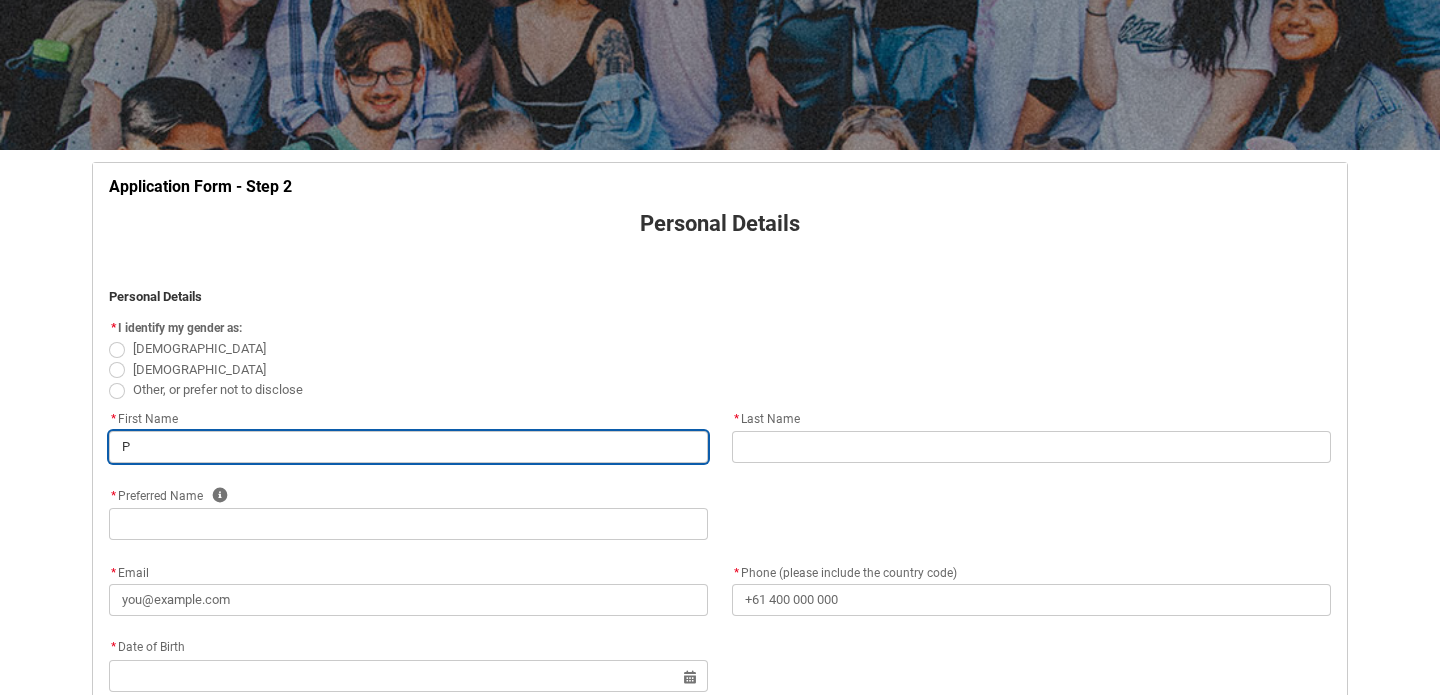 type on "Pe" 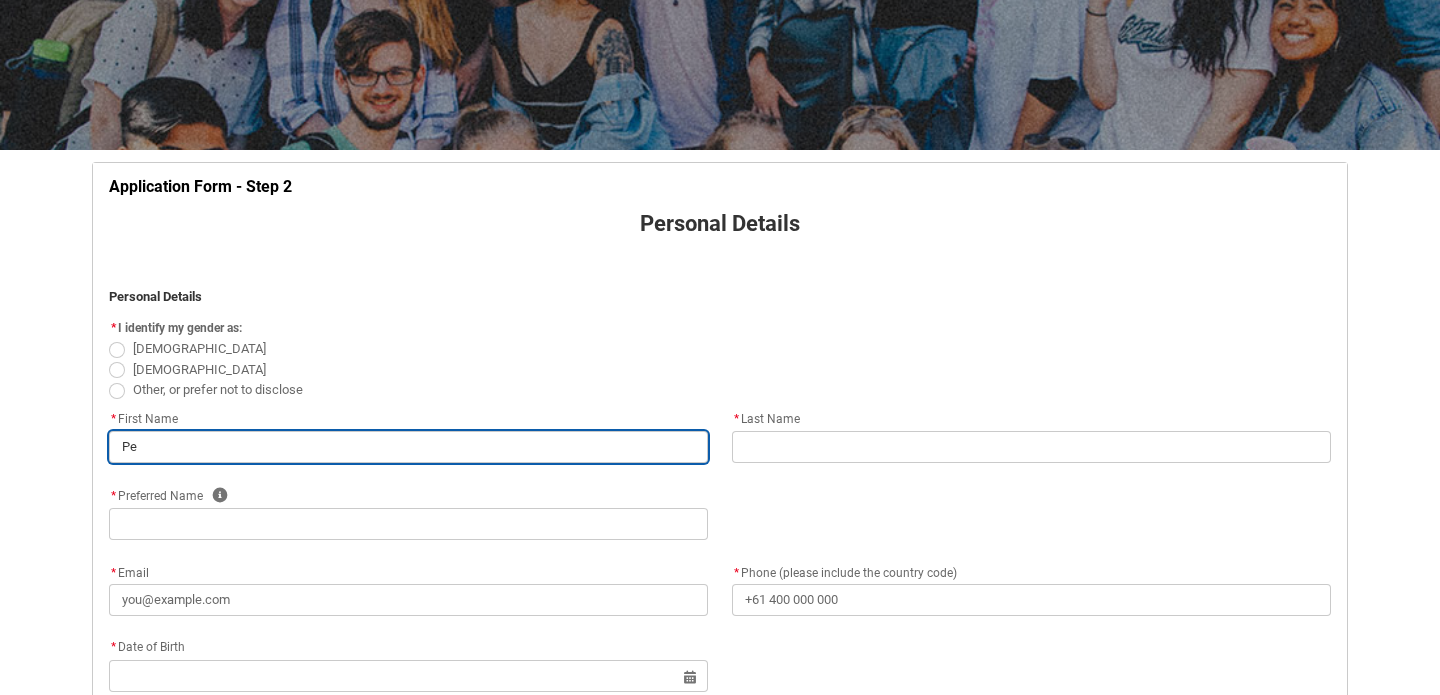 type on "Per" 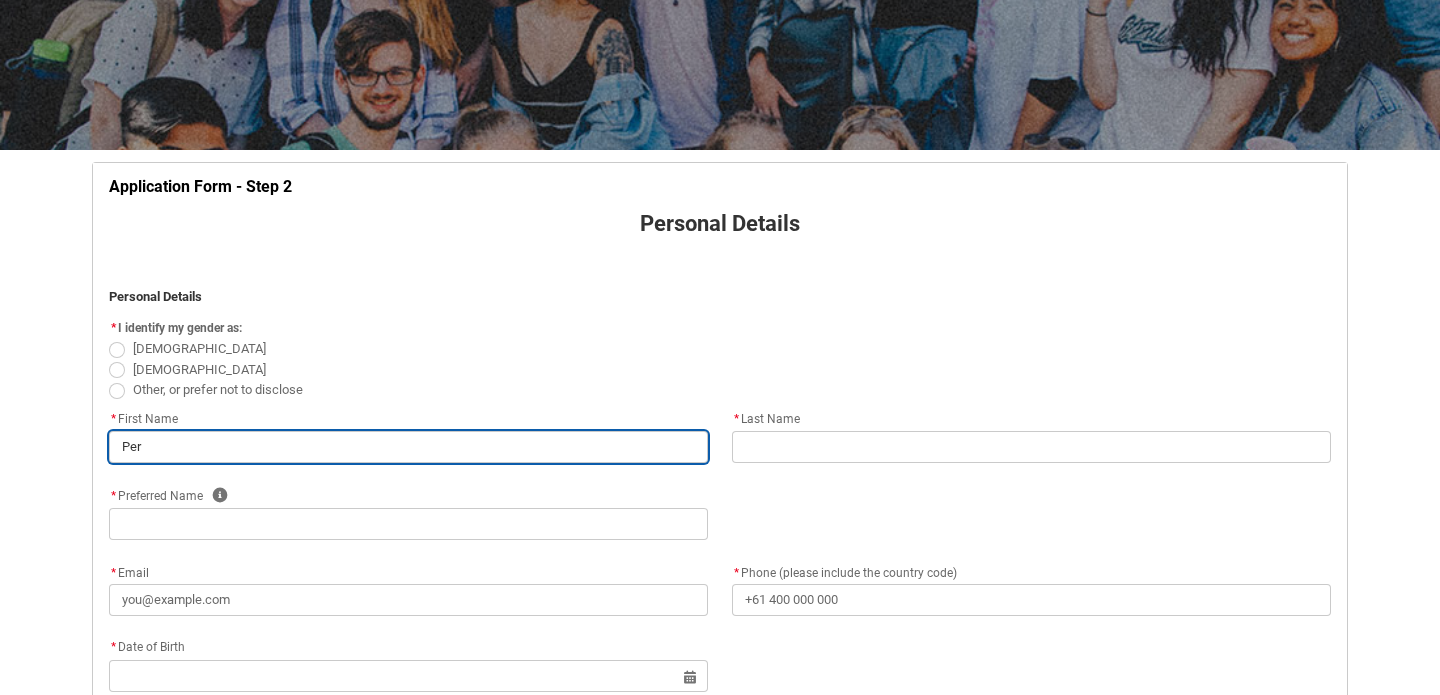 type on "Peri" 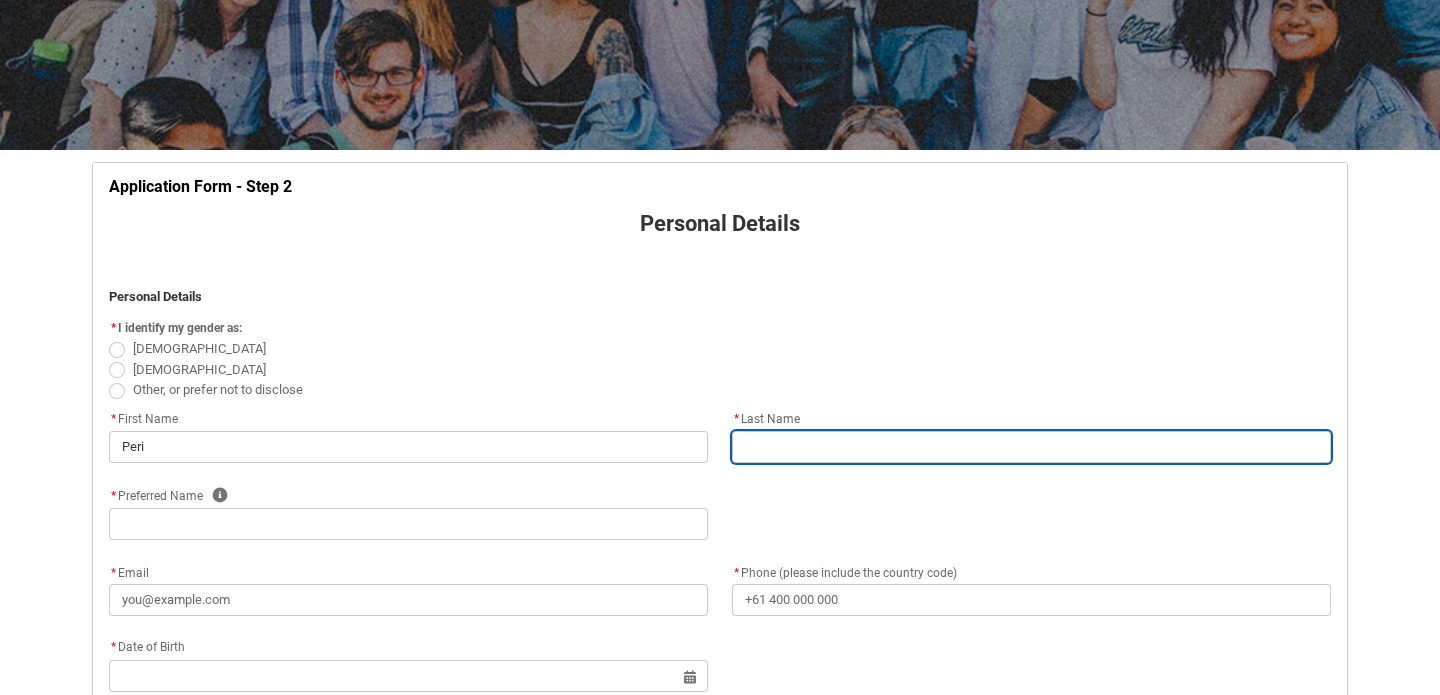 type on "W" 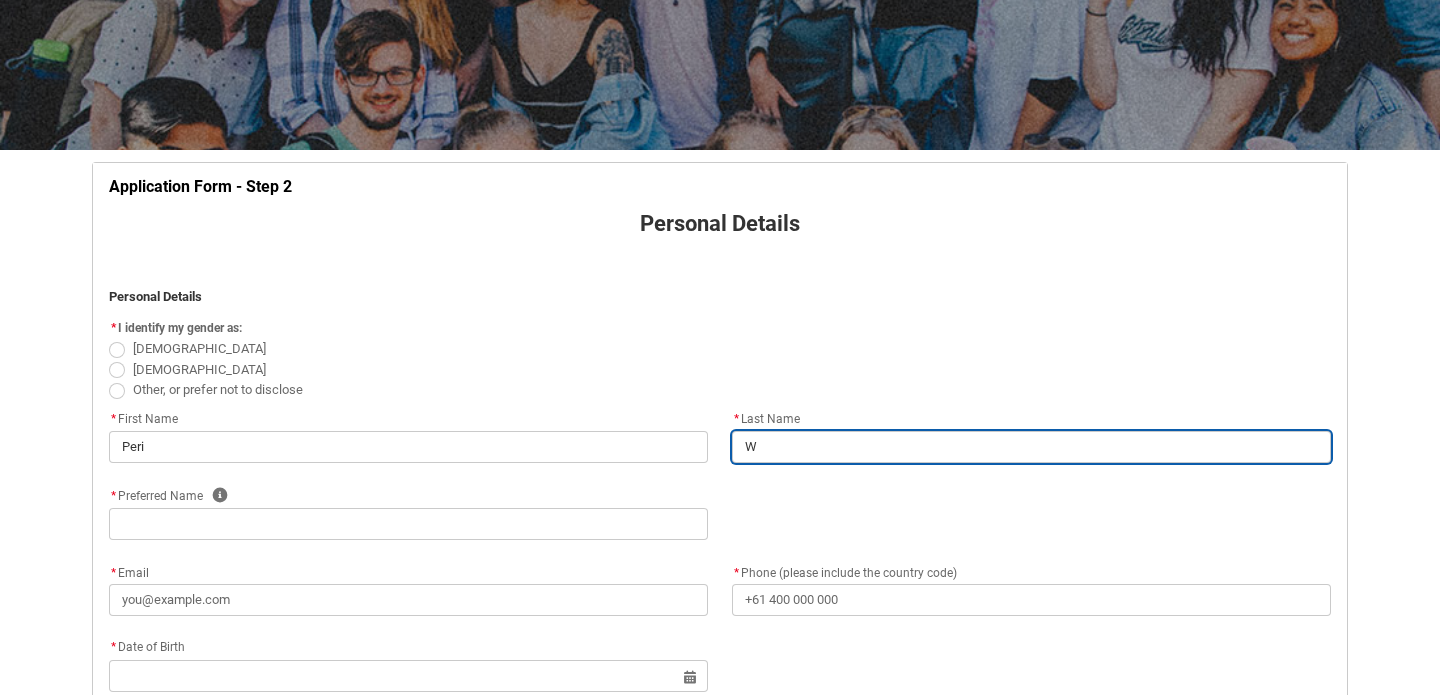 type on "Wa" 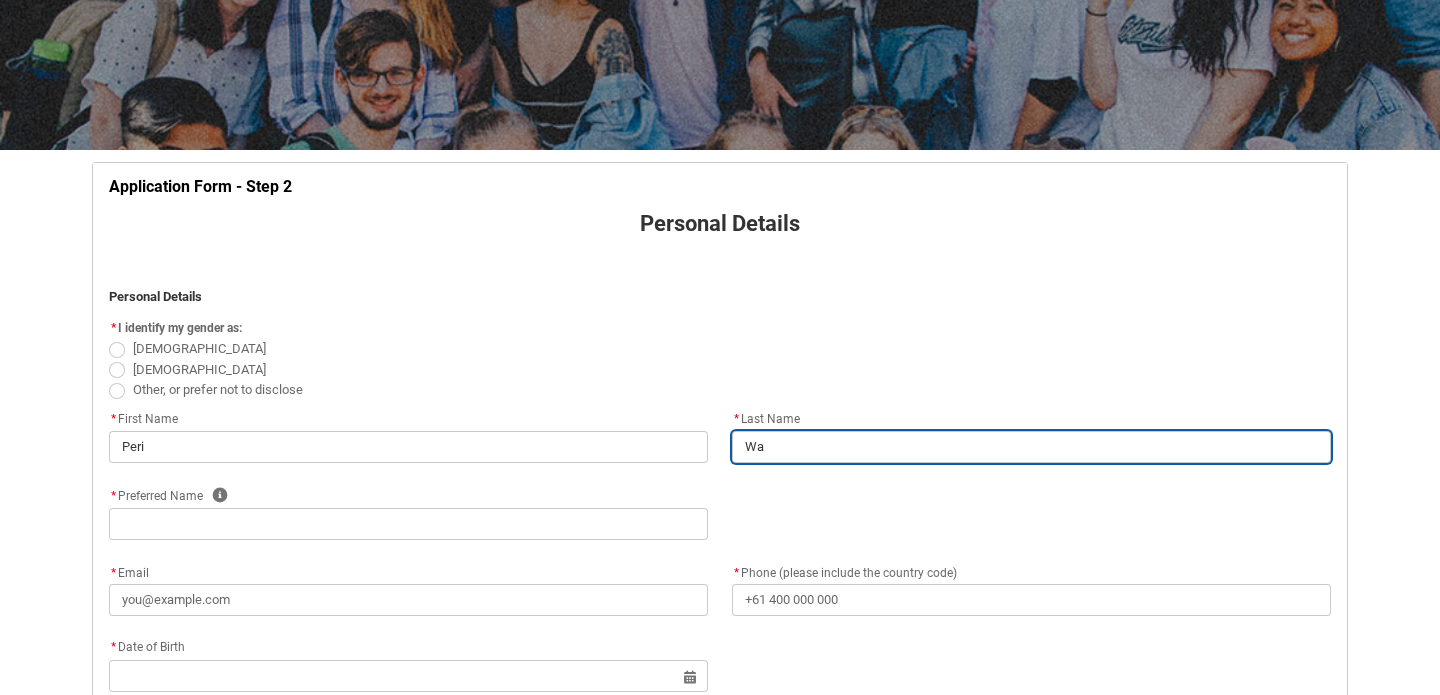 type on "Wat" 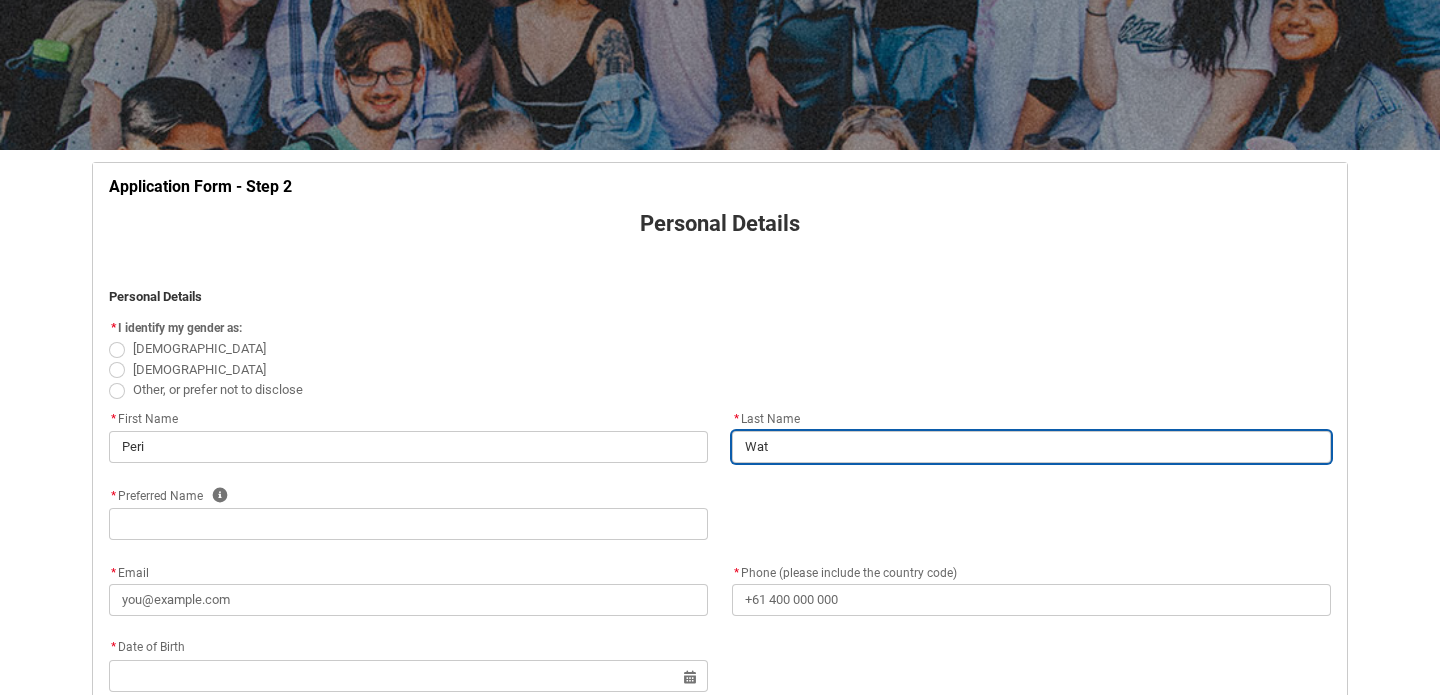 type on "Wats" 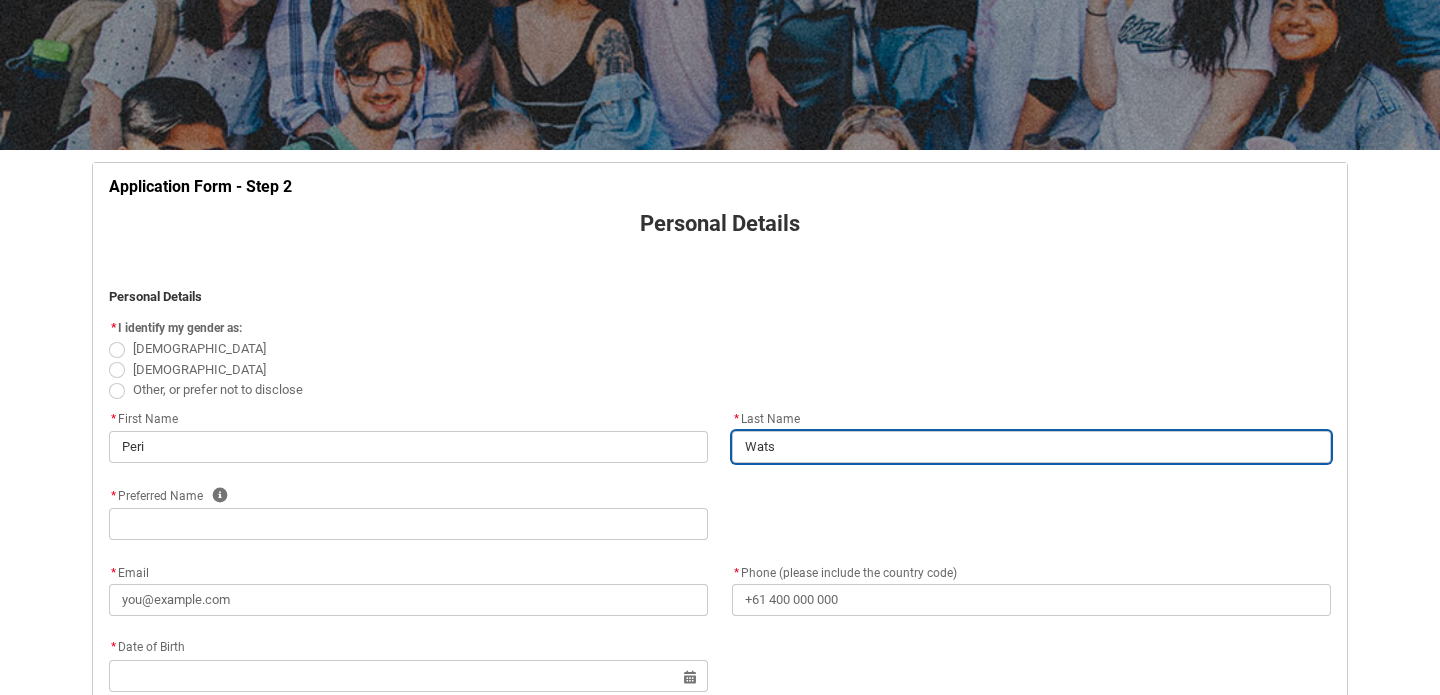 type on "Watso" 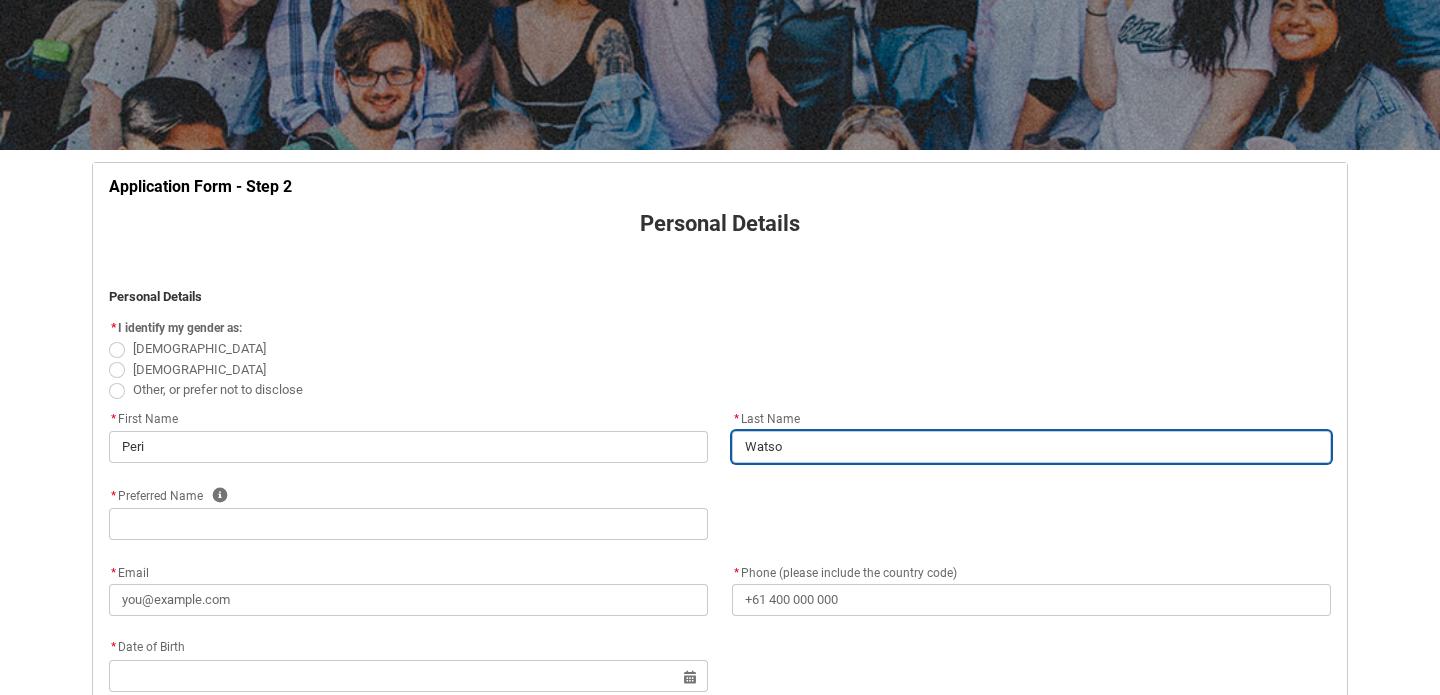 type on "[PERSON_NAME]" 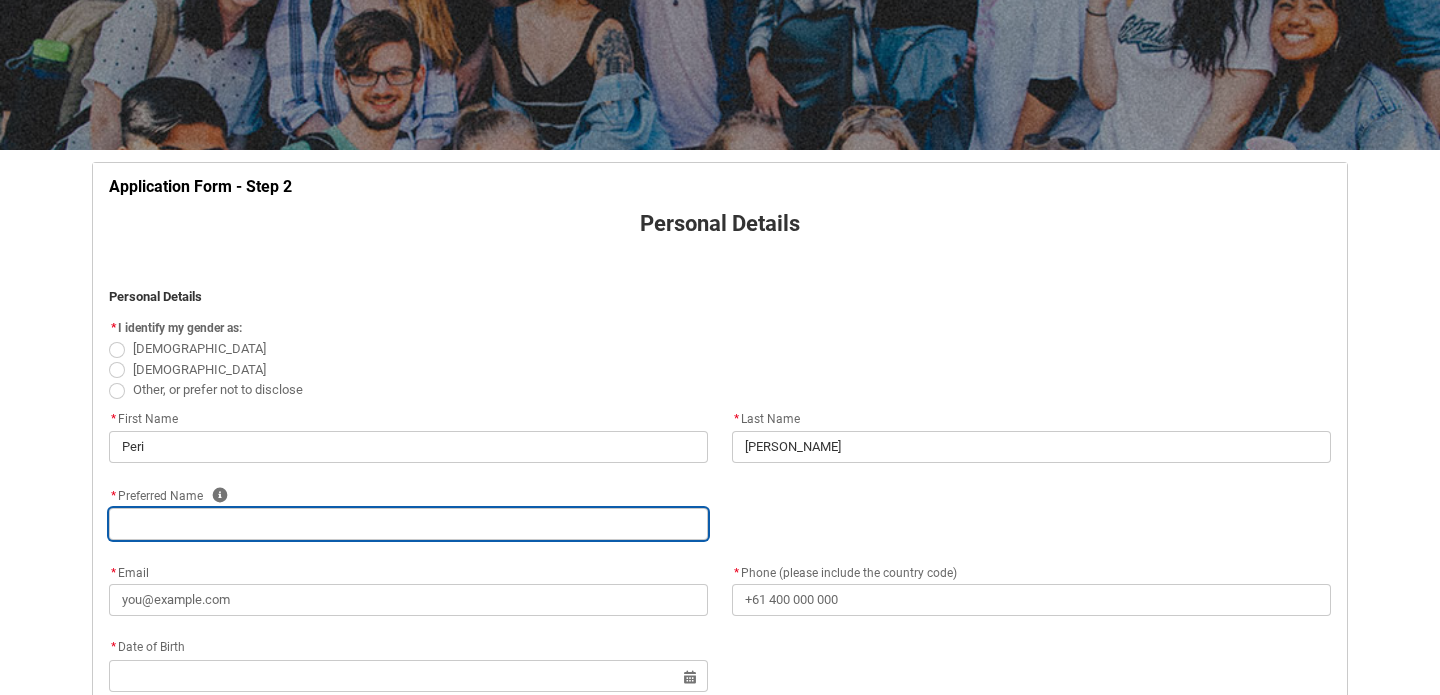 click at bounding box center (408, 524) 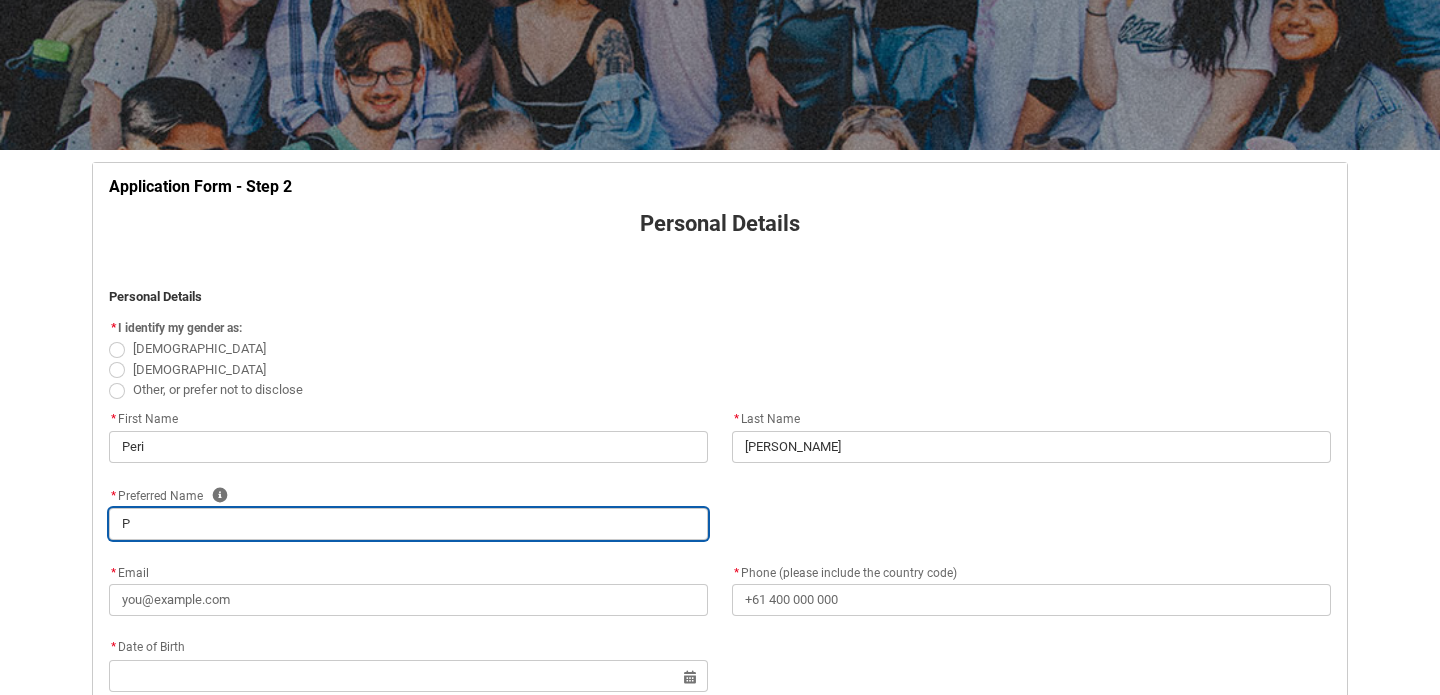 type on "Pe" 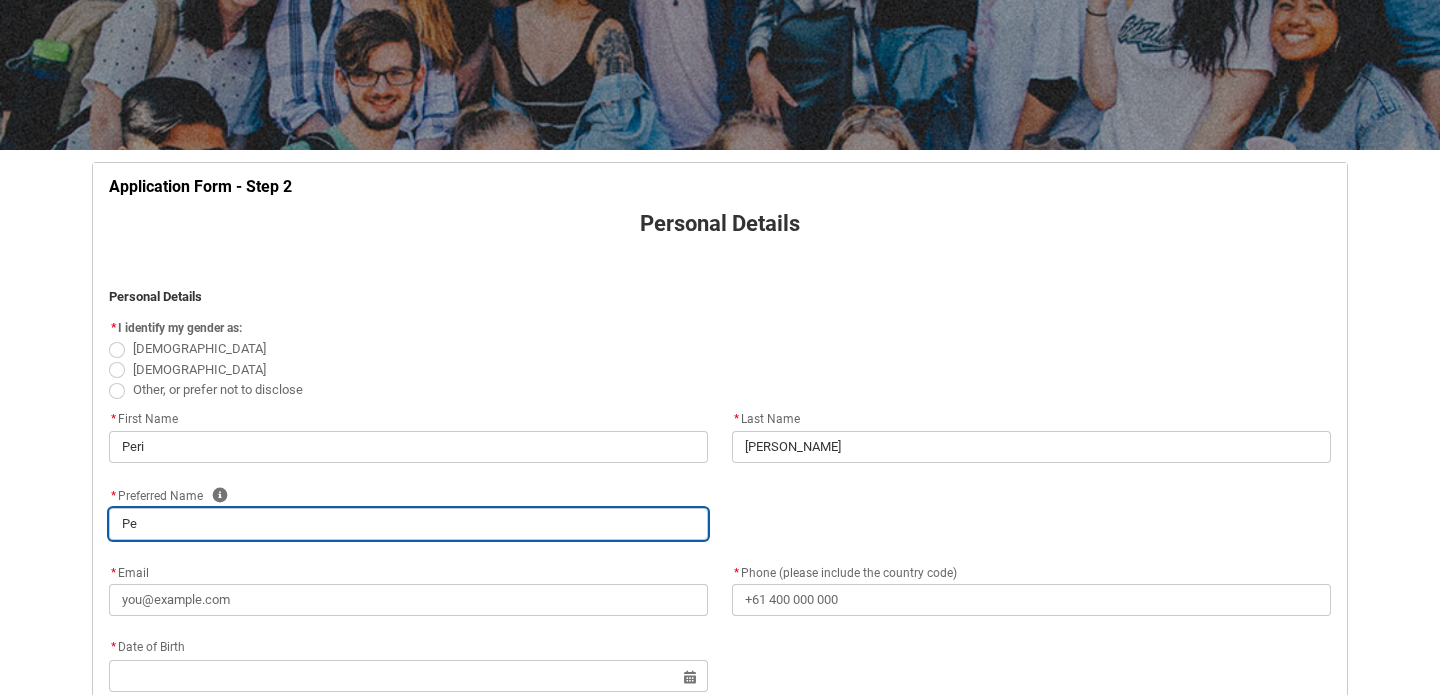 type on "Per" 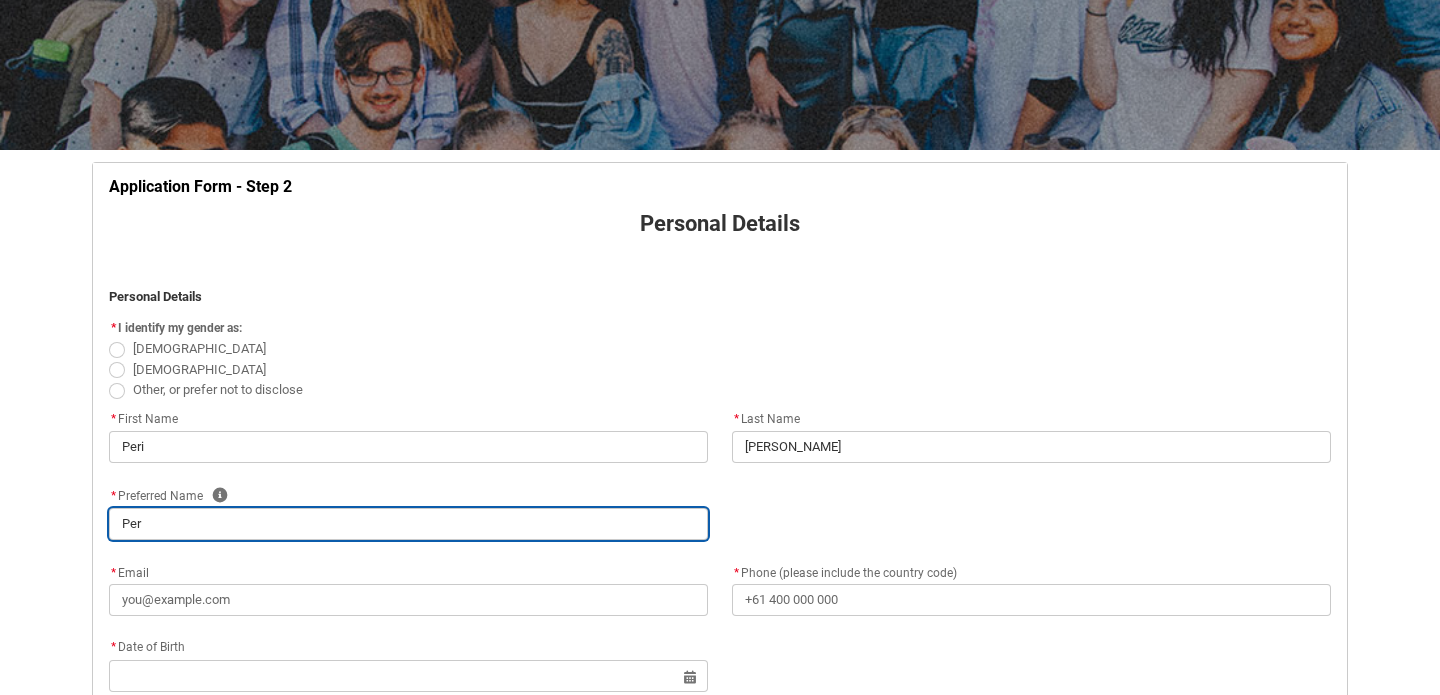 type on "Peri" 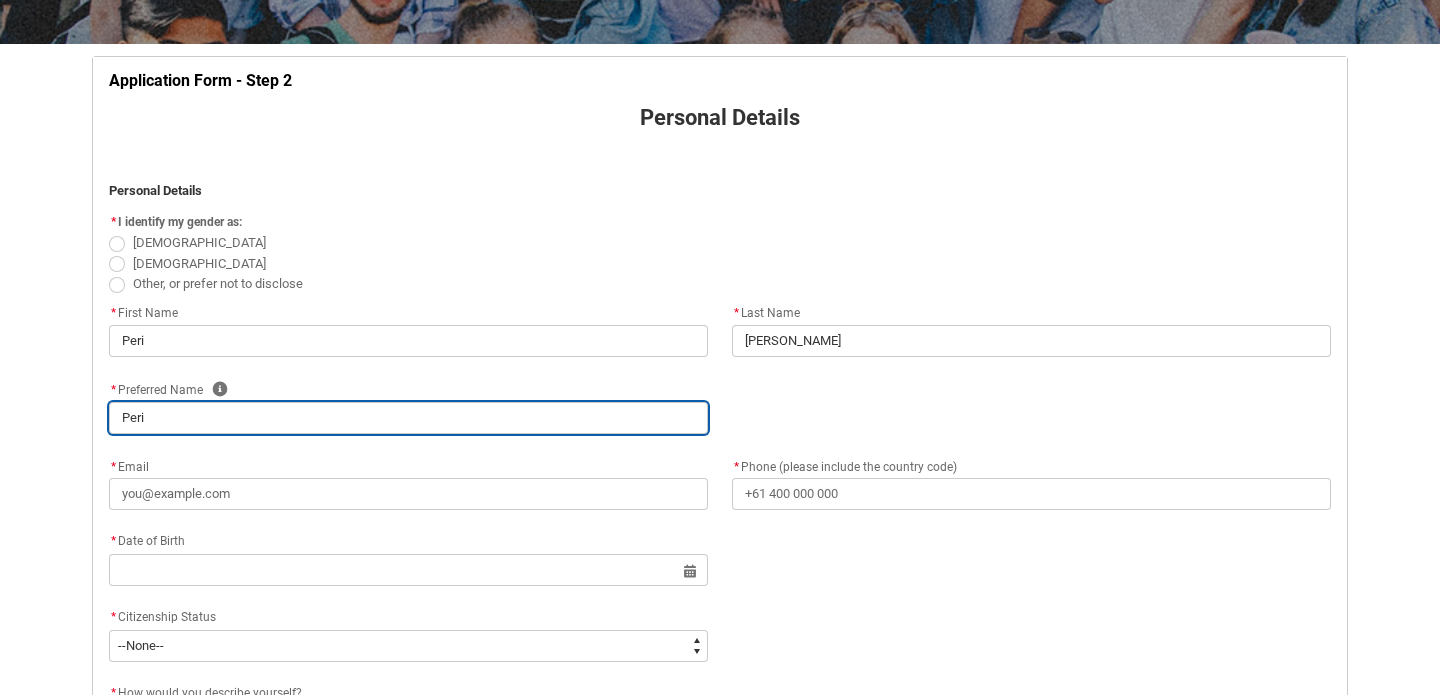 scroll, scrollTop: 381, scrollLeft: 0, axis: vertical 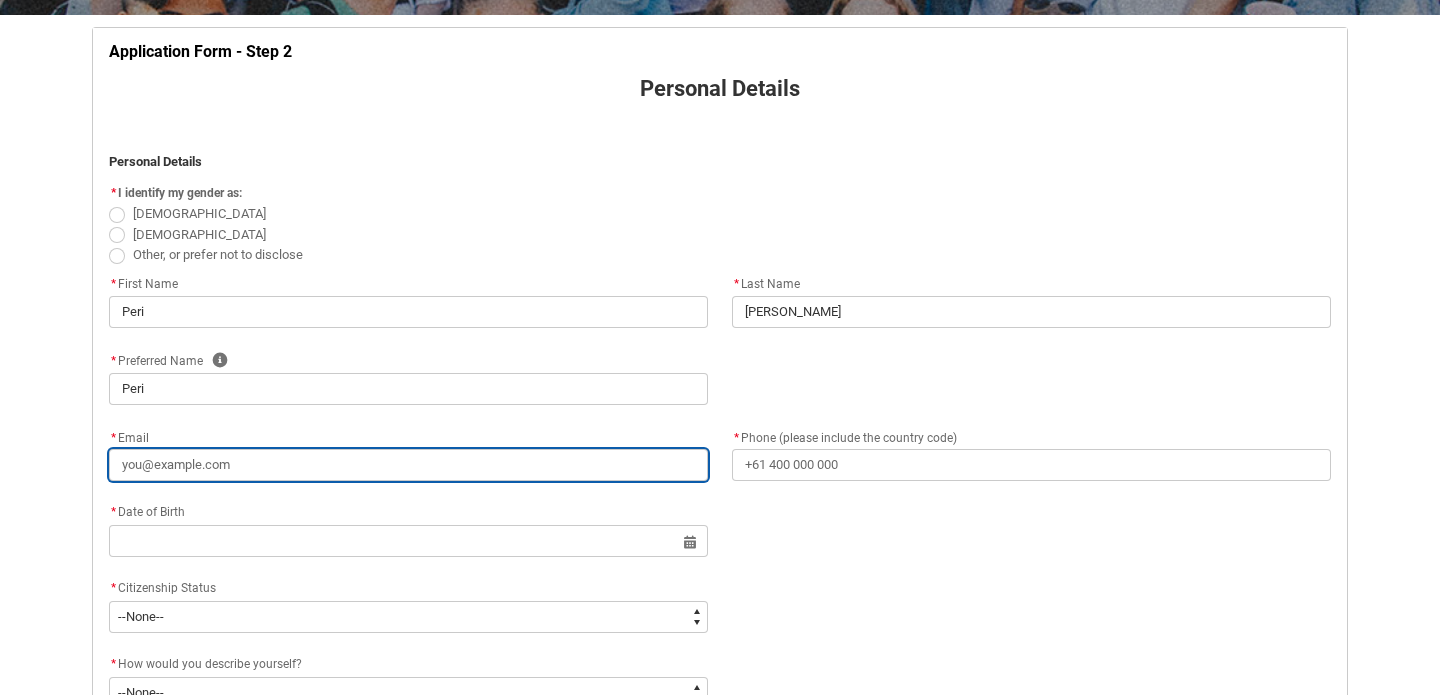 click on "* Email" at bounding box center [408, 465] 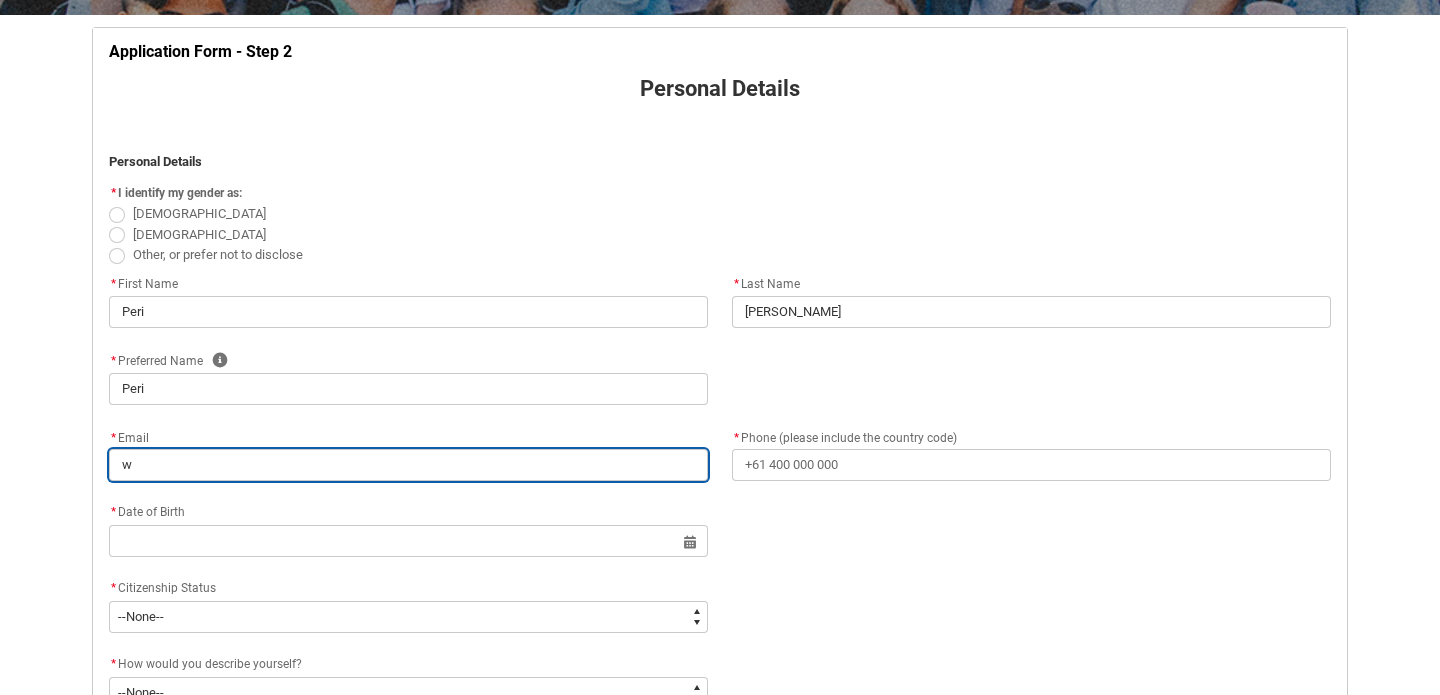 type on "wa" 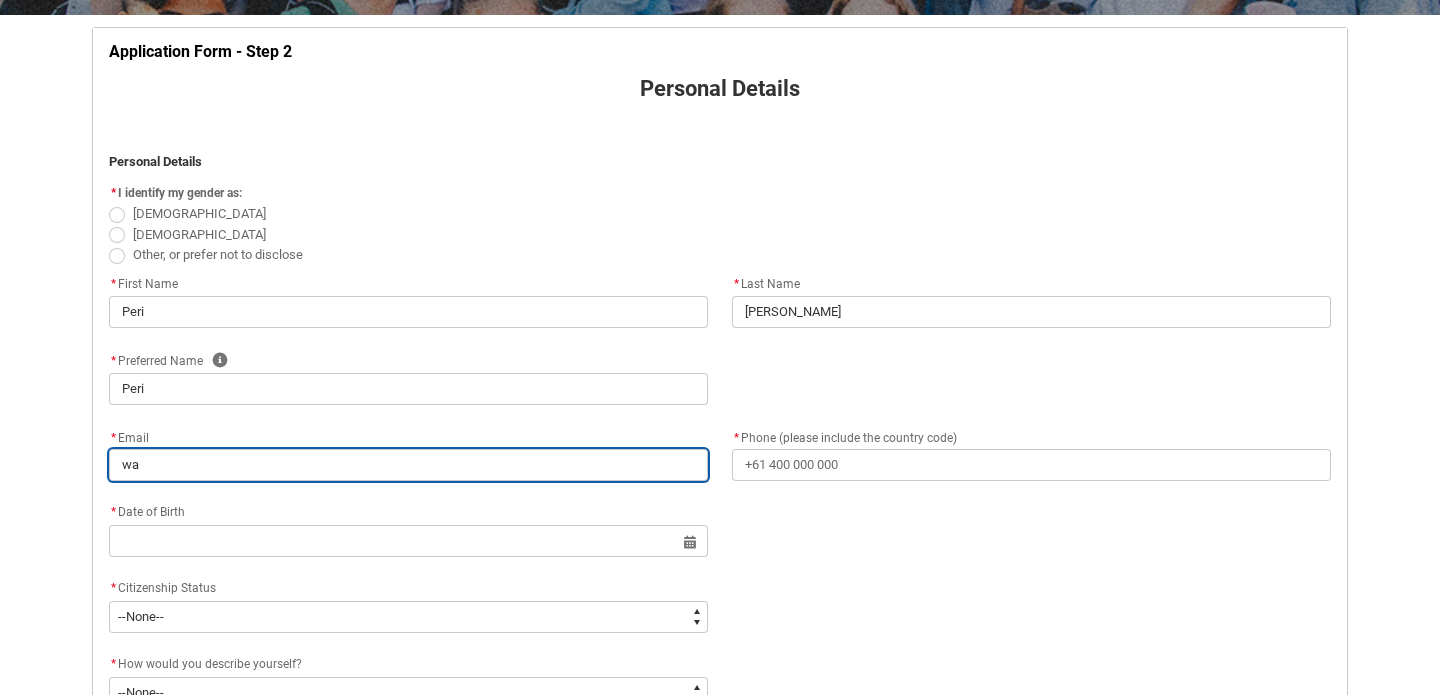 type on "wat" 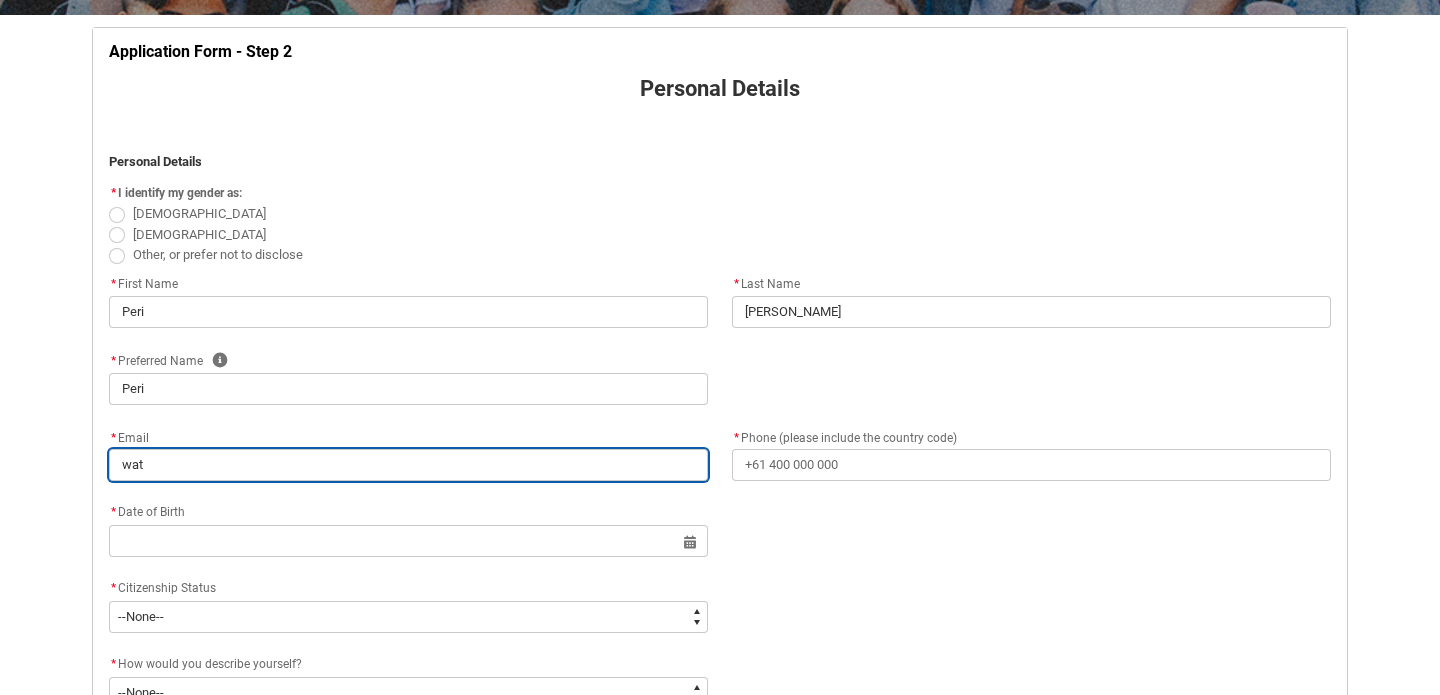 type on "wats" 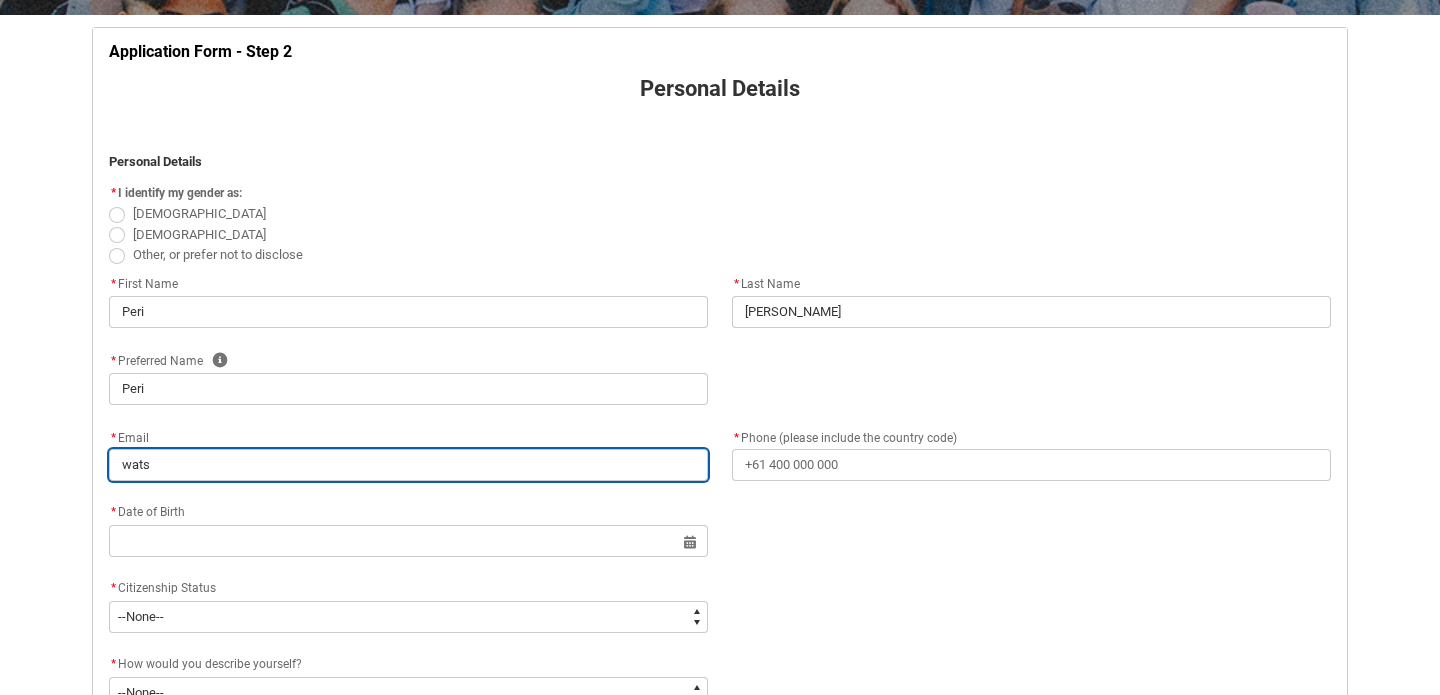 type on "watso" 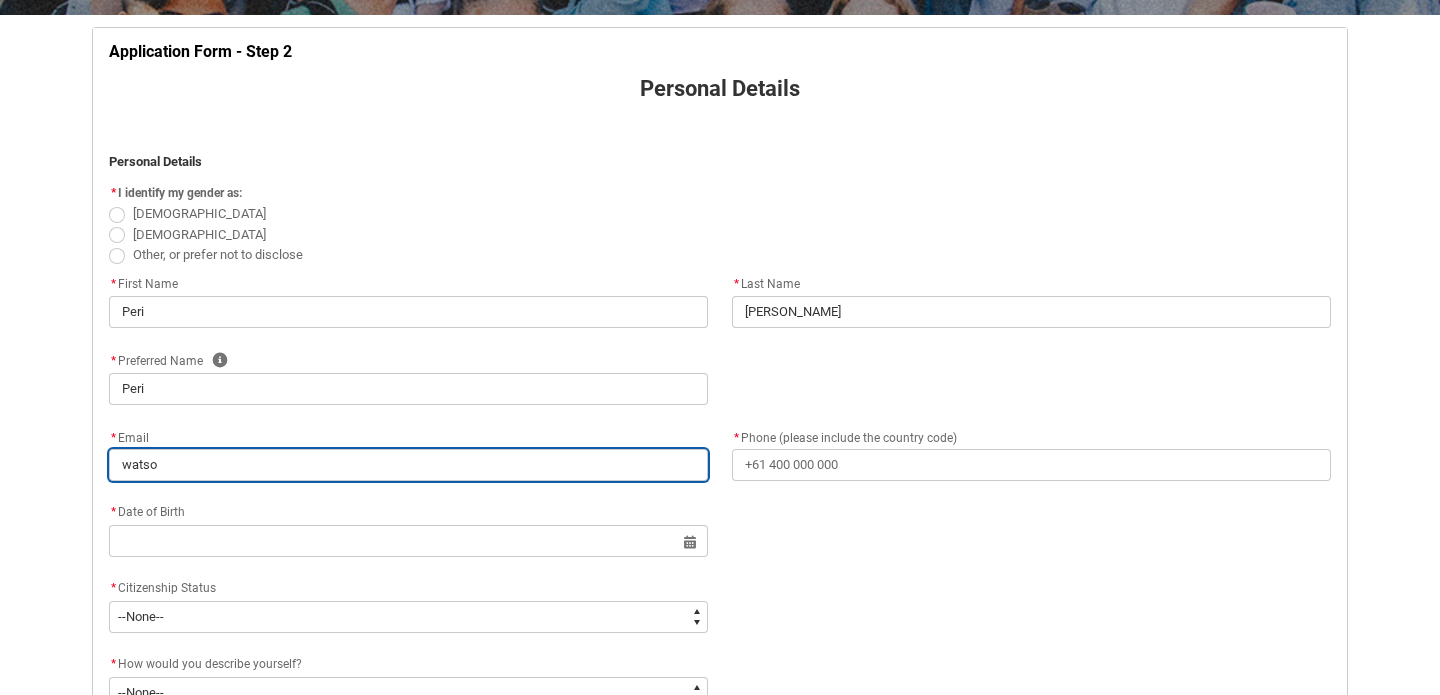 type on "[PERSON_NAME]" 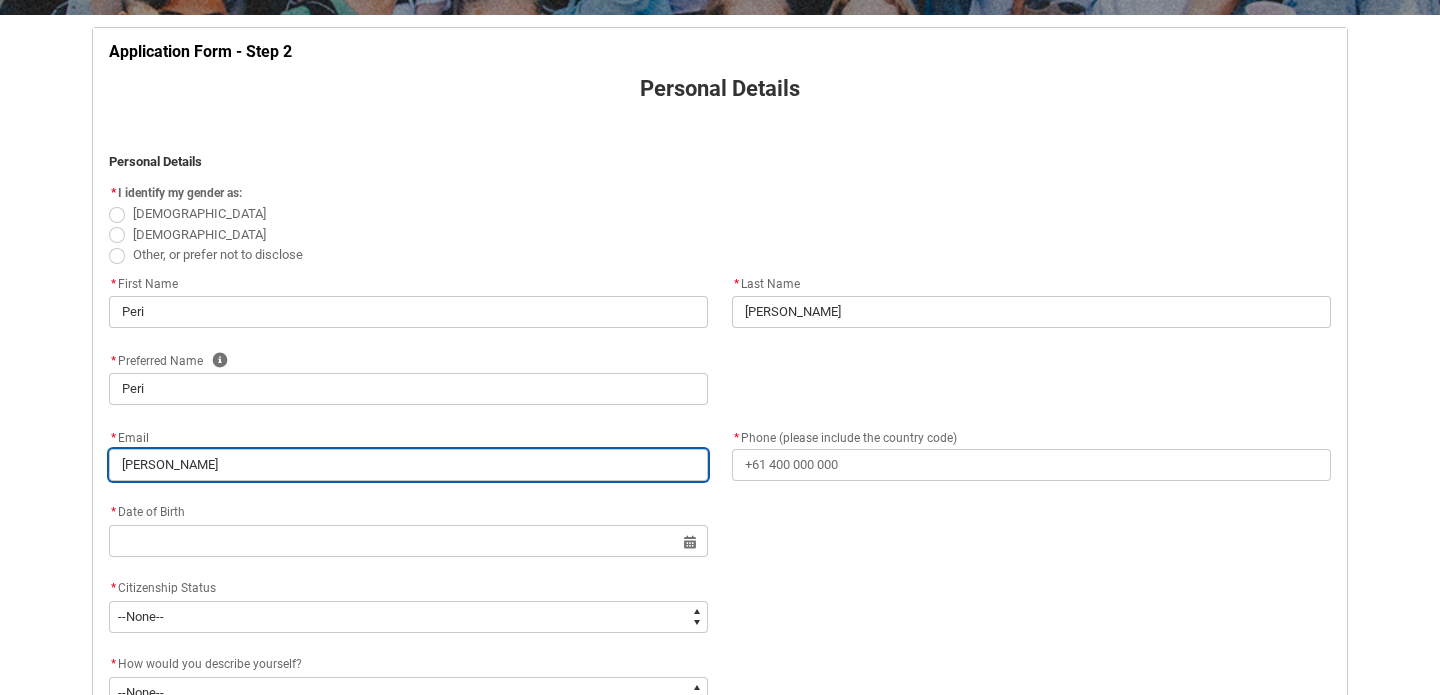 type on "watsonp" 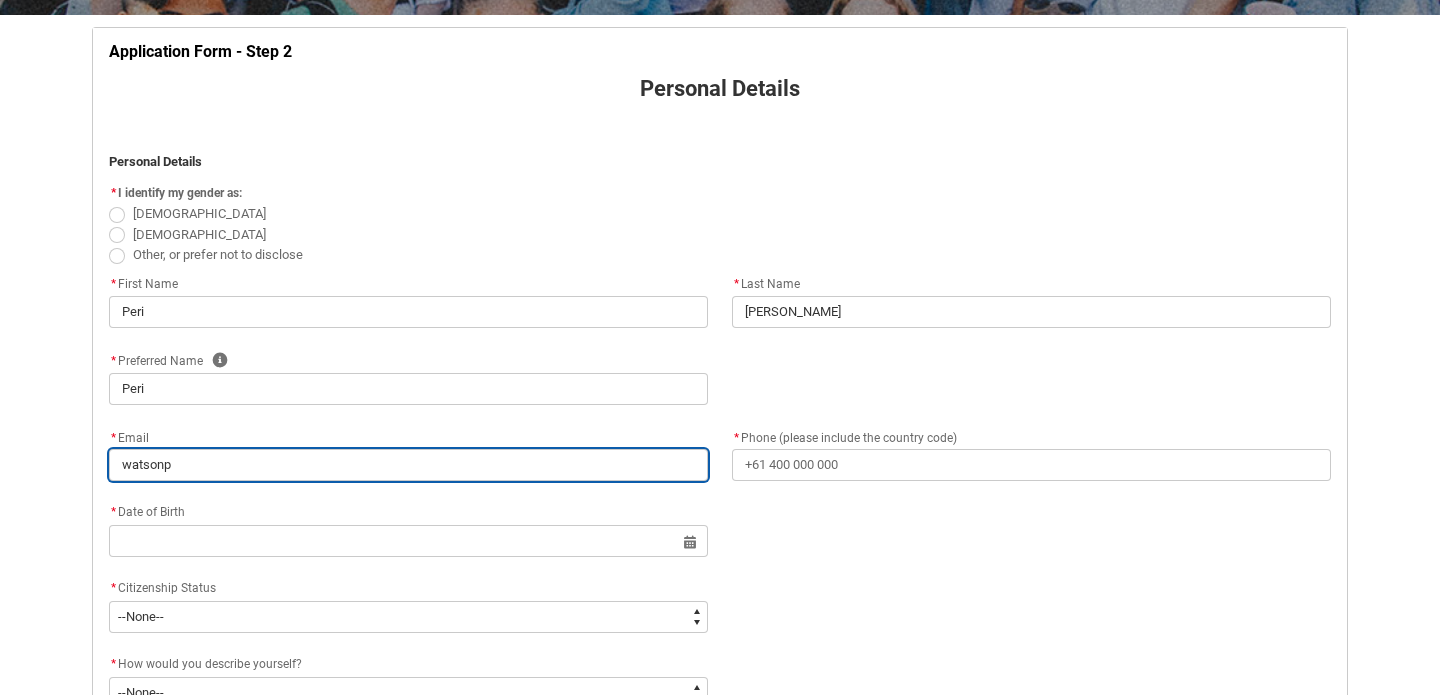 type on "watsonpe" 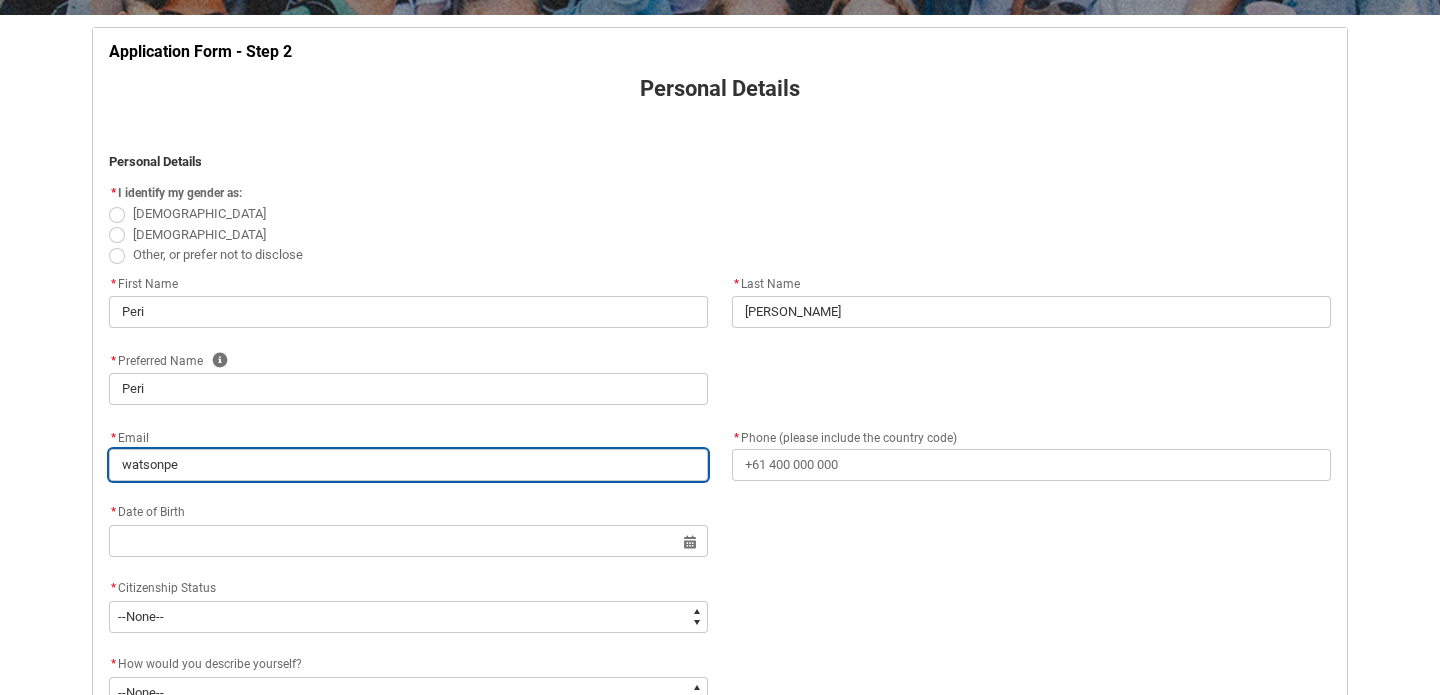 type on "watsonper" 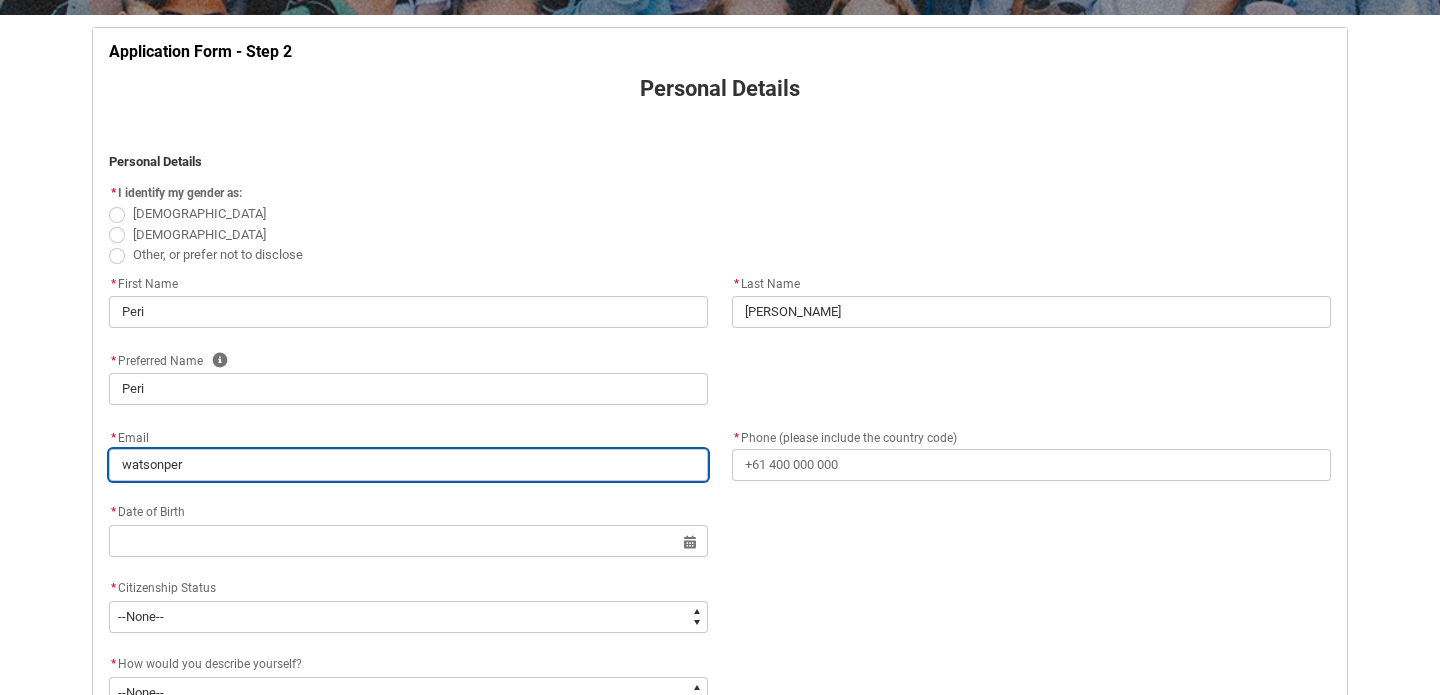 type on "watsonperi" 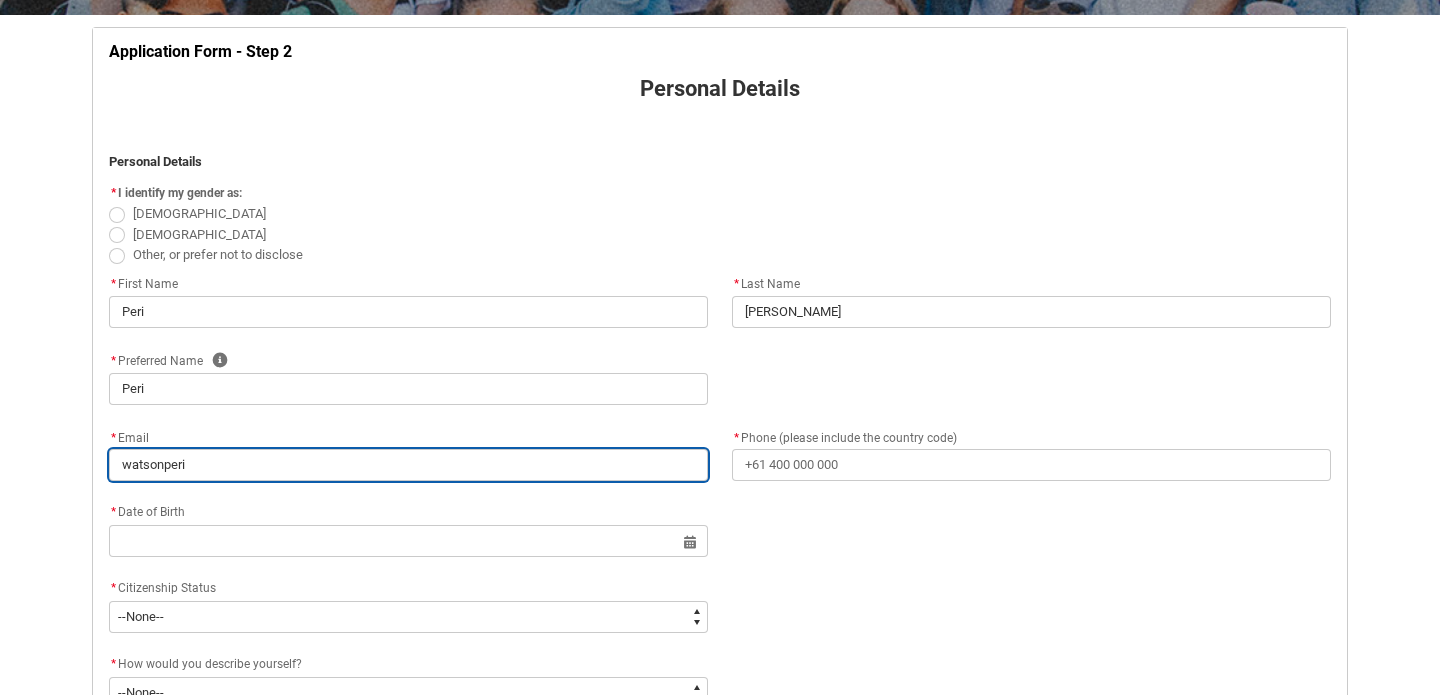 type on "watsonperi8" 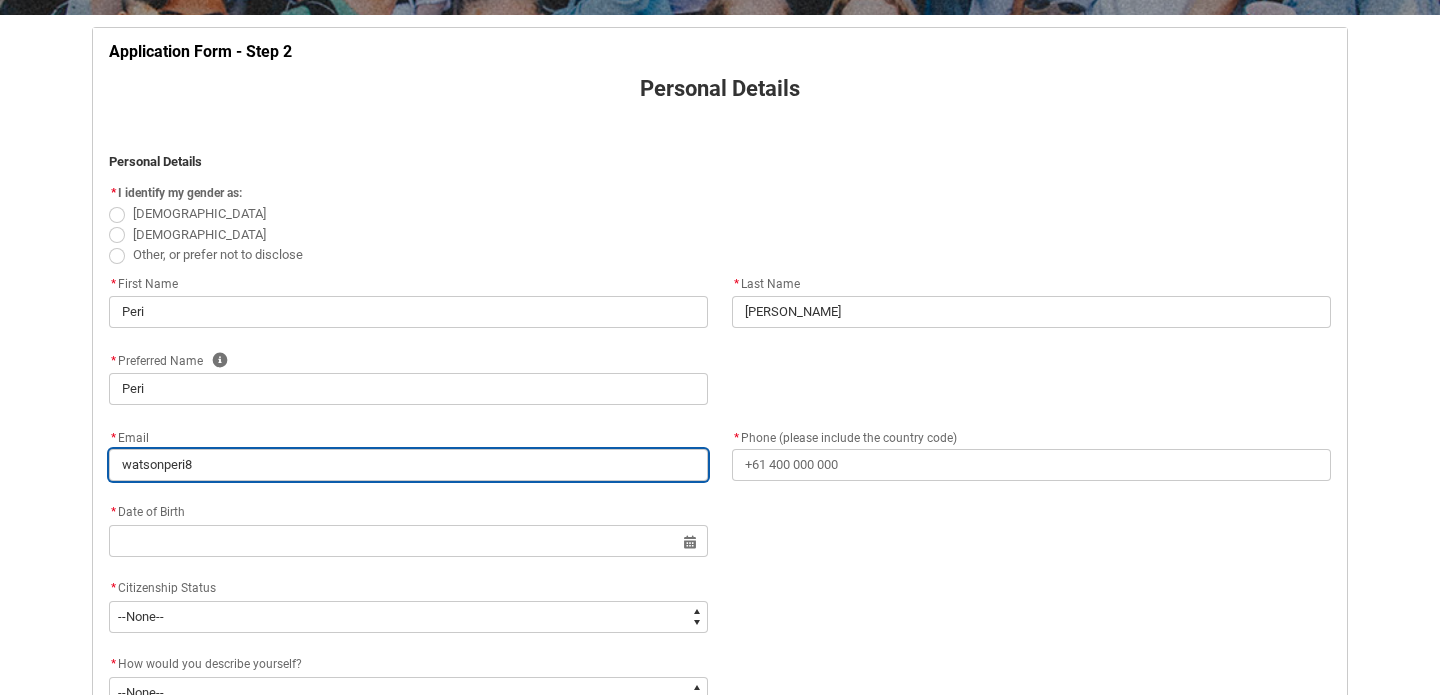 type on "watsonperi86" 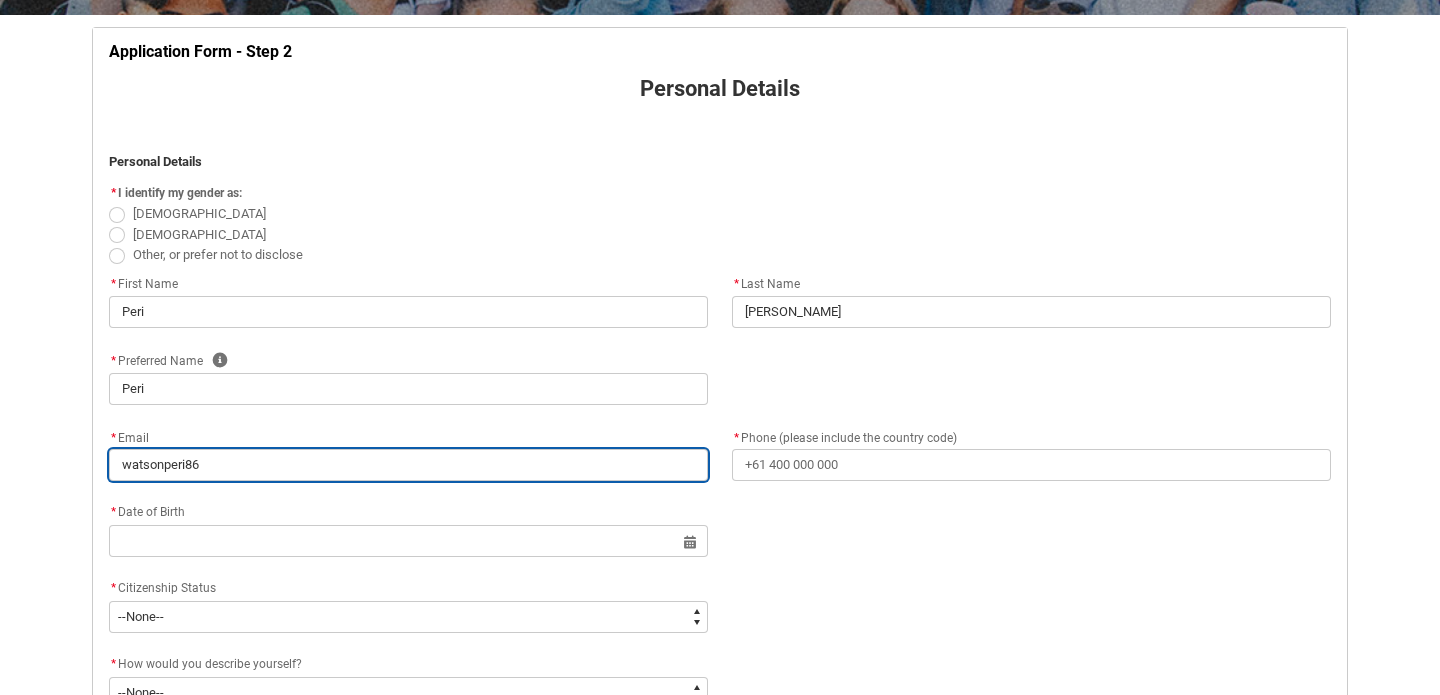 type on "watsonperi86@" 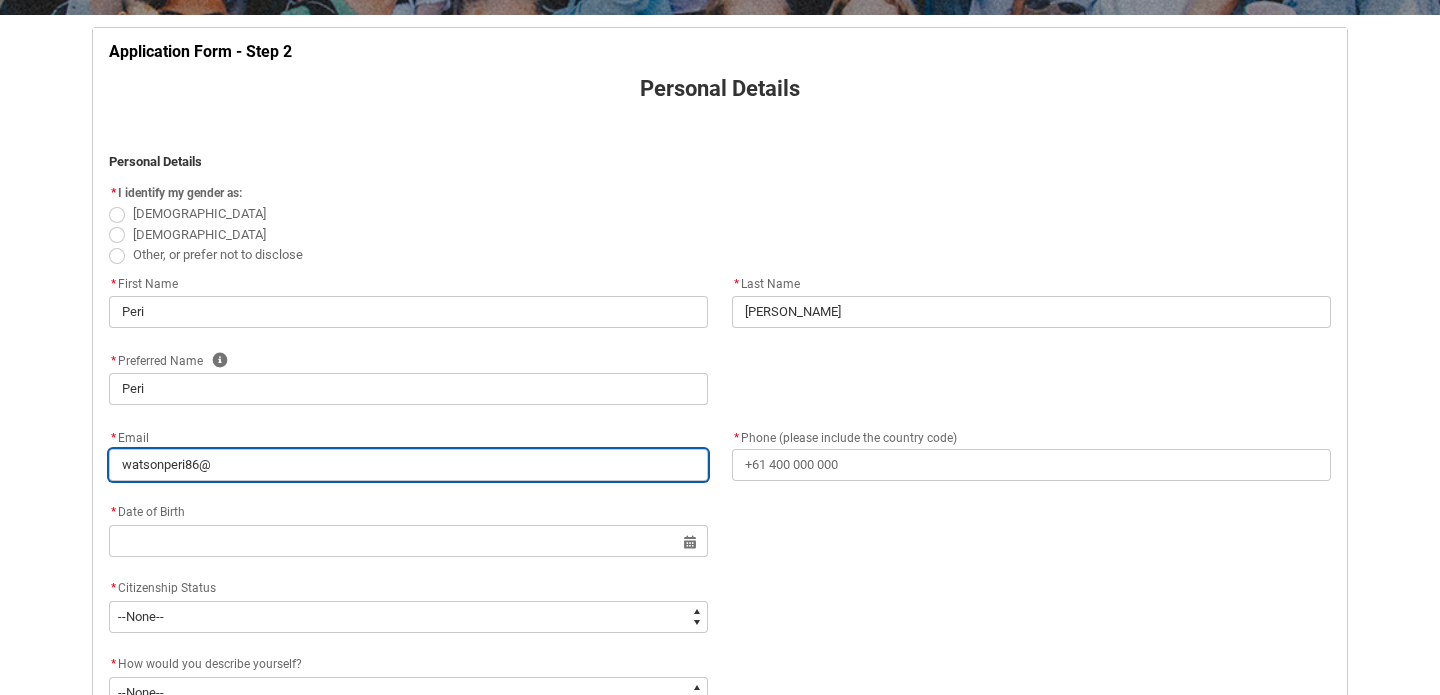 type on "watsonperi86@g" 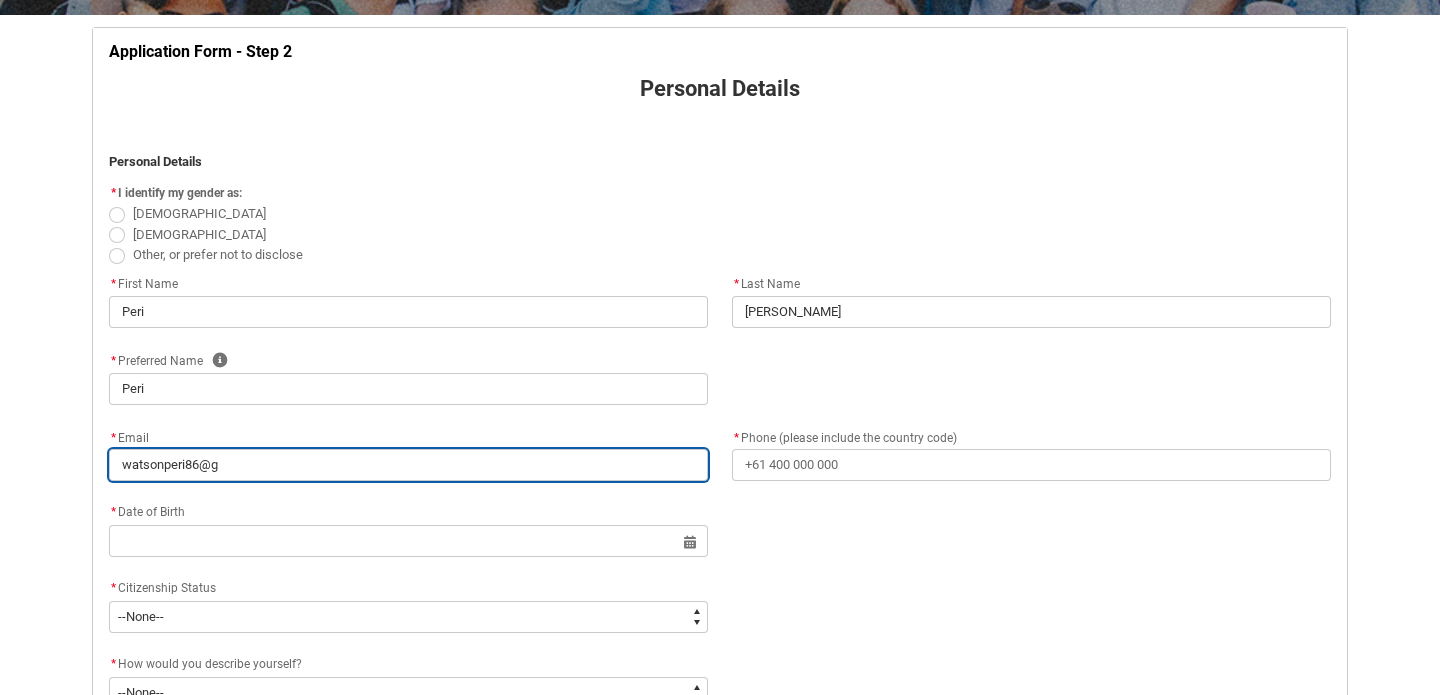 type on "watsonperi86@gm" 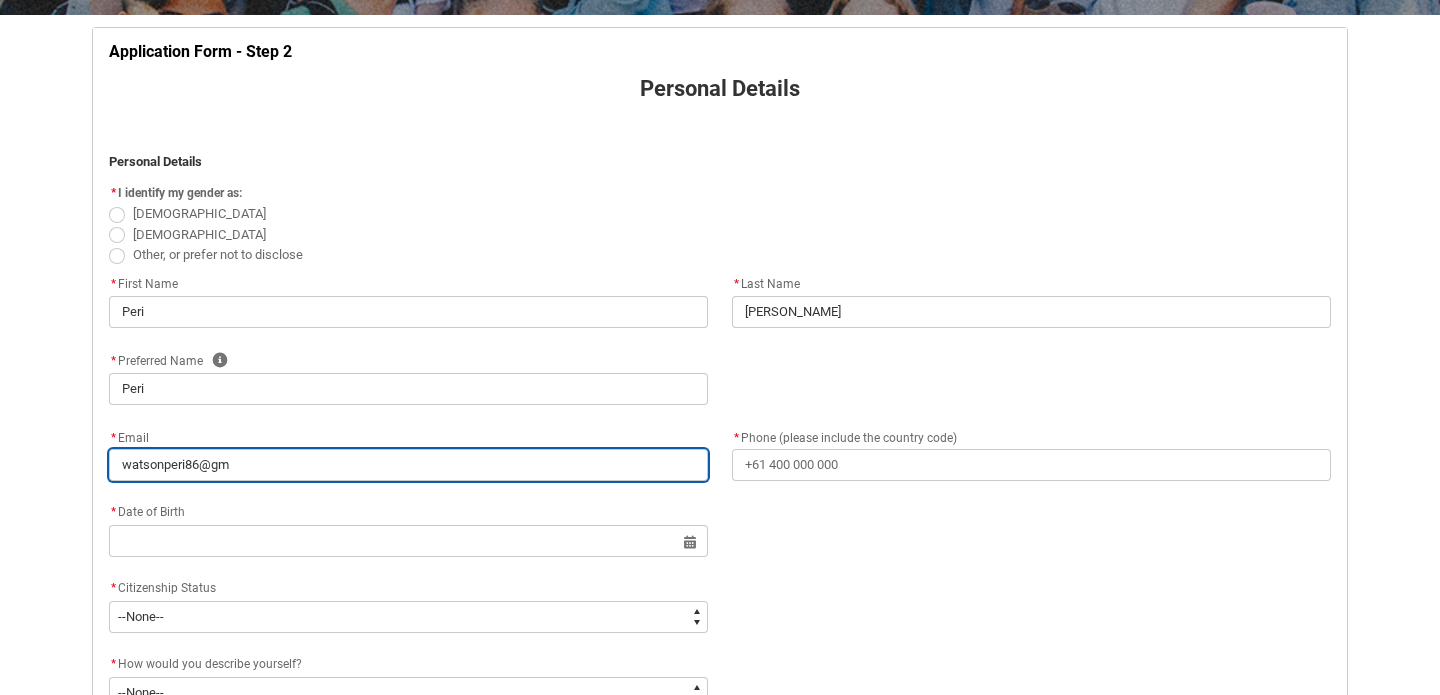 type on "watsonperi86@gma" 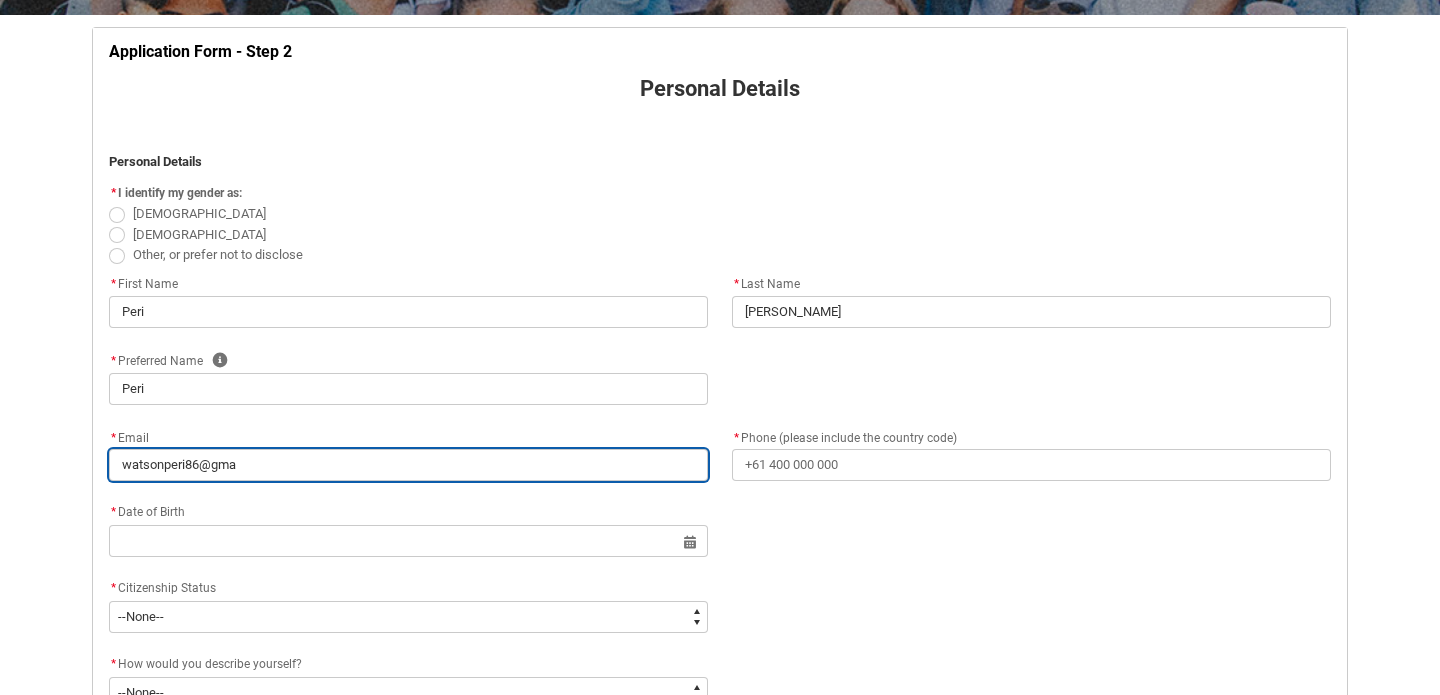 type on "watsonperi86@gmai" 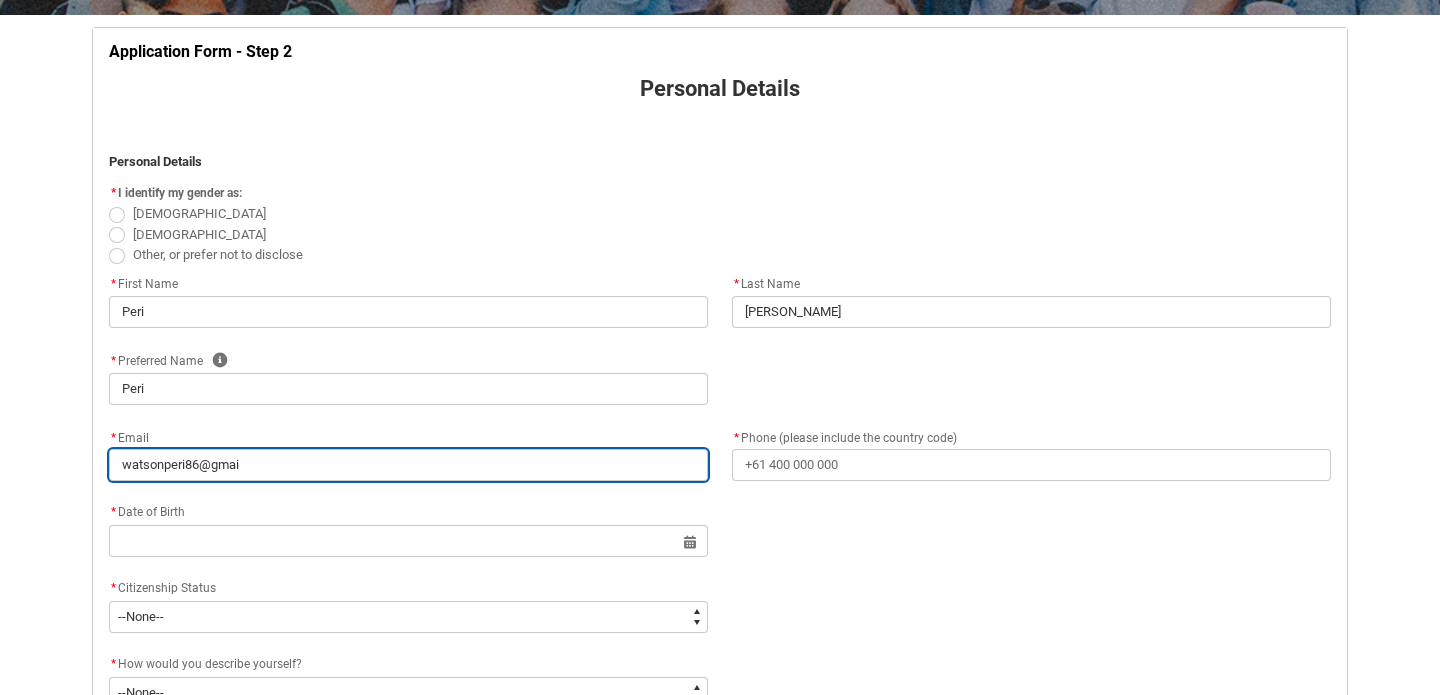 type on "[EMAIL_ADDRESS]" 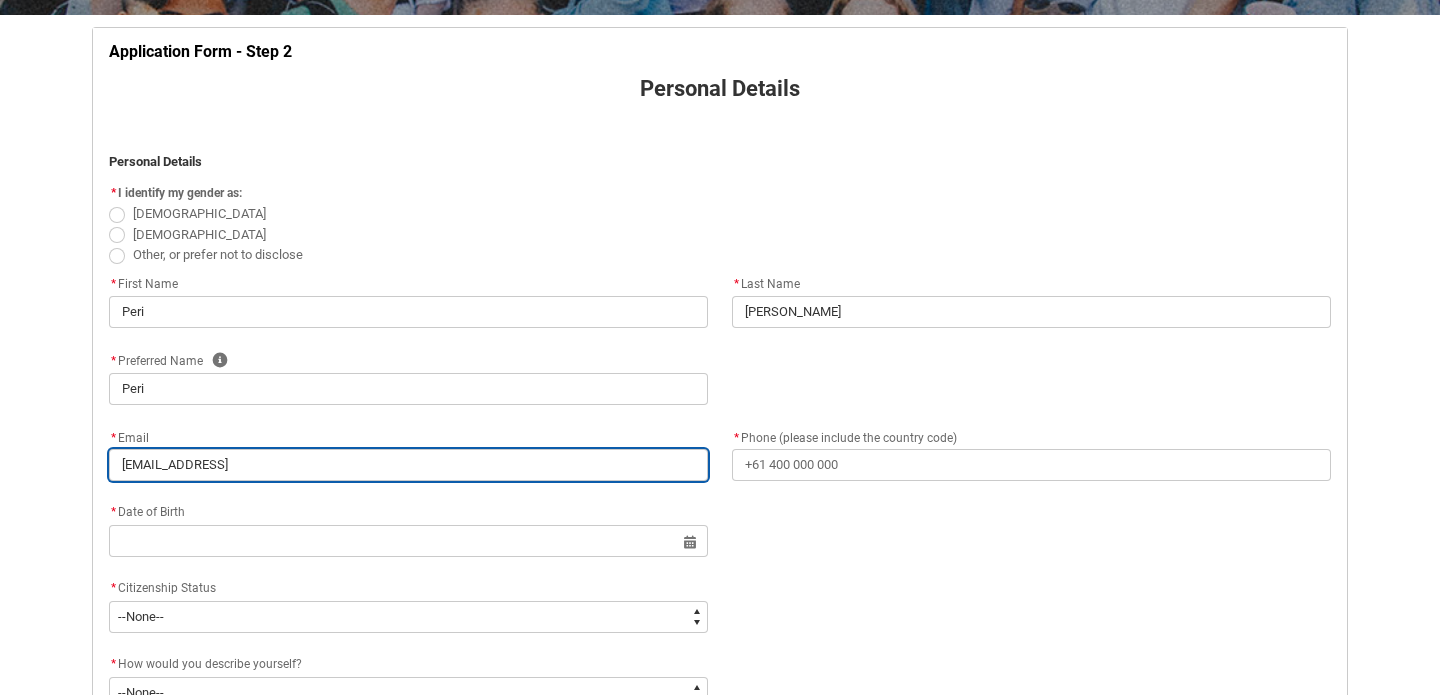 type on "[EMAIL_ADDRESS]." 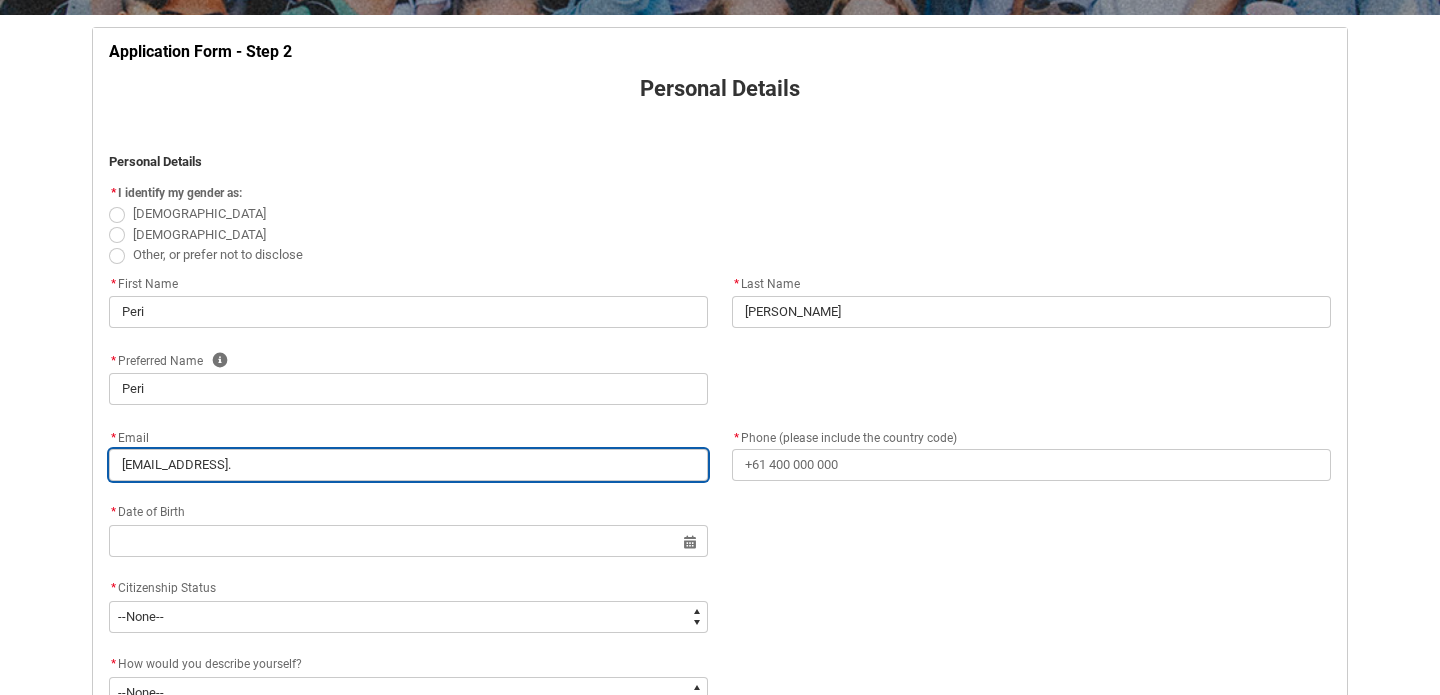 type on "watsonperi86@gmail.c" 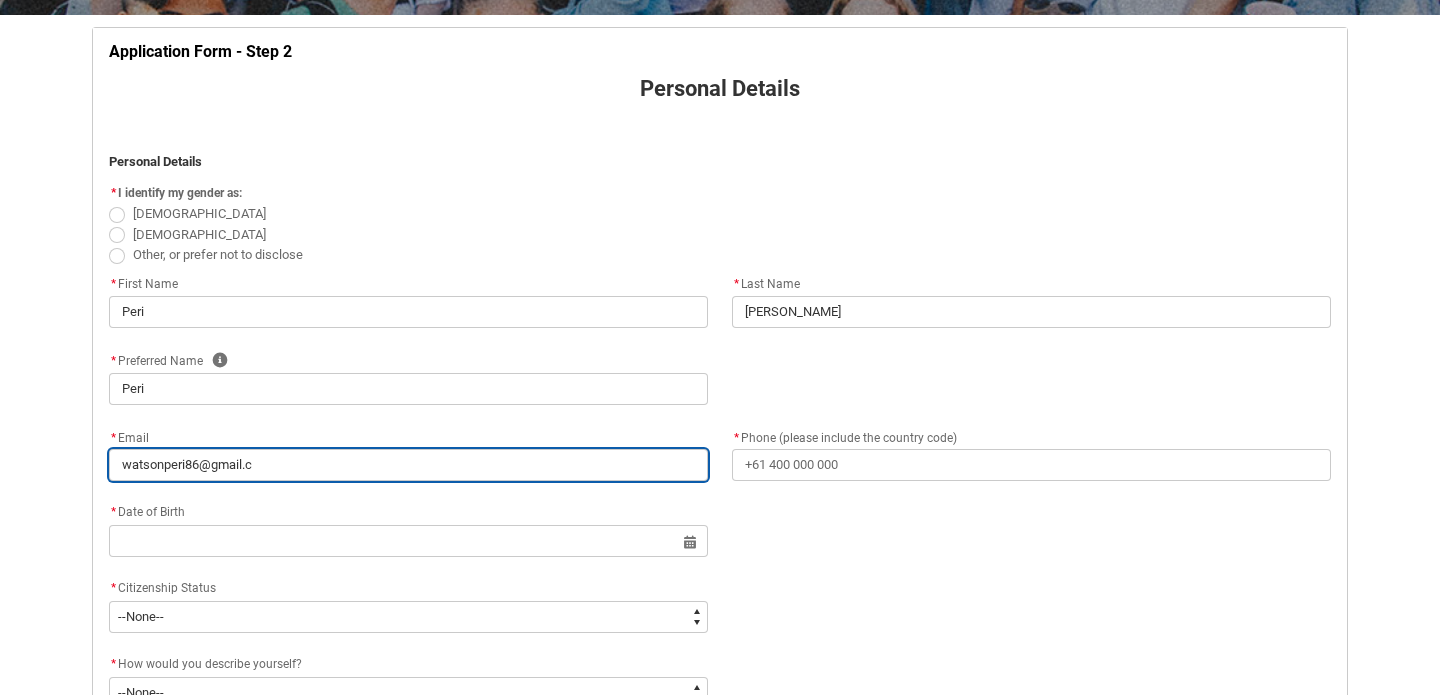 type on "[EMAIL_ADDRESS][DOMAIN_NAME]" 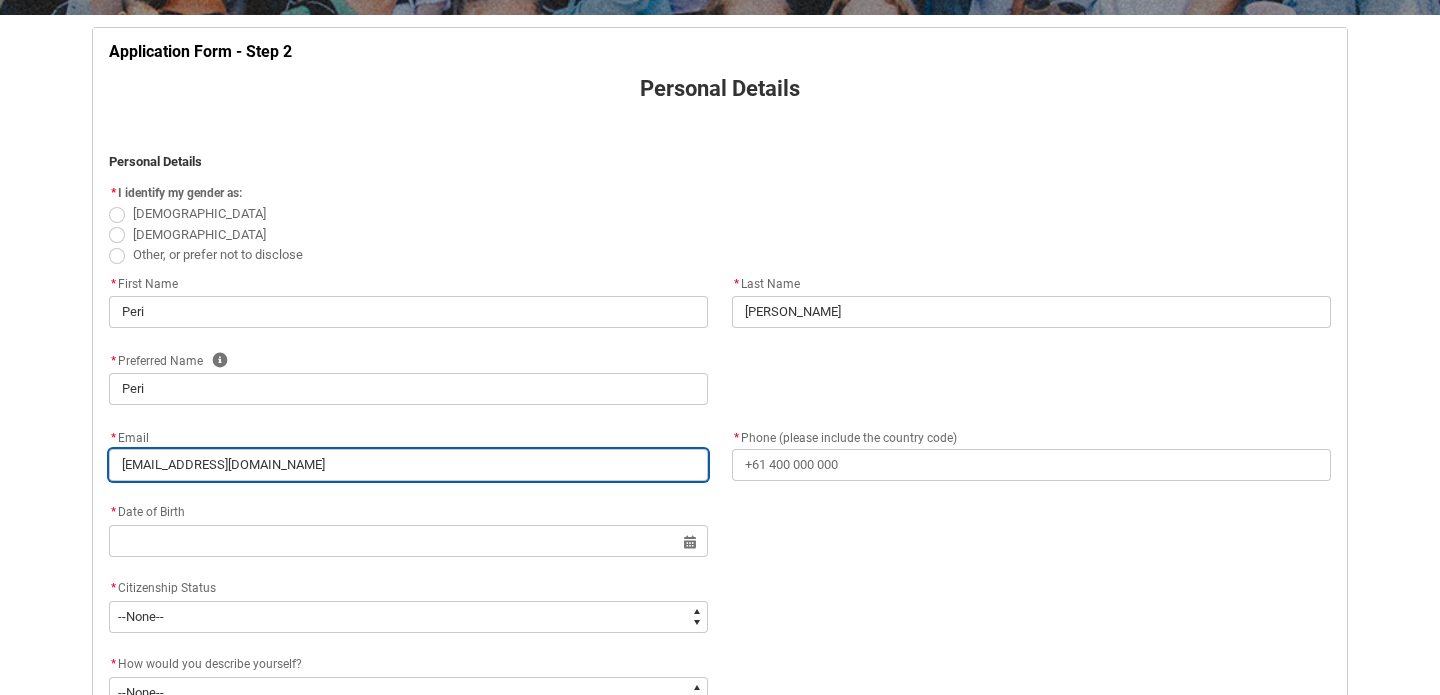 type on "[EMAIL_ADDRESS][DOMAIN_NAME]" 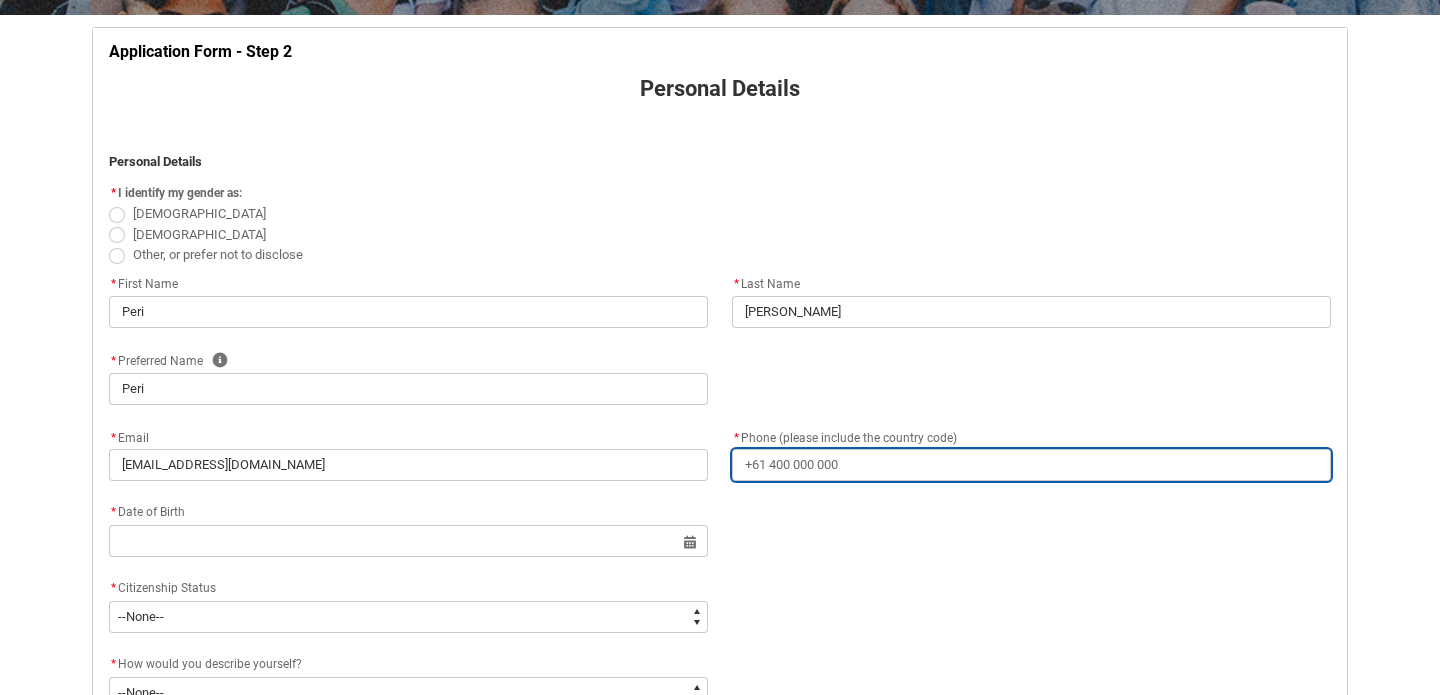 click on "* Phone (please include the country code)" at bounding box center (1031, 465) 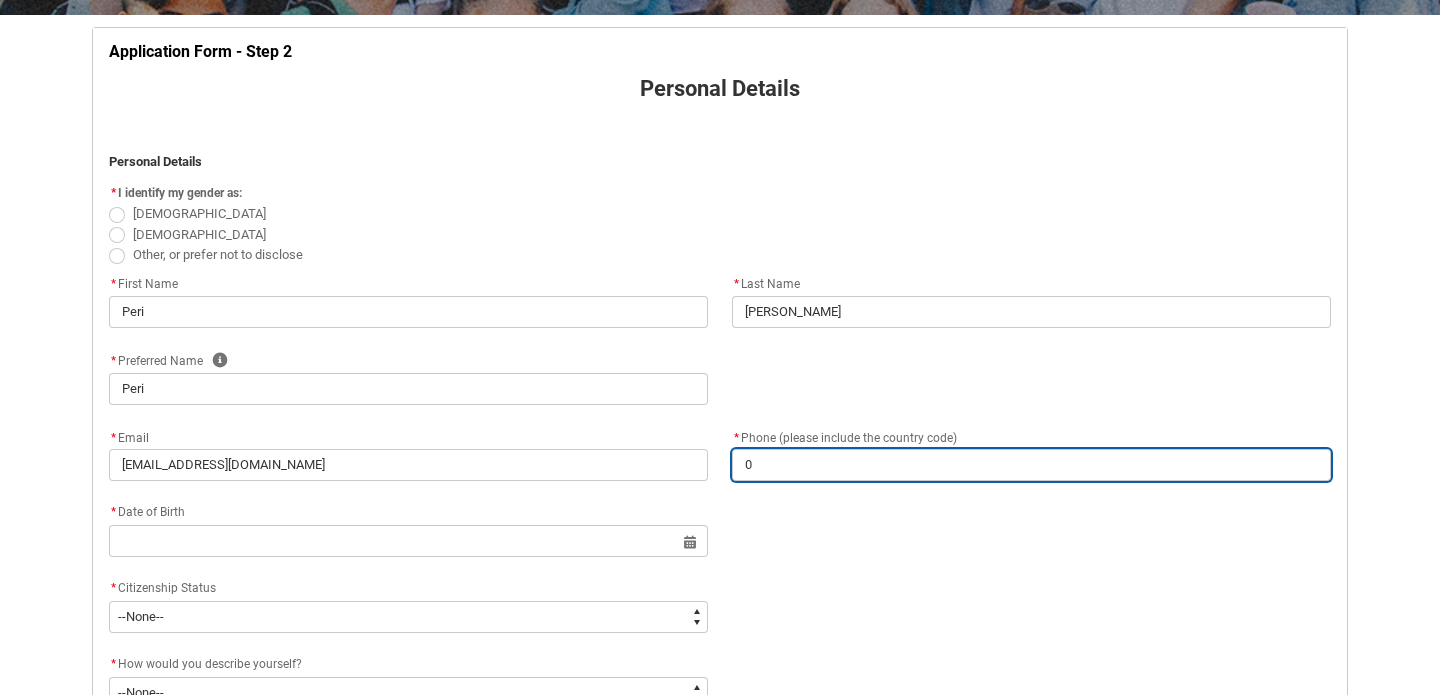 type on "04" 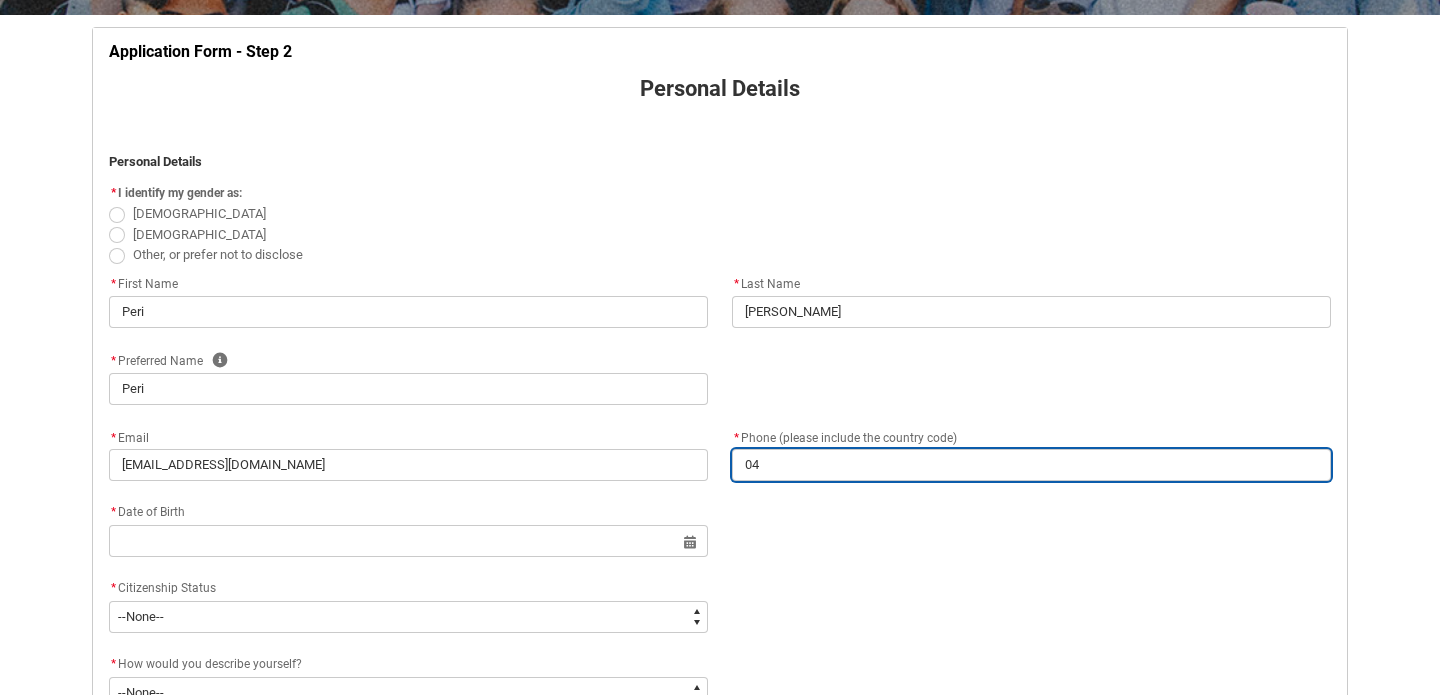 type on "0" 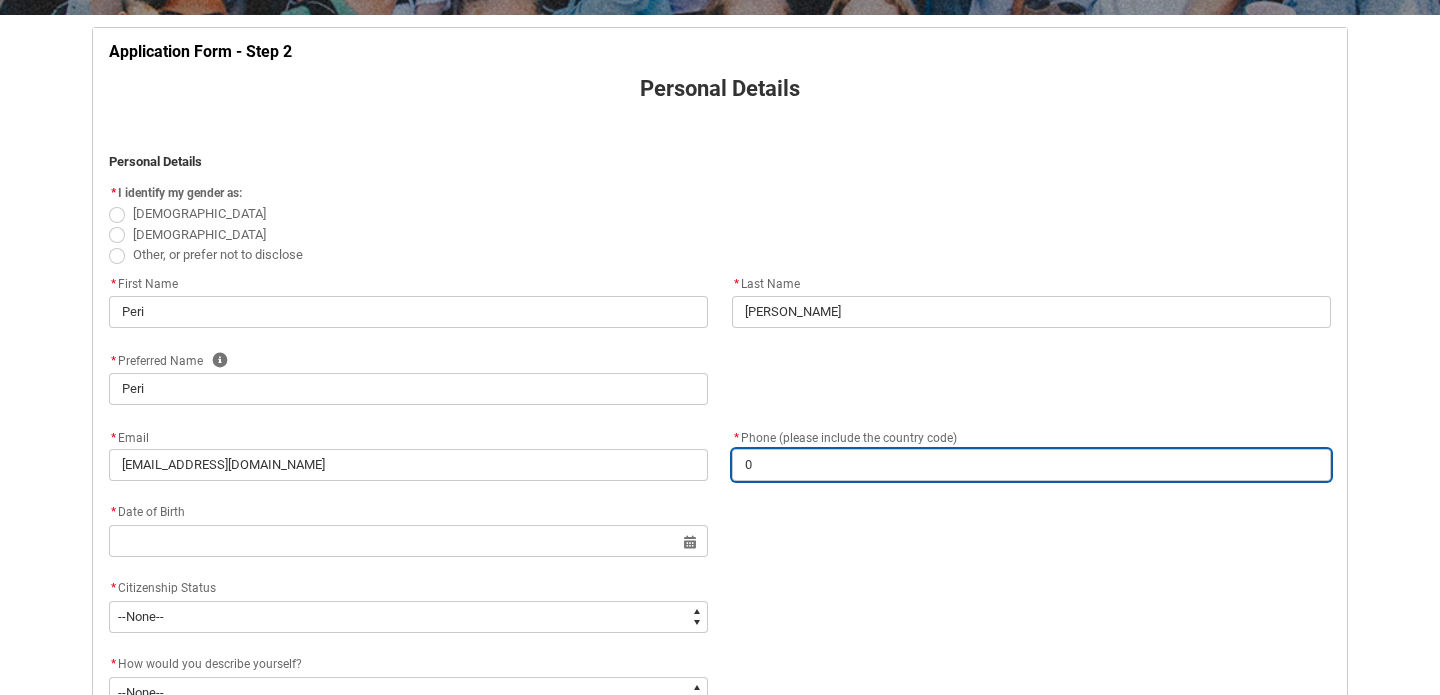 type 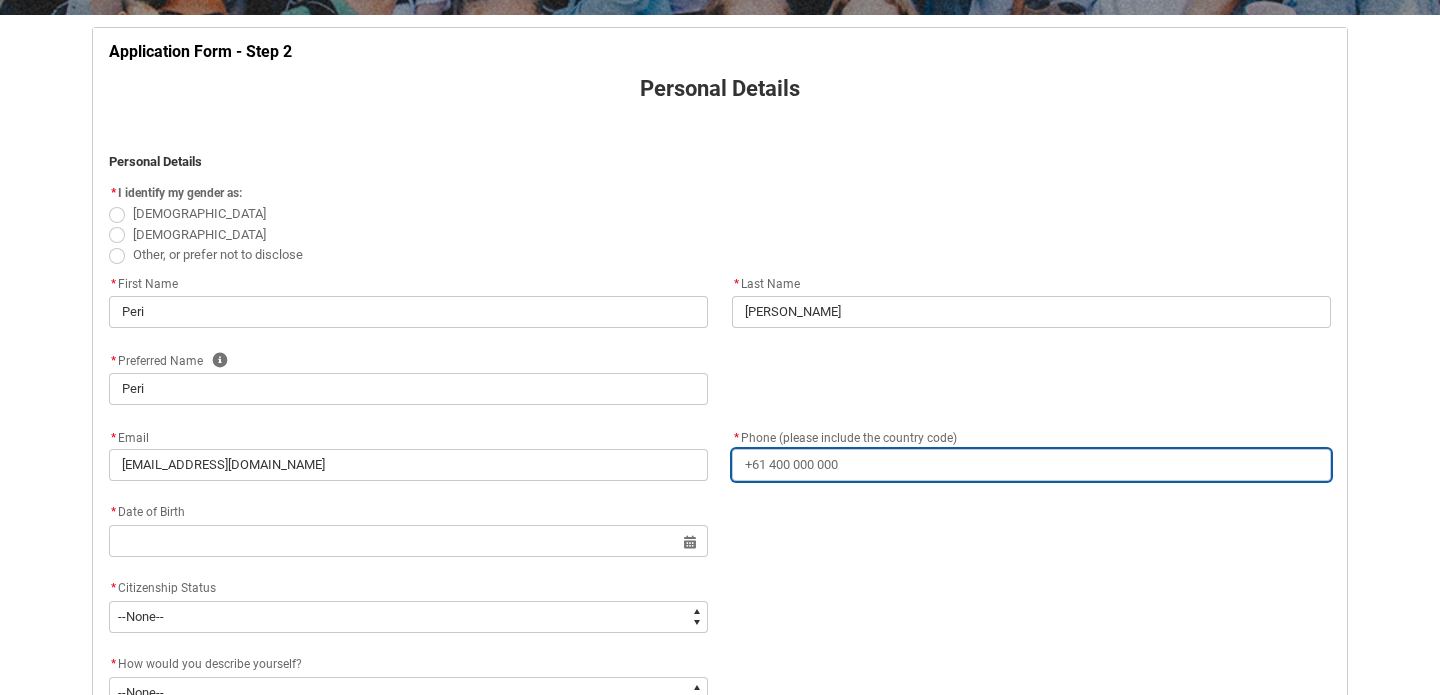 type on "+" 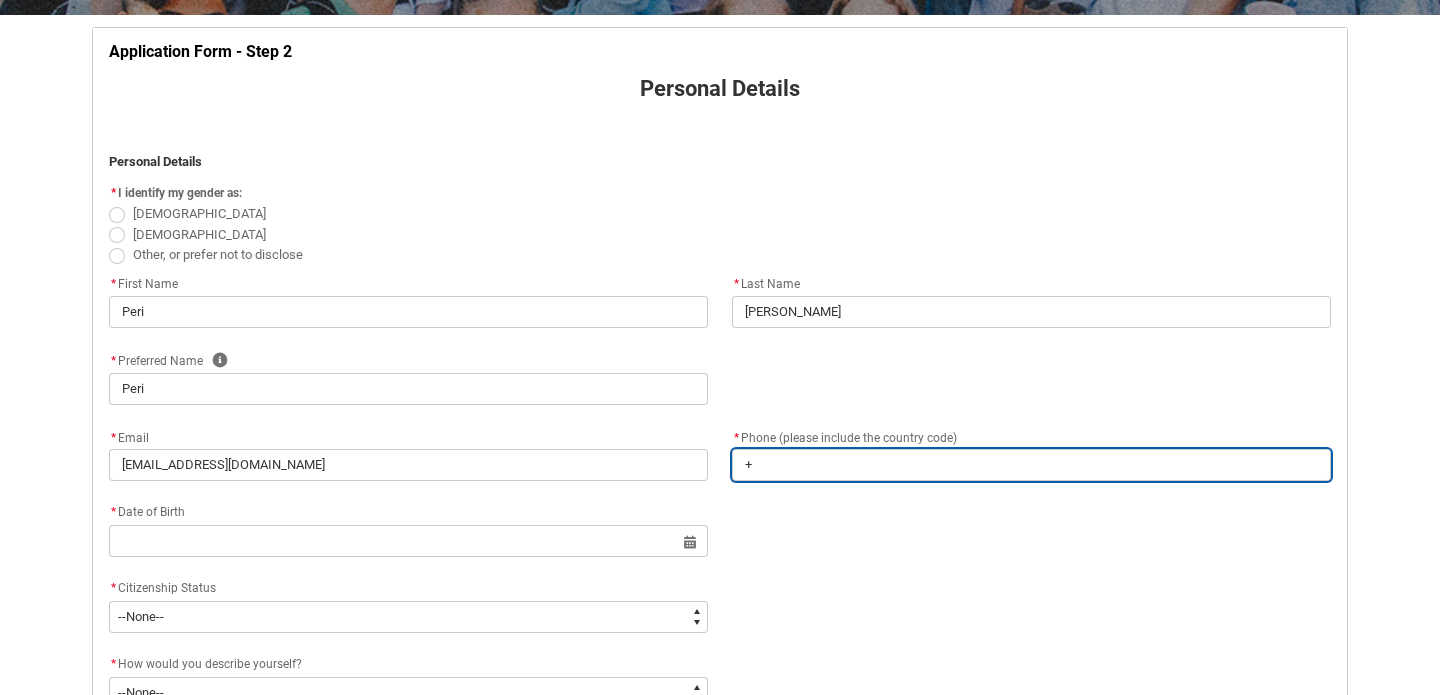 type on "+6" 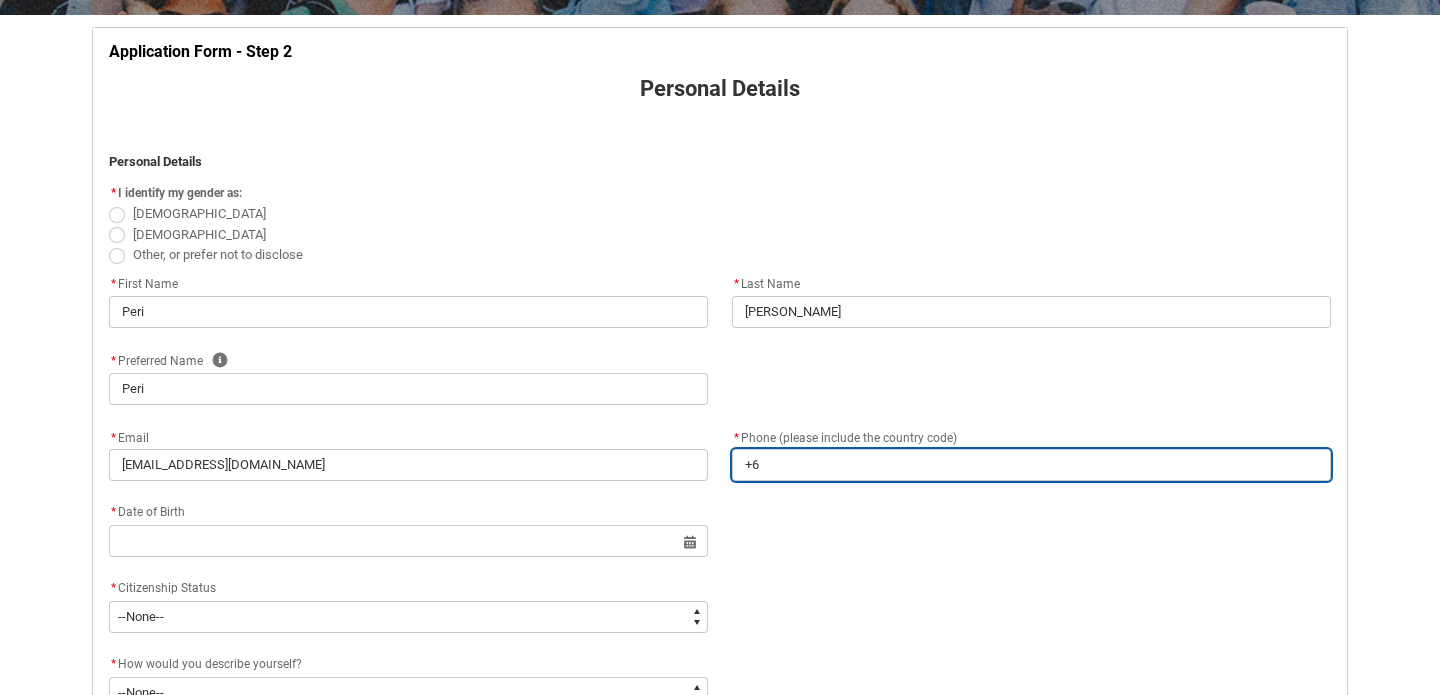 type on "+61" 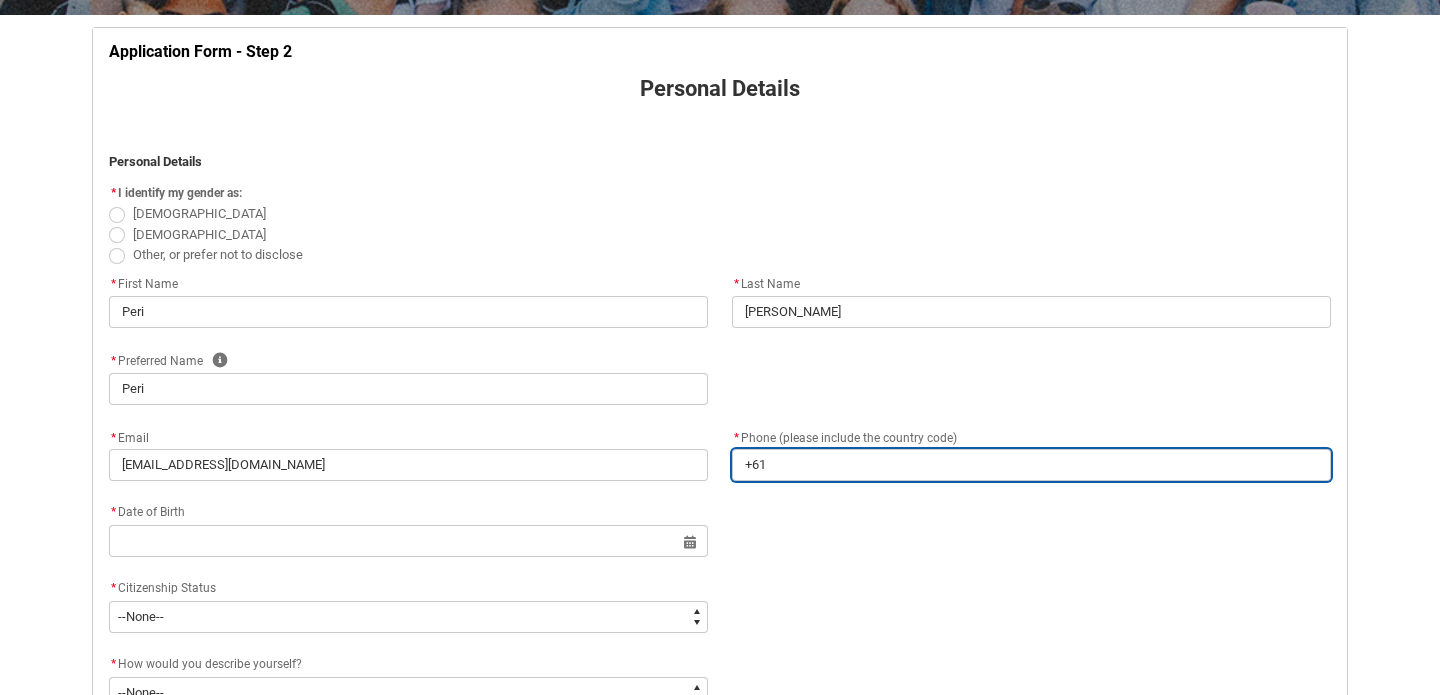 type on "+614" 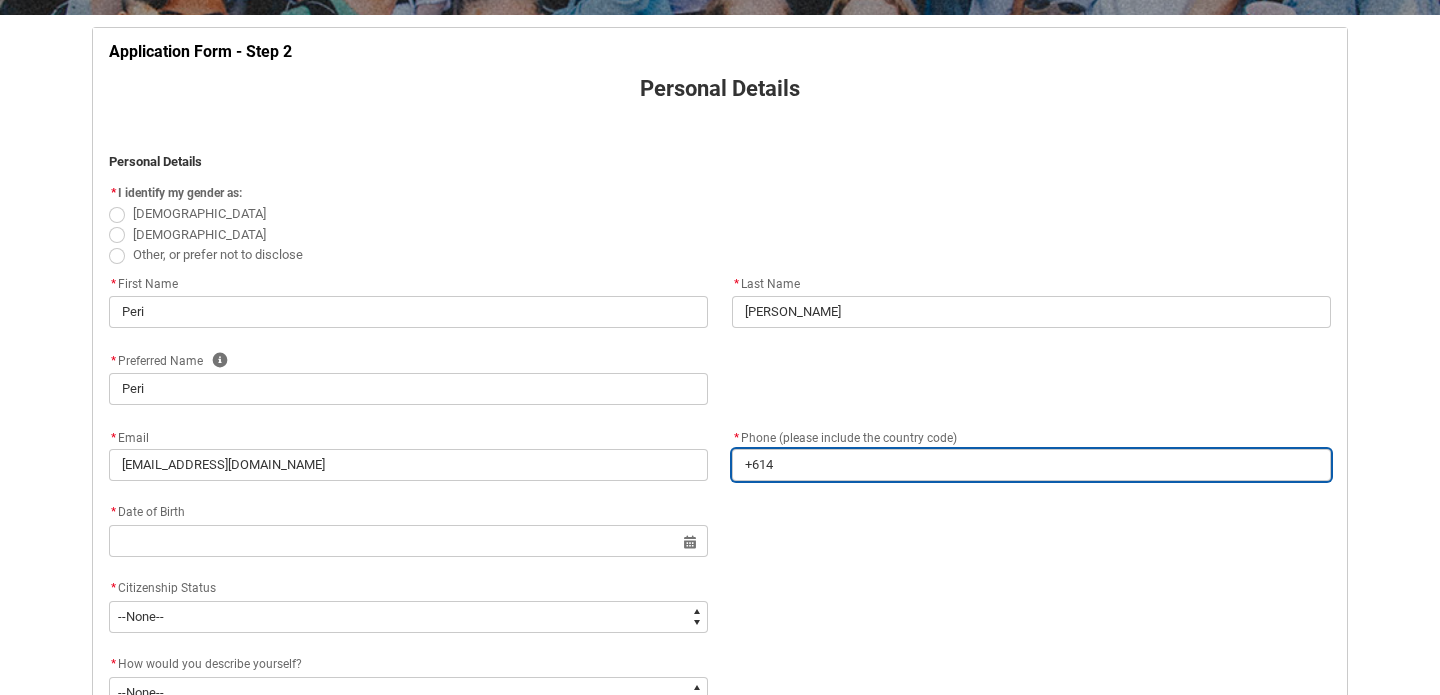type on "+6140" 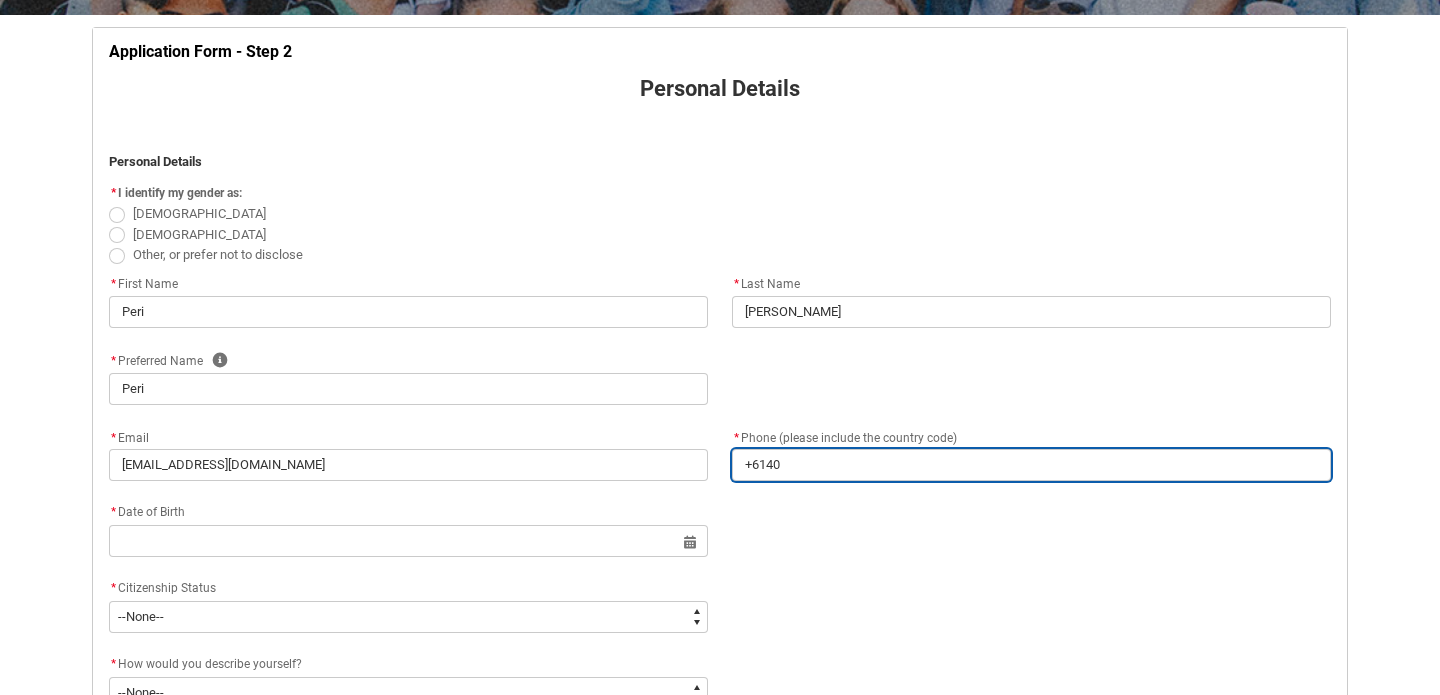type on "+61404" 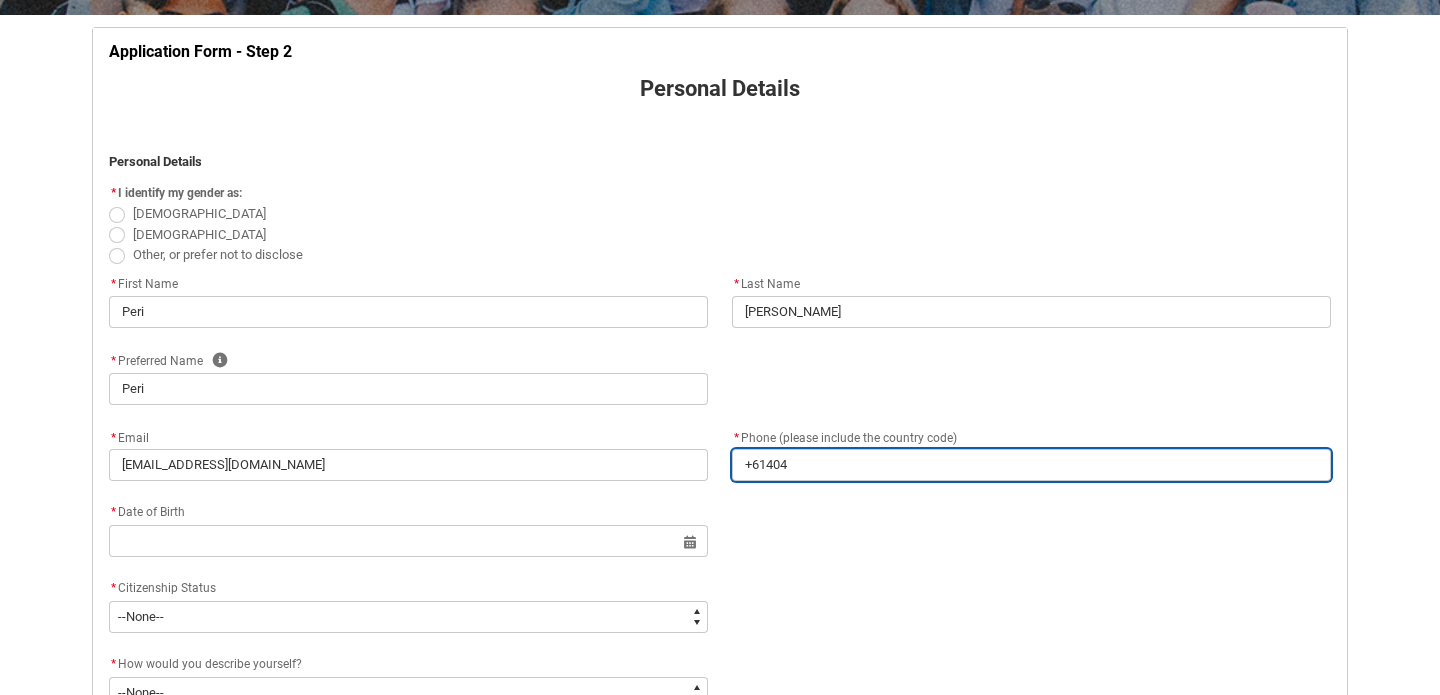 type on "+614045" 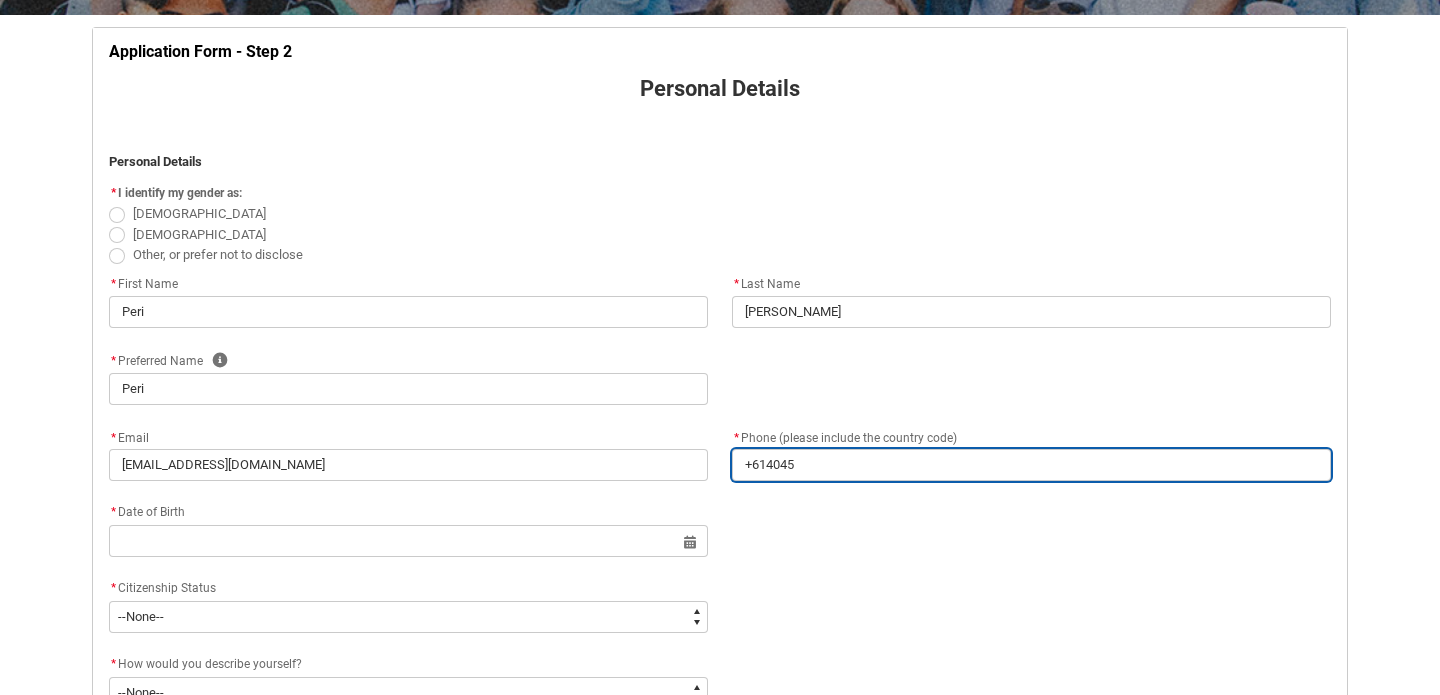 type on "+6140451" 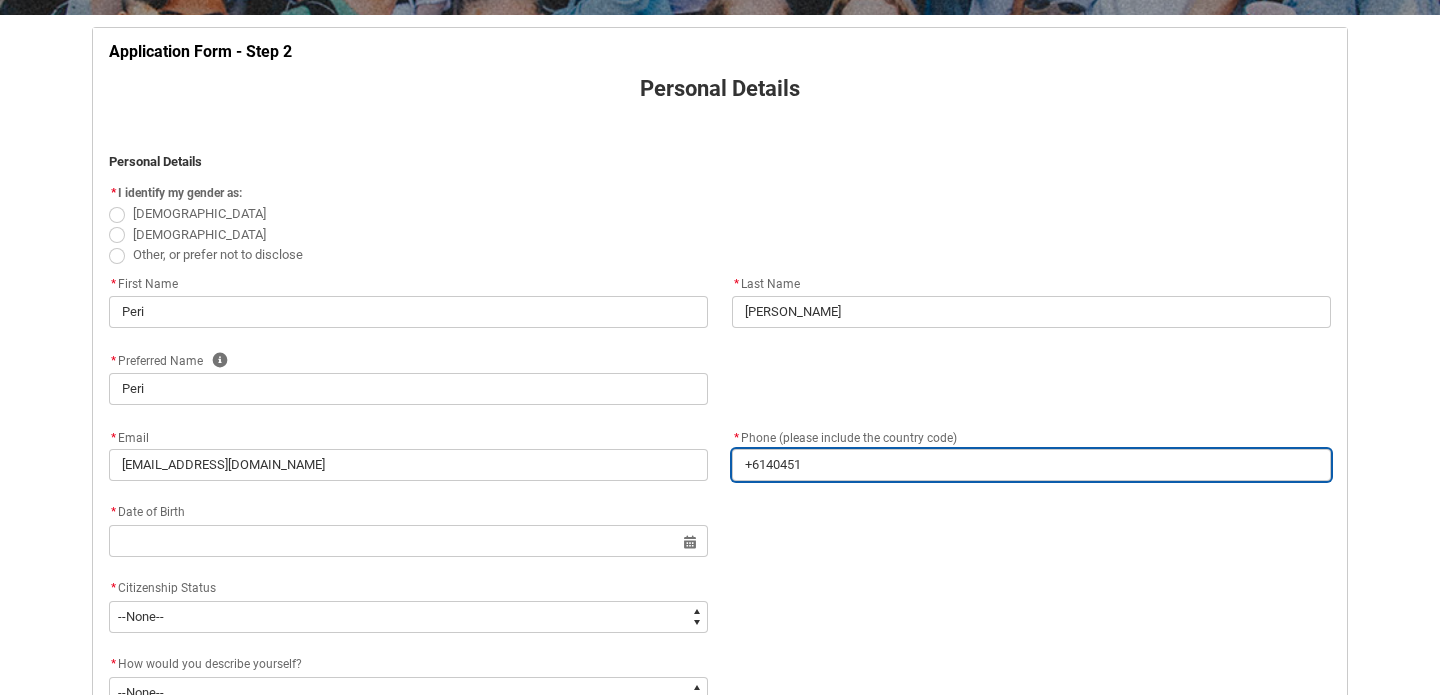 type on "+61404515" 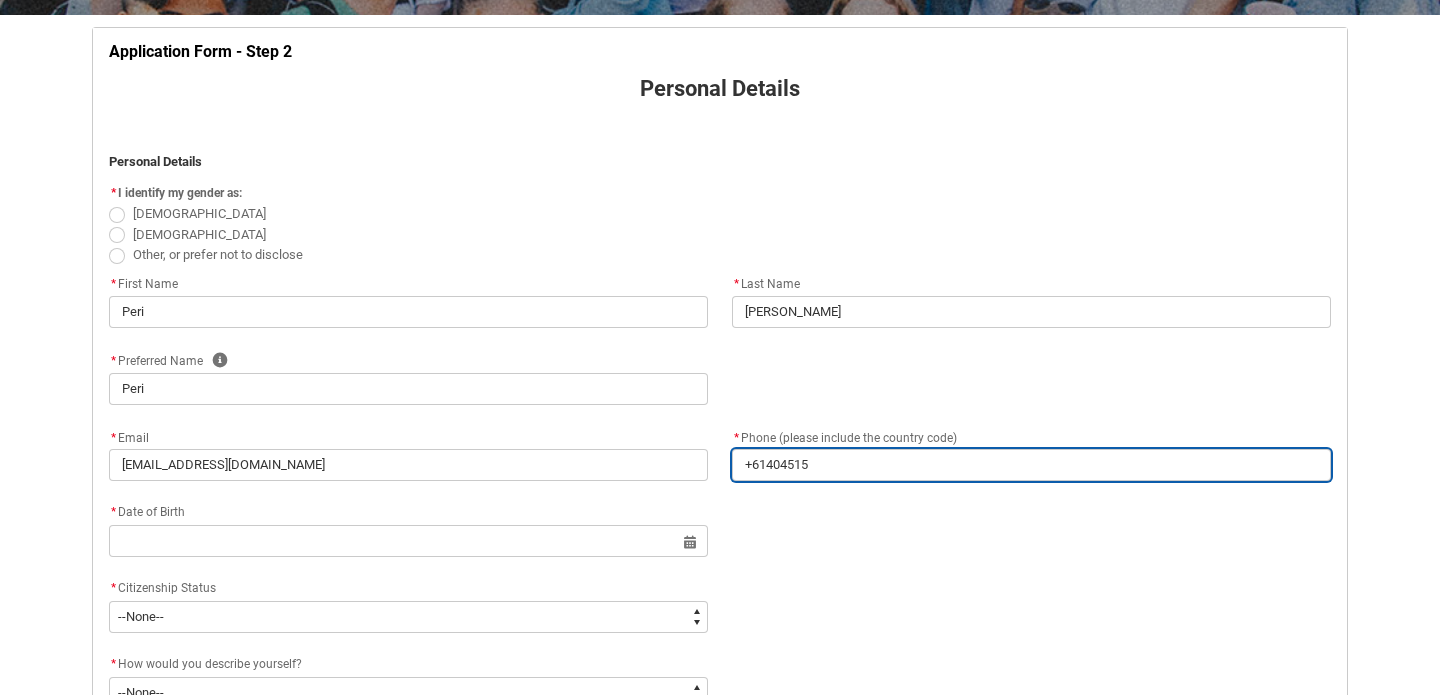 type on "[PHONE_NUMBER]" 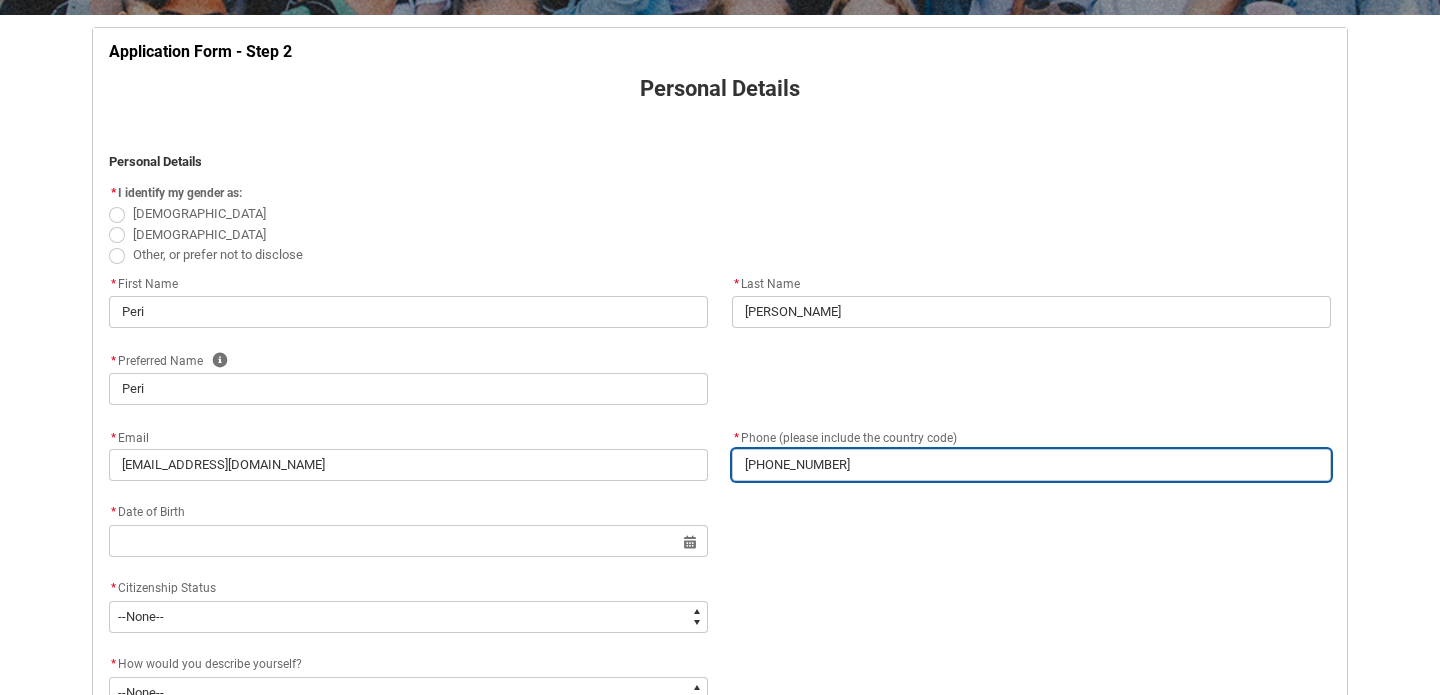 type on "[PHONE_NUMBER]" 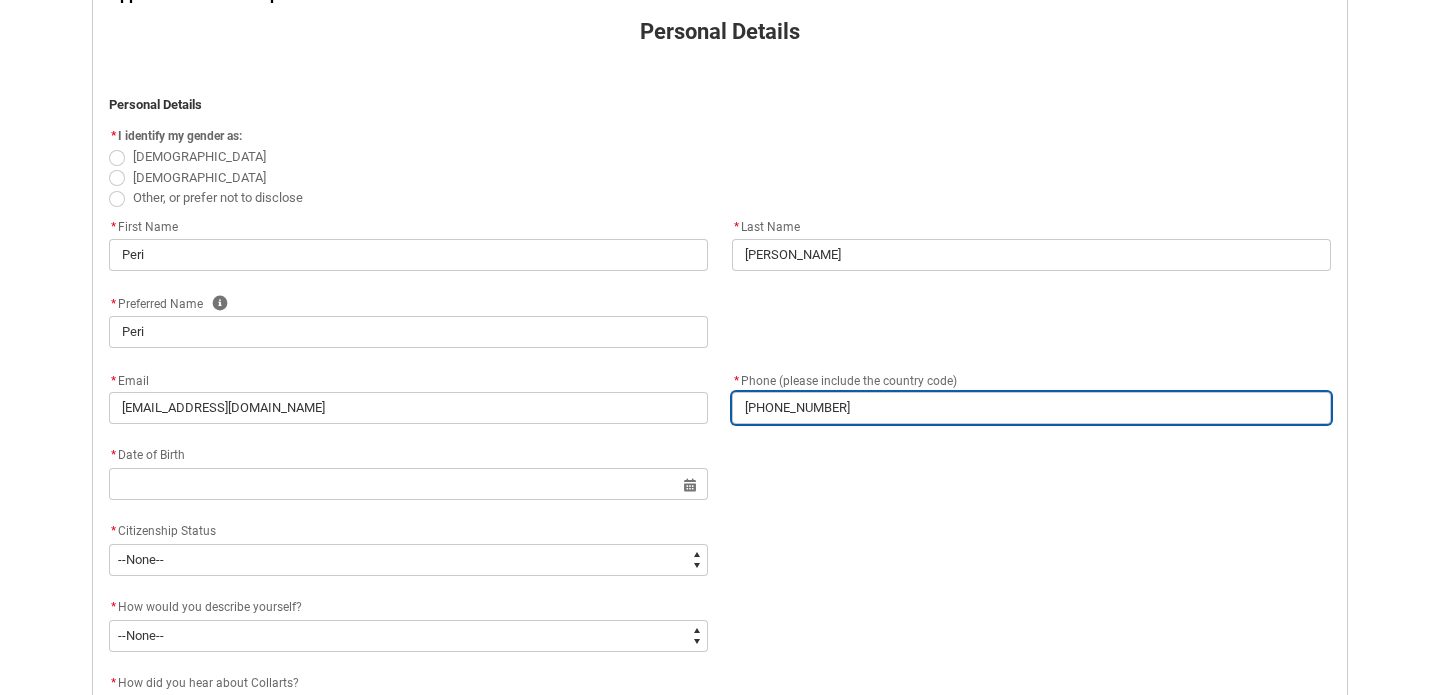 scroll, scrollTop: 449, scrollLeft: 0, axis: vertical 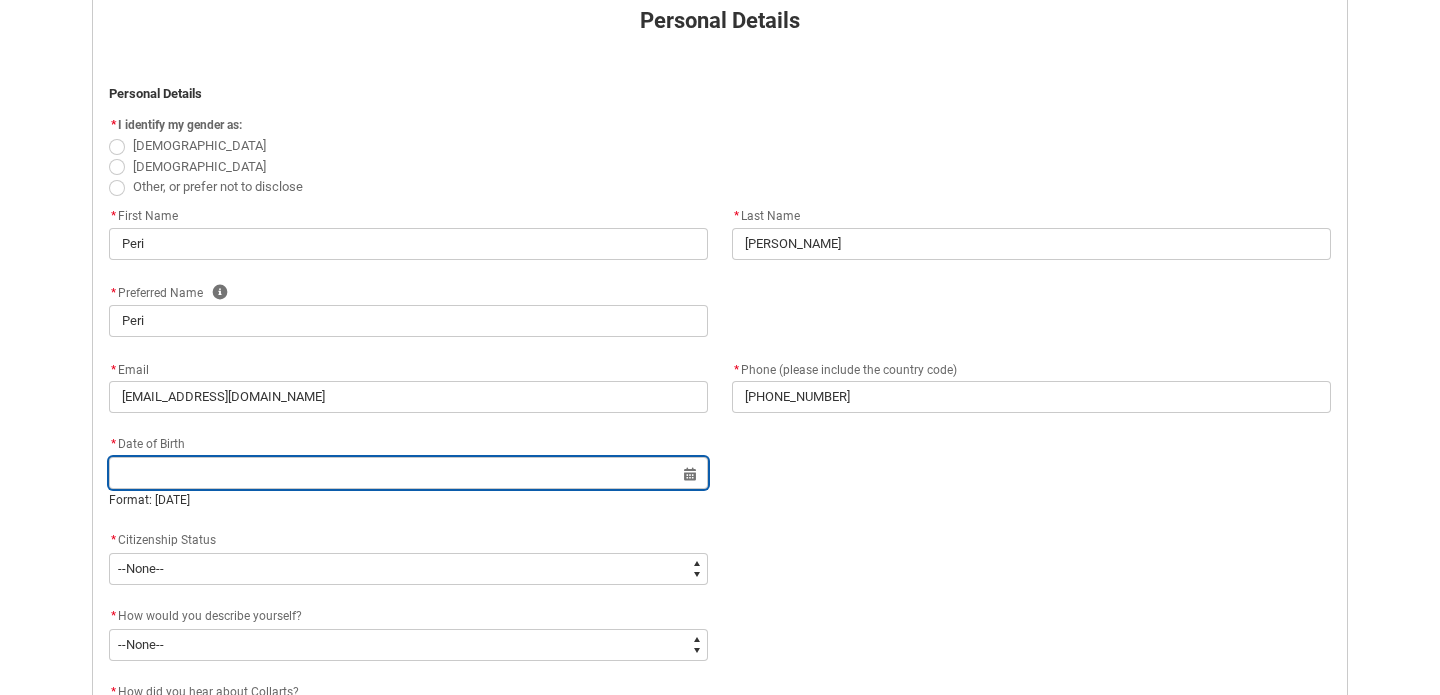click at bounding box center [408, 473] 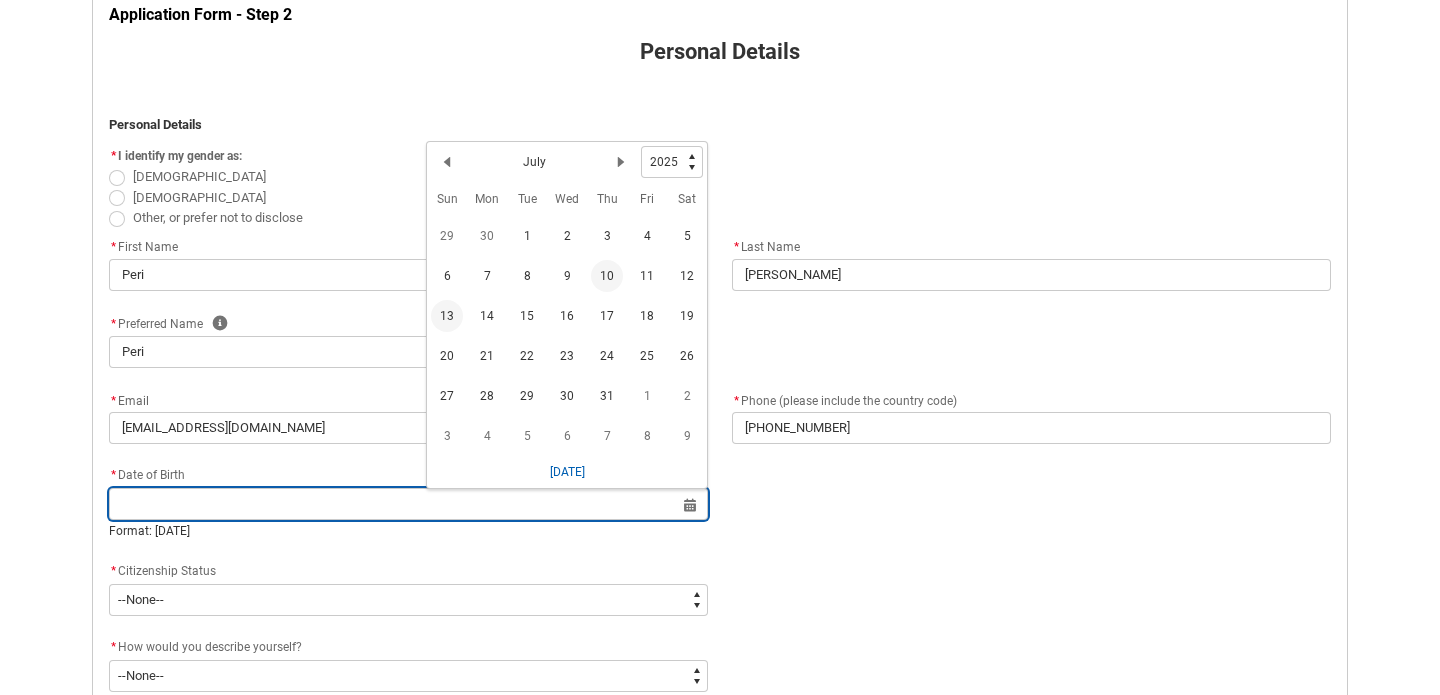 scroll, scrollTop: 415, scrollLeft: 0, axis: vertical 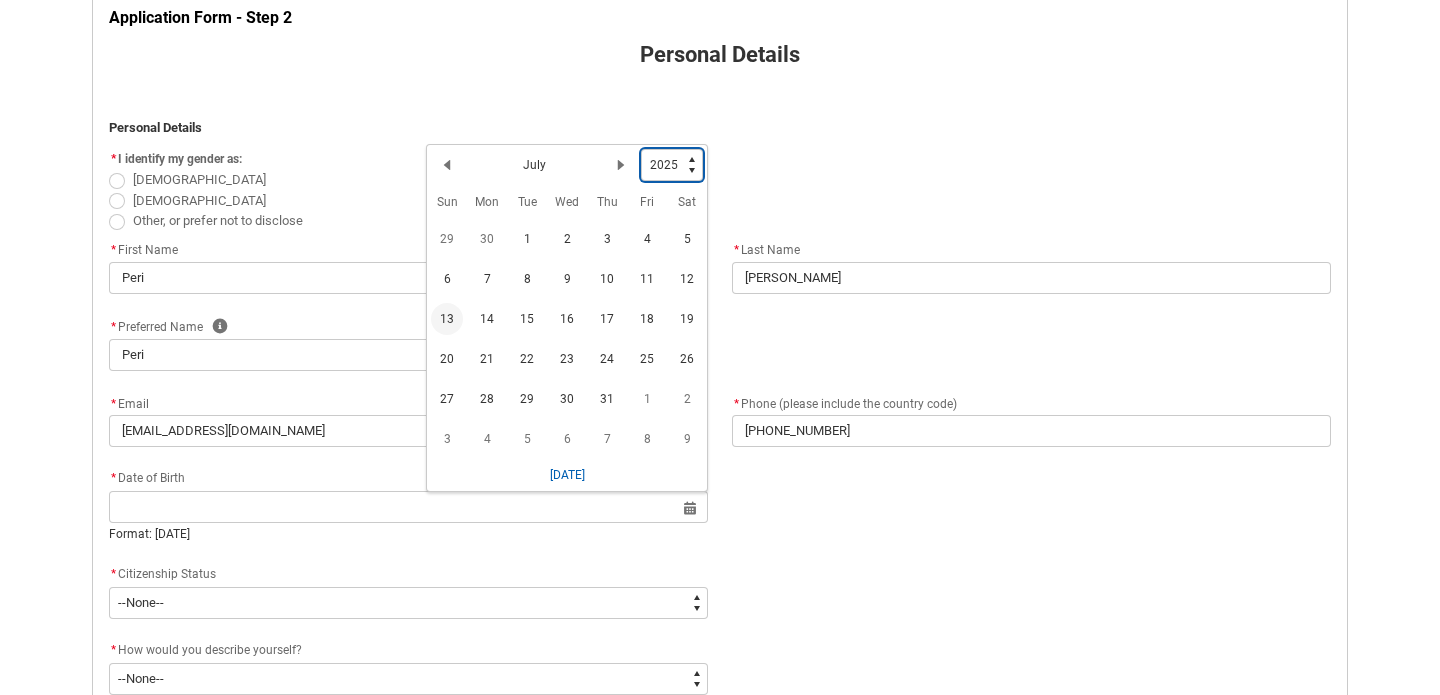click on "1925 1926 1927 1928 1929 1930 1931 1932 1933 1934 1935 1936 1937 1938 1939 1940 1941 1942 1943 1944 1945 1946 1947 1948 1949 1950 1951 1952 1953 1954 1955 1956 1957 1958 1959 1960 1961 1962 1963 1964 1965 1966 1967 1968 1969 1970 1971 1972 1973 1974 1975 1976 1977 1978 1979 1980 1981 1982 1983 1984 1985 1986 1987 1988 1989 1990 1991 1992 1993 1994 1995 1996 1997 1998 1999 2000 2001 2002 2003 2004 2005 2006 2007 2008 2009 2010 2011 2012 2013 2014 2015 2016 2017 2018 2019 2020 2021 2022 2023 2024 2025 2026 2027 2028 2029 2030 2031 2032 2033 2034 2035 2036 2037 2038 2039 2040 2041 2042 2043 2044 2045 2046 2047 2048 2049 2050 2051 2052 2053 2054 2055 2056 2057 2058 2059 2060 2061 2062 2063 2064 2065 2066 2067 2068 2069 2070 2071 2072 2073 2074 2075 2076 2077 2078 2079 2080 2081 2082 2083 2084 2085 2086 2087 2088 2089 2090 2091 2092 2093 2094 2095 2096 2097 2098 2099 2100 2101 2102 2103 2104 2105 2106 2107 2108 2109 2110 2111 2112 2113 2114 2115 2116 2117 2118 2119 2120 2121 2122 2123 2124 2125" at bounding box center (672, 165) 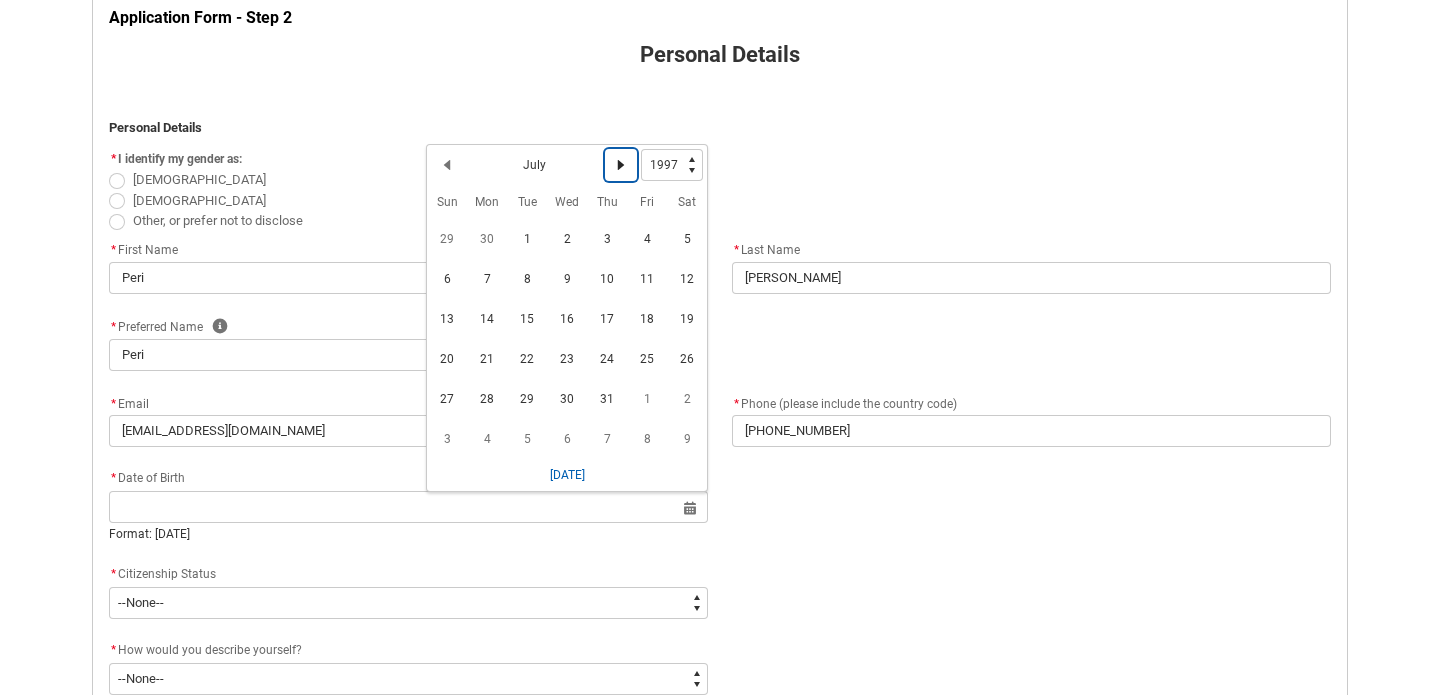 click on "Next Month" 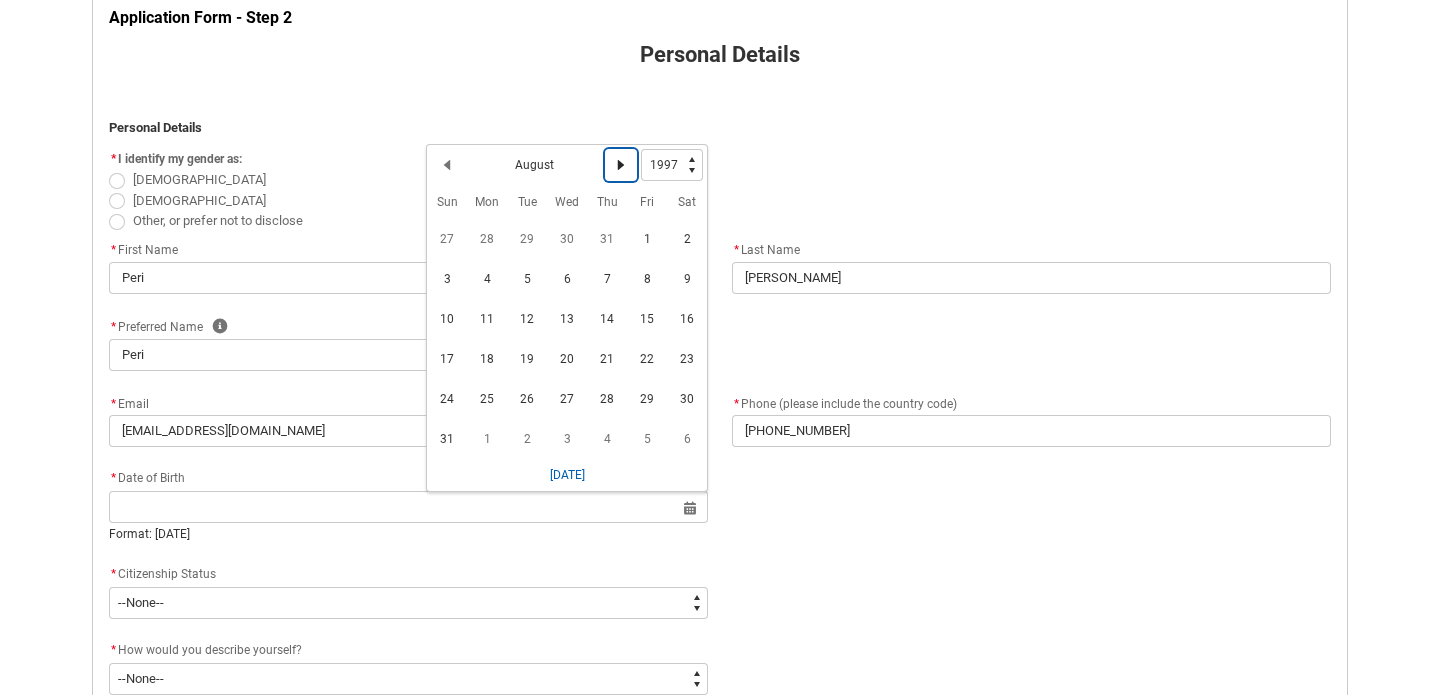 click on "Next Month" 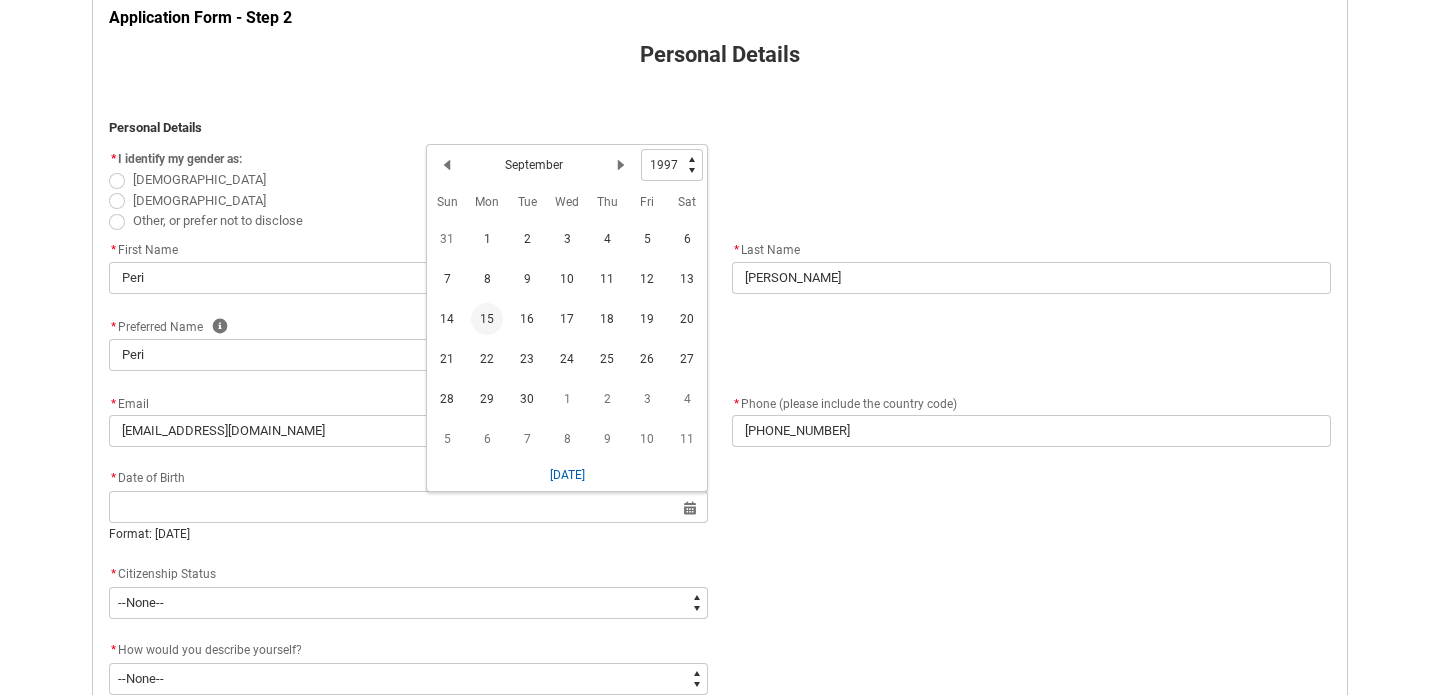 click on "15" 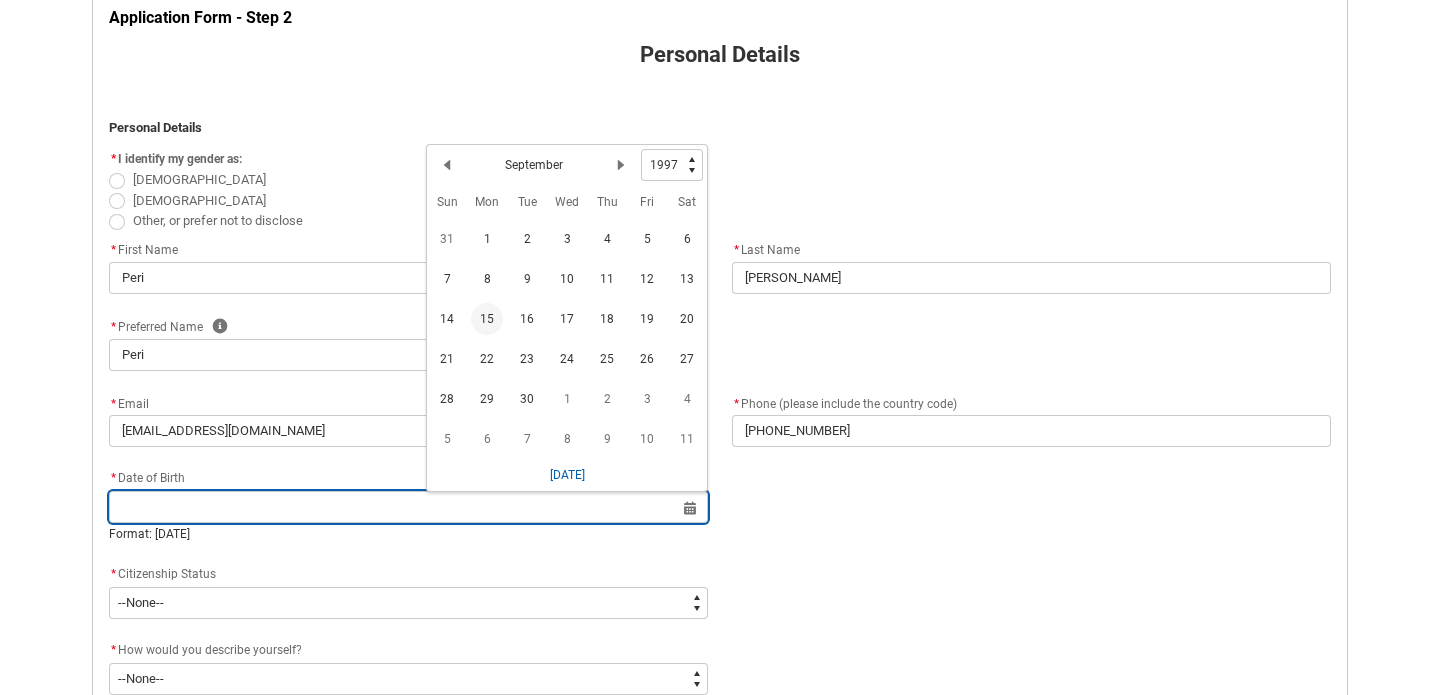 type on "[DATE]" 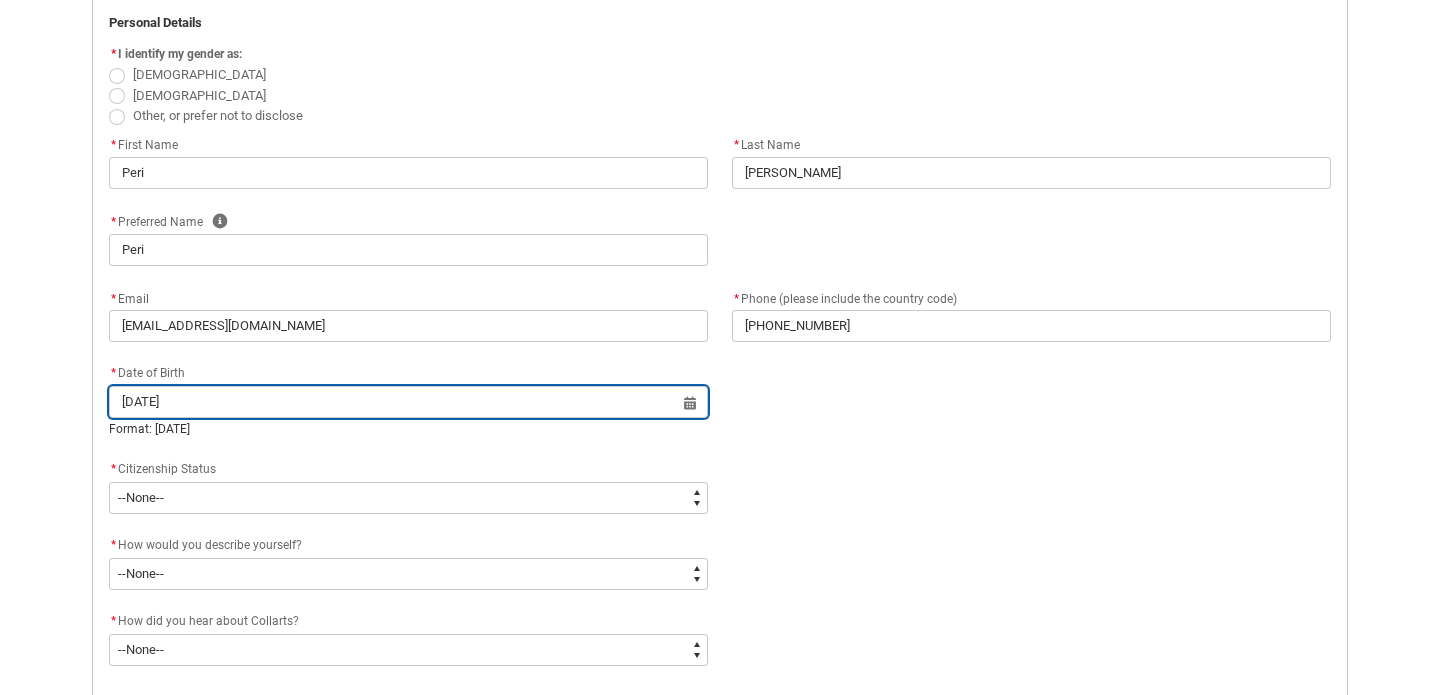 scroll, scrollTop: 533, scrollLeft: 0, axis: vertical 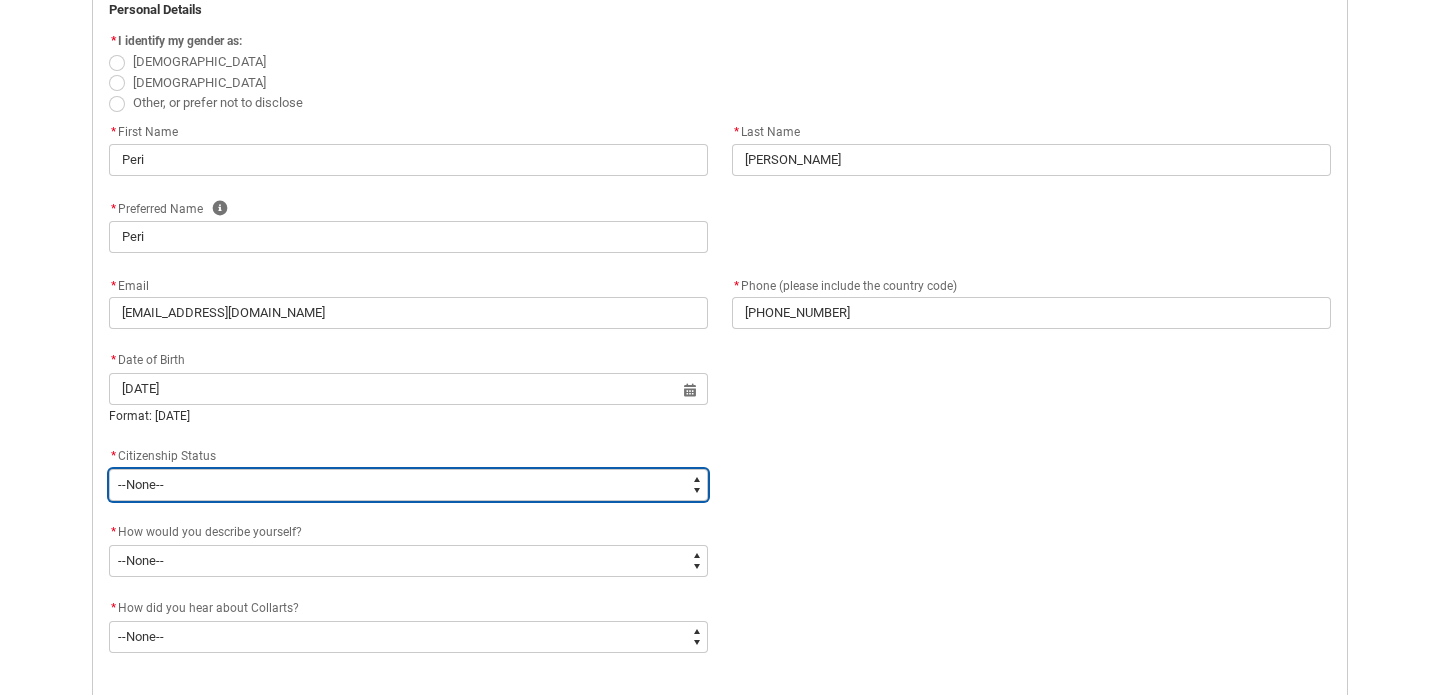 click on "--None-- [DEMOGRAPHIC_DATA] Humanitarian Visa [DEMOGRAPHIC_DATA] citizen Other [DEMOGRAPHIC_DATA] Visa Student Visa" at bounding box center (408, 485) 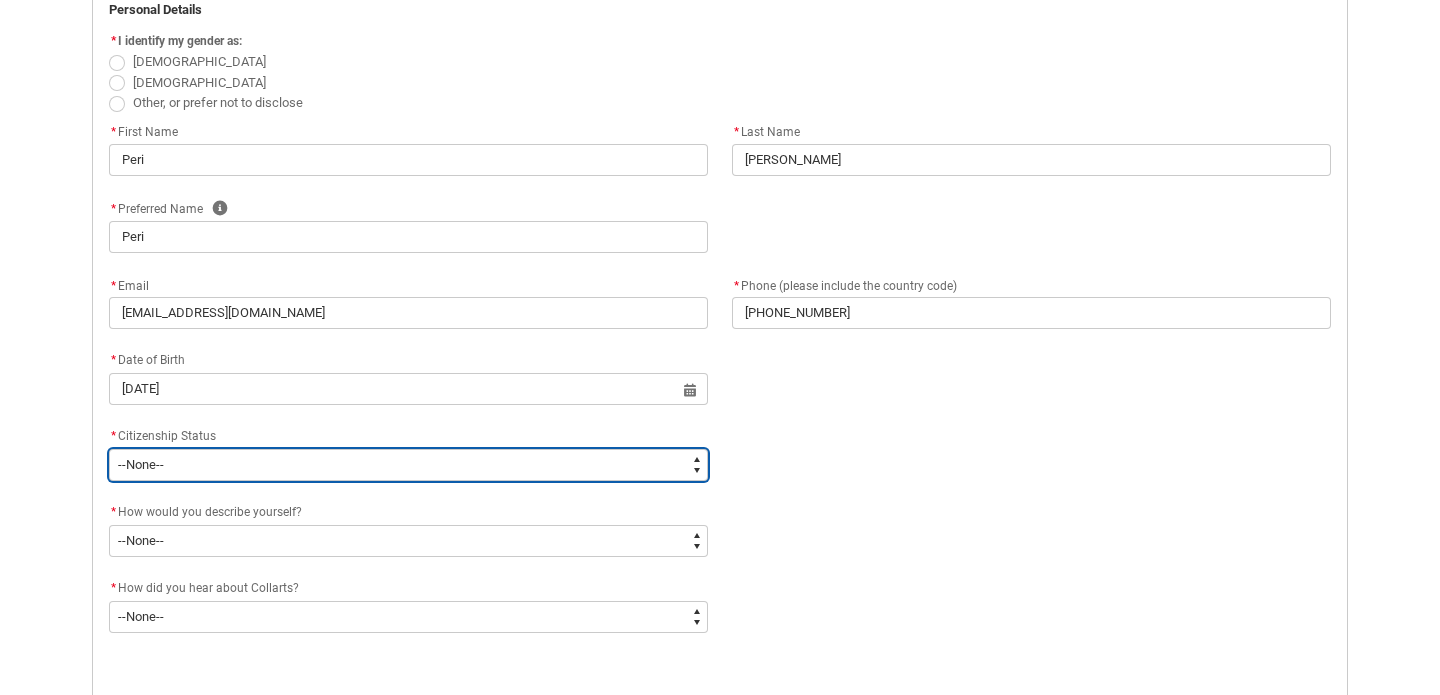 type on "Citizenship.1" 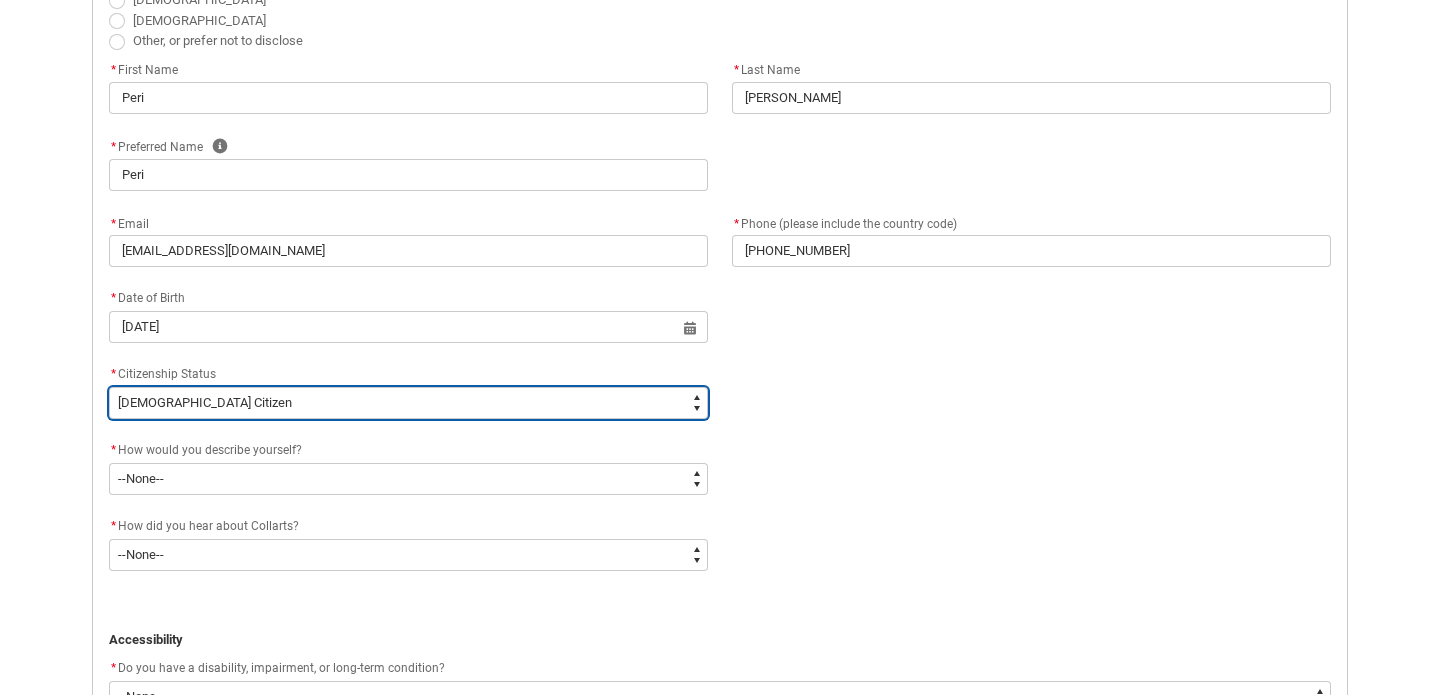 scroll, scrollTop: 599, scrollLeft: 0, axis: vertical 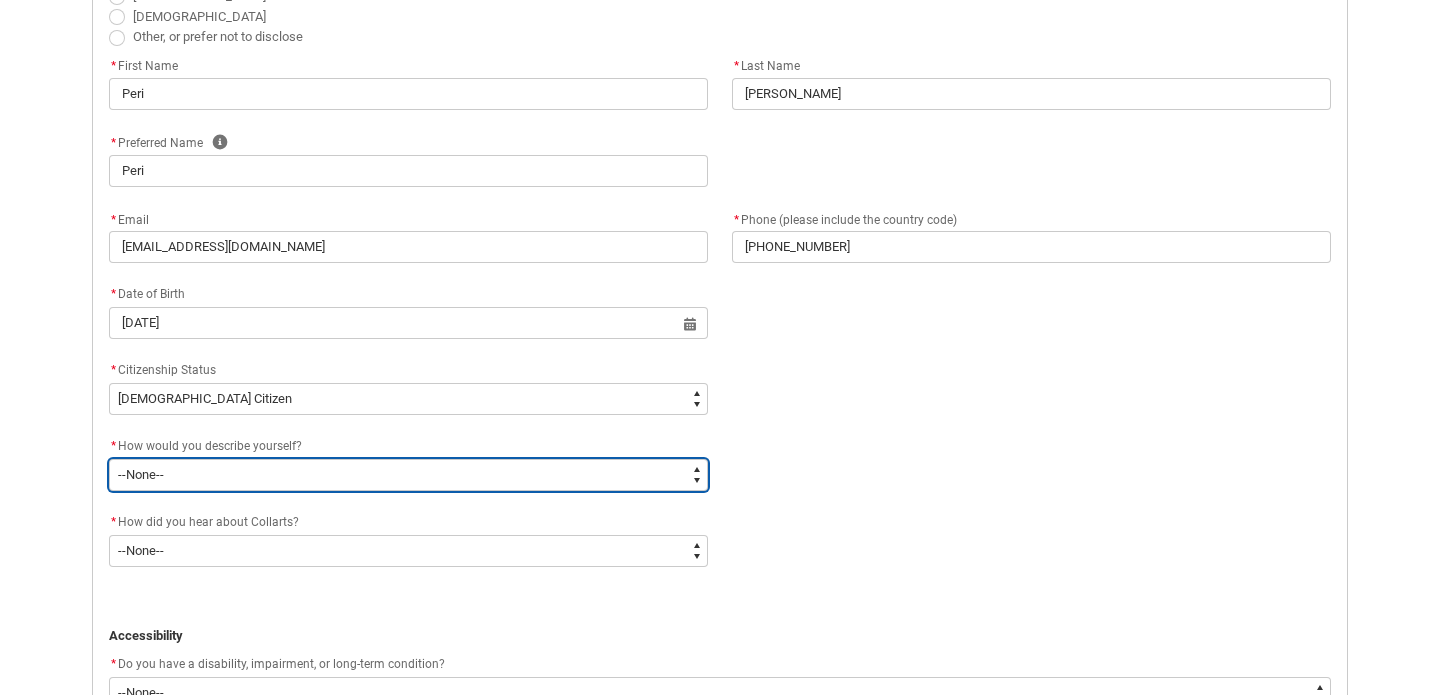 click on "--None-- I'm currently in Year 12 and planning what I'll do after school I've completed Year 12 I took some time off after high school and want to return to study I'm looking to transfer from another college/university I'm looking for a career change I'm already in the industry/have a qualification and am looking to extend my skills" at bounding box center [408, 475] 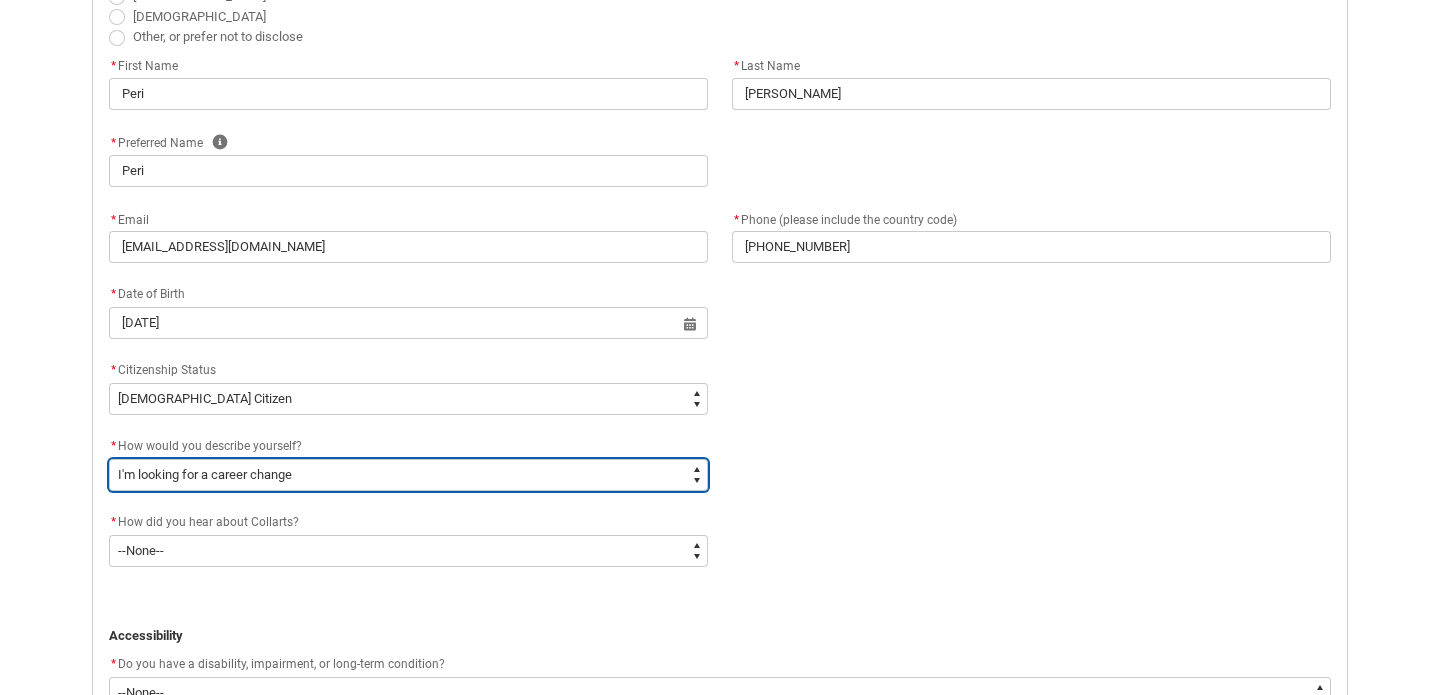 click on "--None-- I'm currently in Year 12 and planning what I'll do after school I've completed Year 12 I took some time off after high school and want to return to study I'm looking to transfer from another college/university I'm looking for a career change I'm already in the industry/have a qualification and am looking to extend my skills" at bounding box center [408, 475] 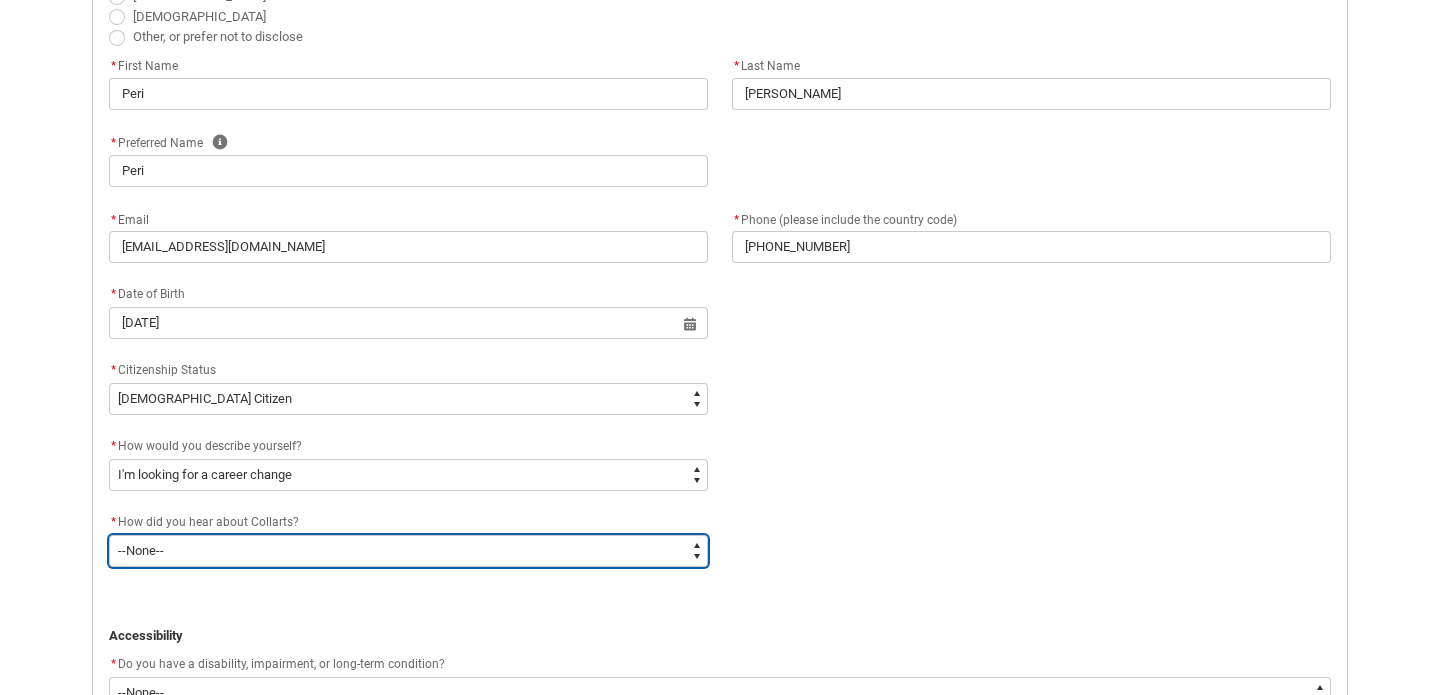 click on "--None-- Advertising - Facebook Advertising - Google Advertising - Instagram Advertising - YouTube Advertising - Other Career Advisor Career Expo Collarts Newsletter/Email Collarts Website Festivals/Events Freeza/Amplified In the Media Online Search (Google) Radio Signage Socials (Facebook, Instagram, TikTok, LinkedIn etc) Spotify VET course at school VTAC Word of mouth Workshops at Collarts Workshops at school Other" at bounding box center (408, 551) 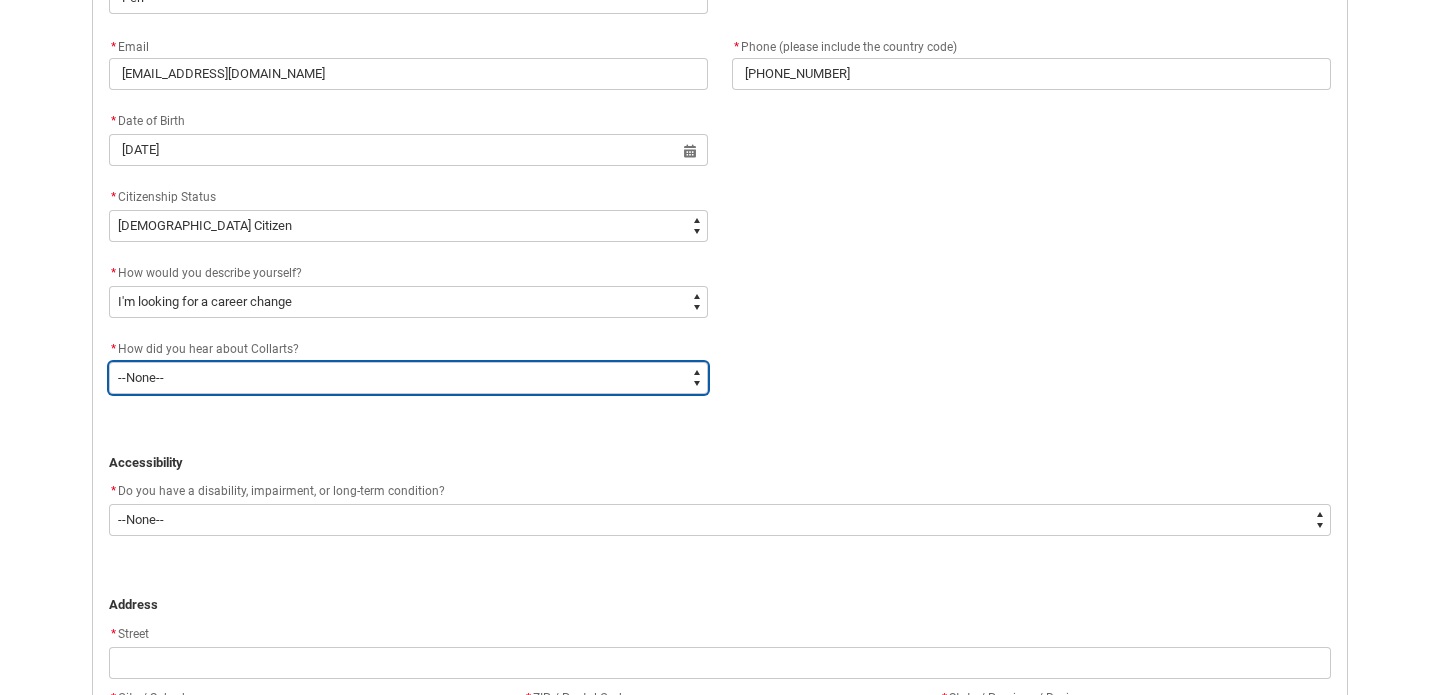 scroll, scrollTop: 773, scrollLeft: 0, axis: vertical 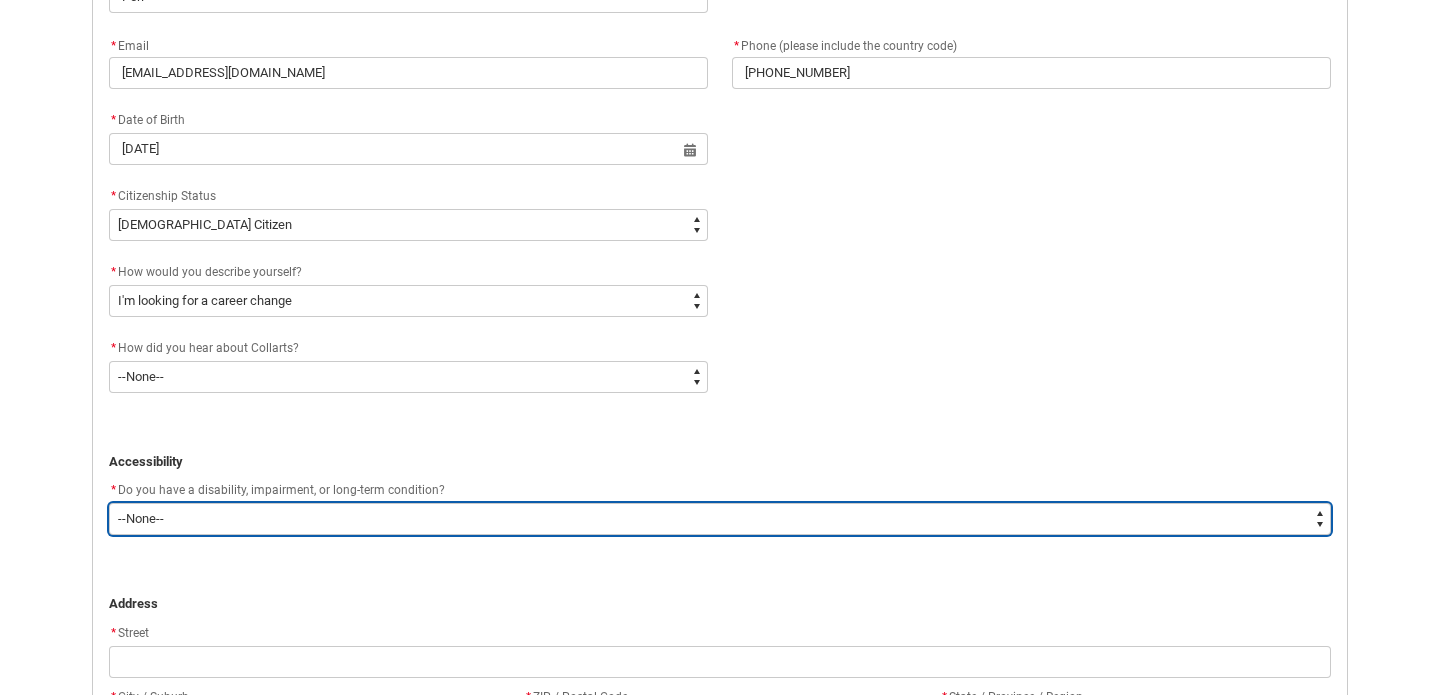 click on "--None-- Yes No" at bounding box center [720, 519] 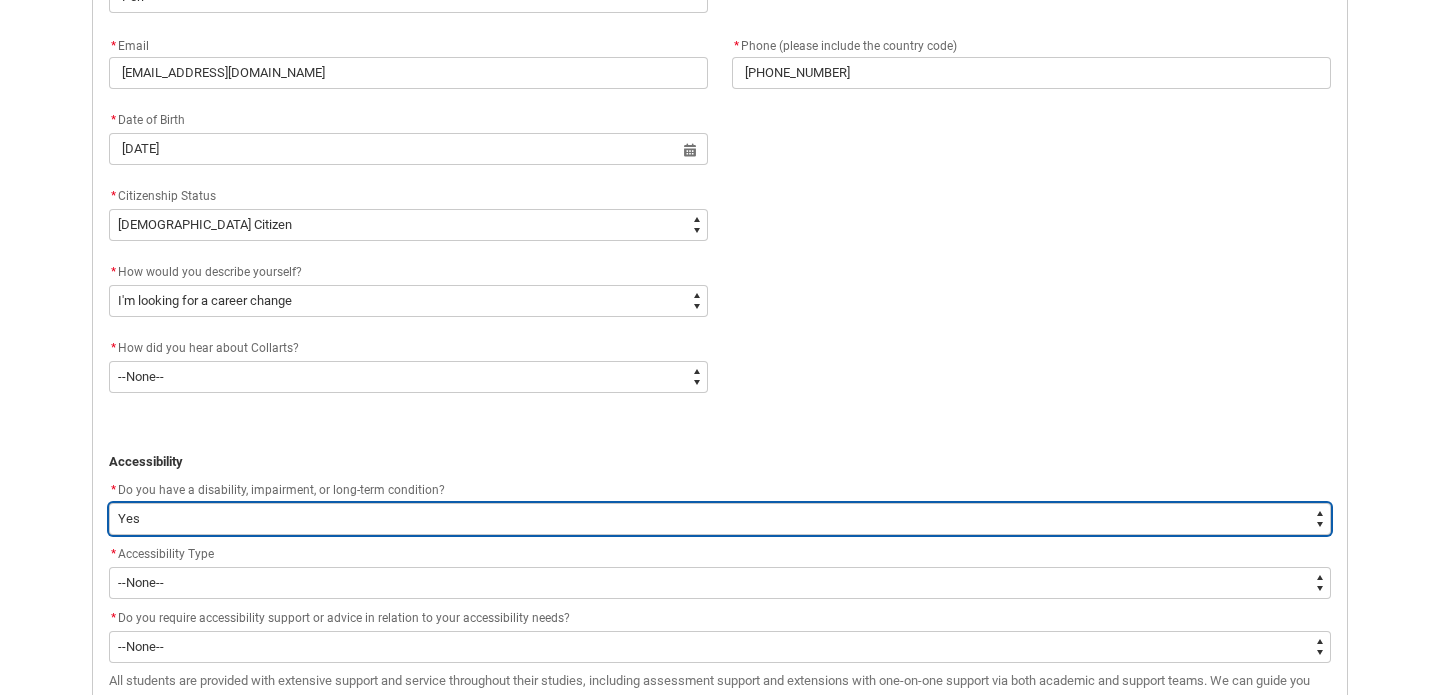 click on "--None-- Yes No" at bounding box center (720, 519) 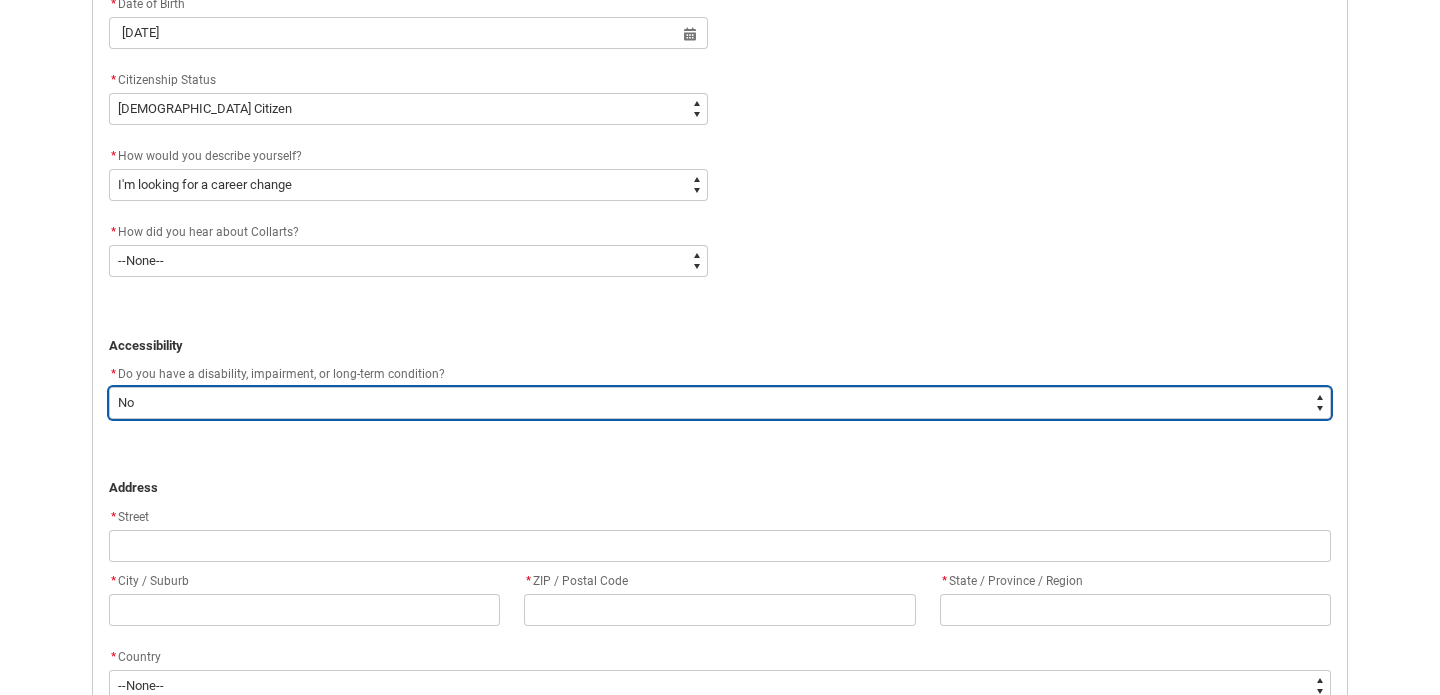 scroll, scrollTop: 893, scrollLeft: 0, axis: vertical 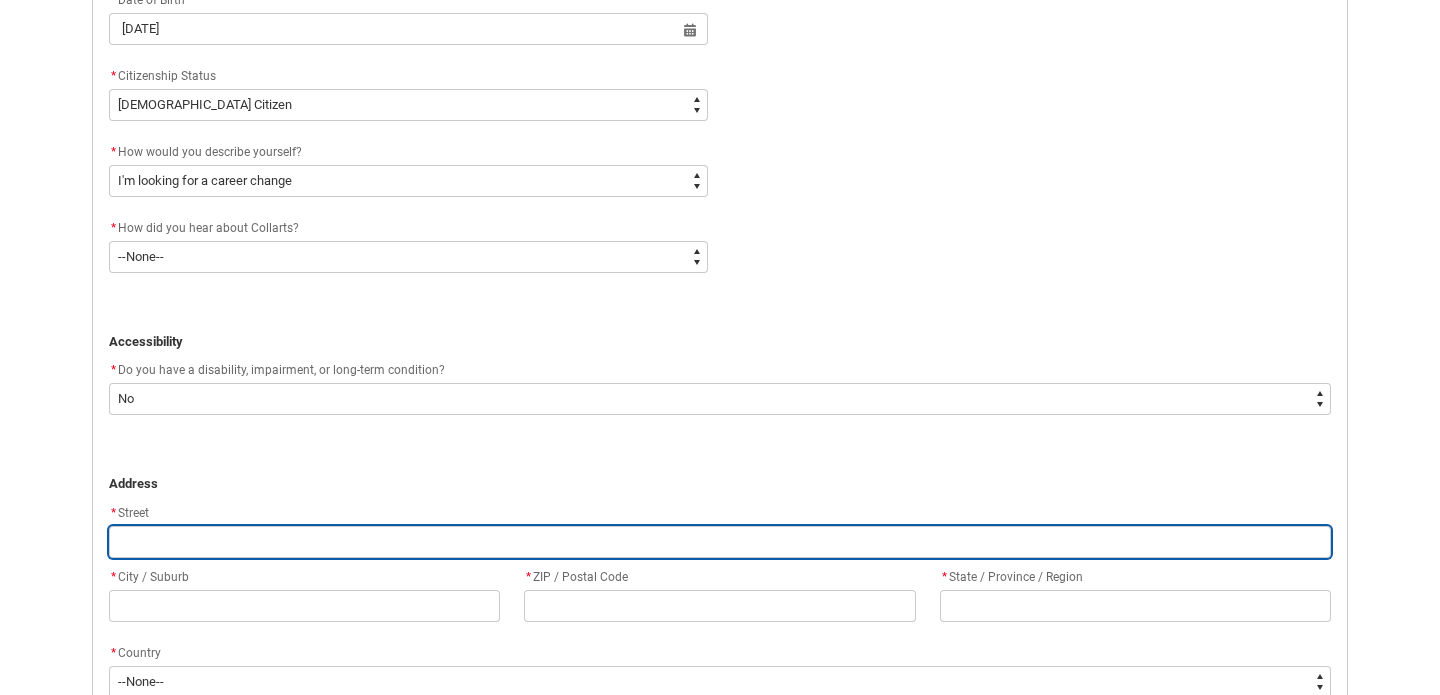 click at bounding box center (720, 542) 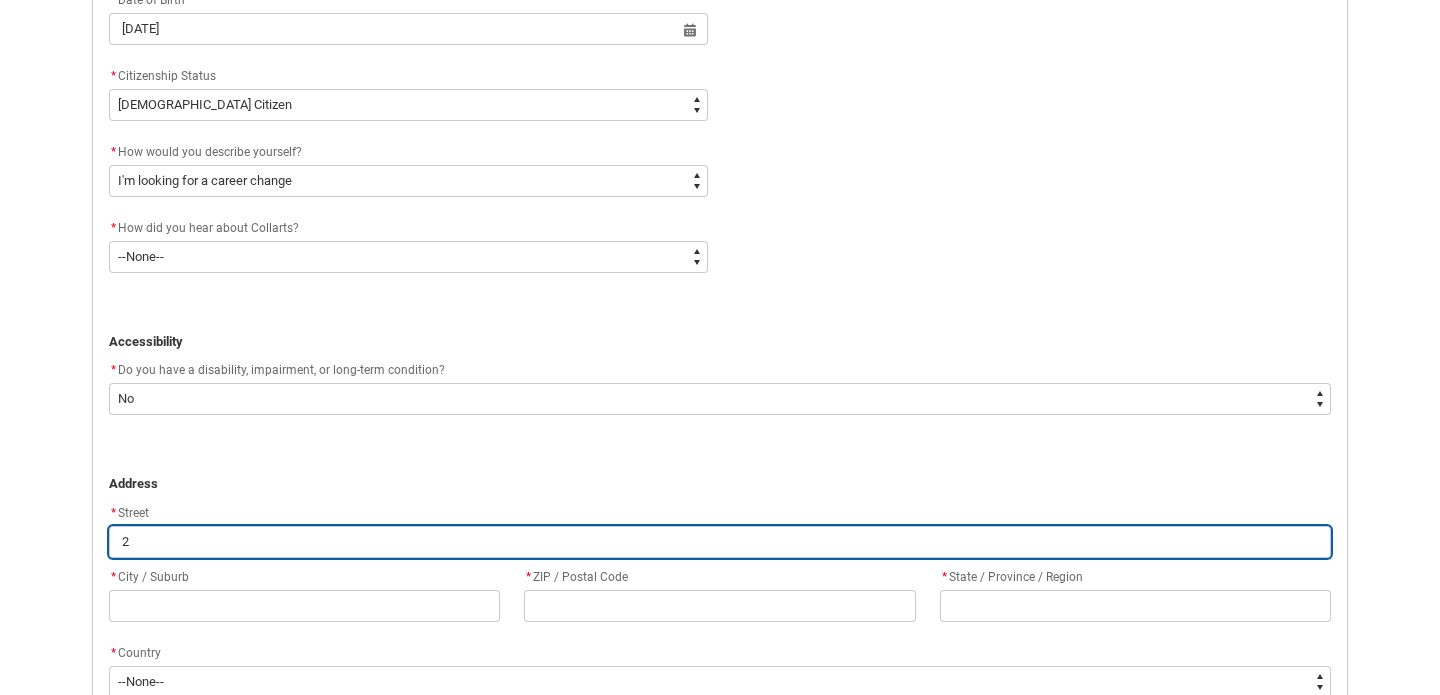 type on "25" 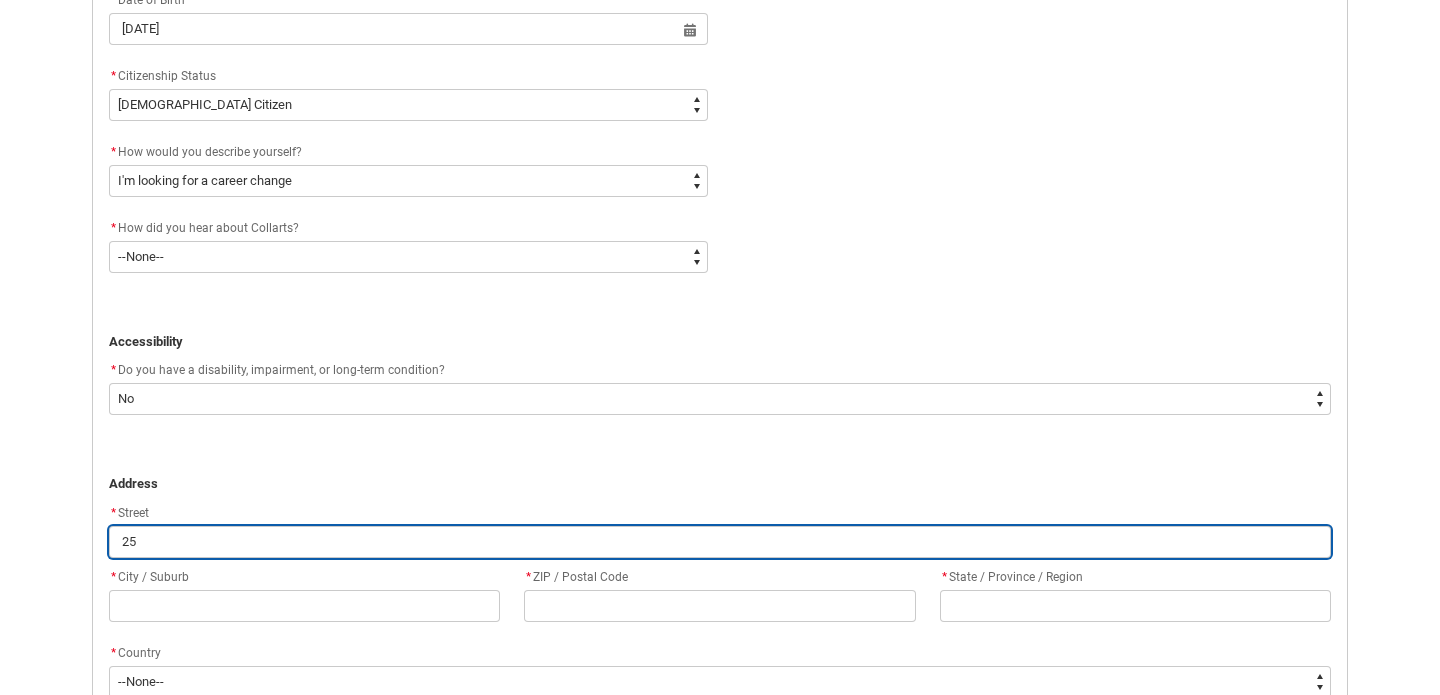 type on "25" 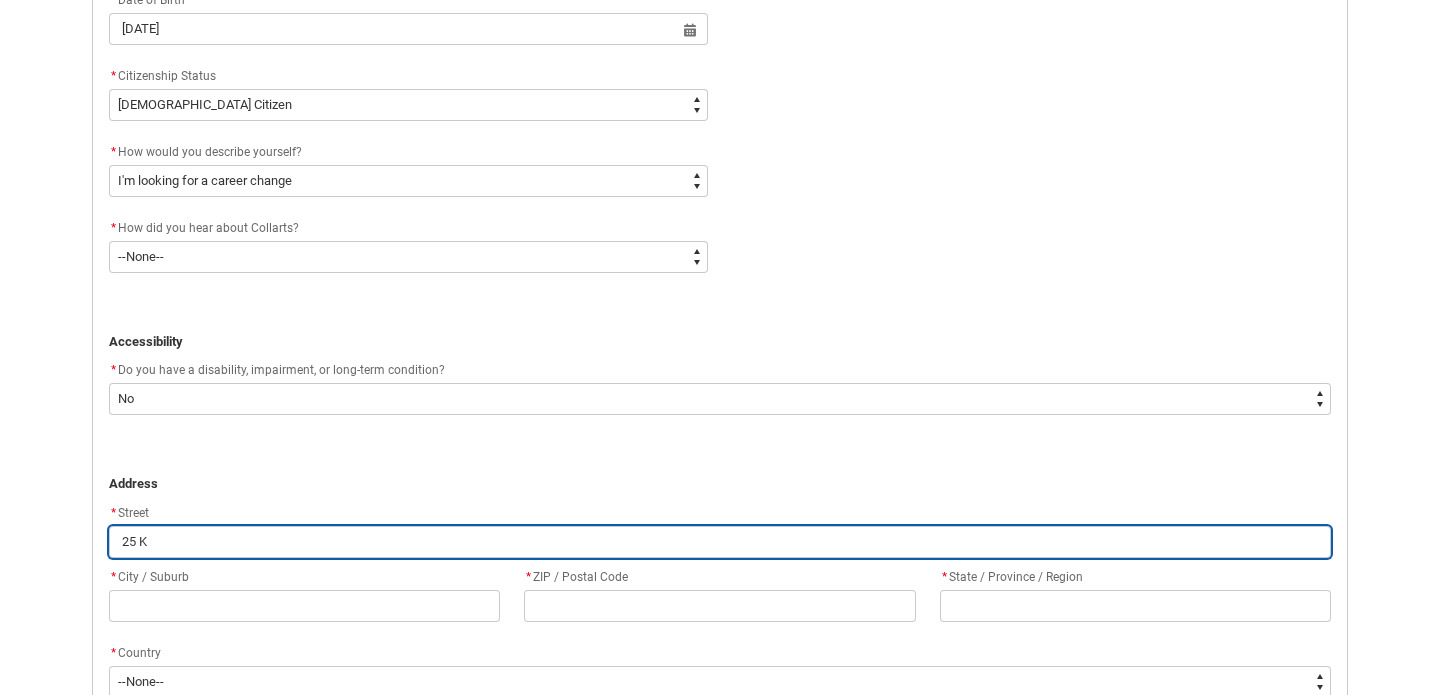 type on "25 Ke" 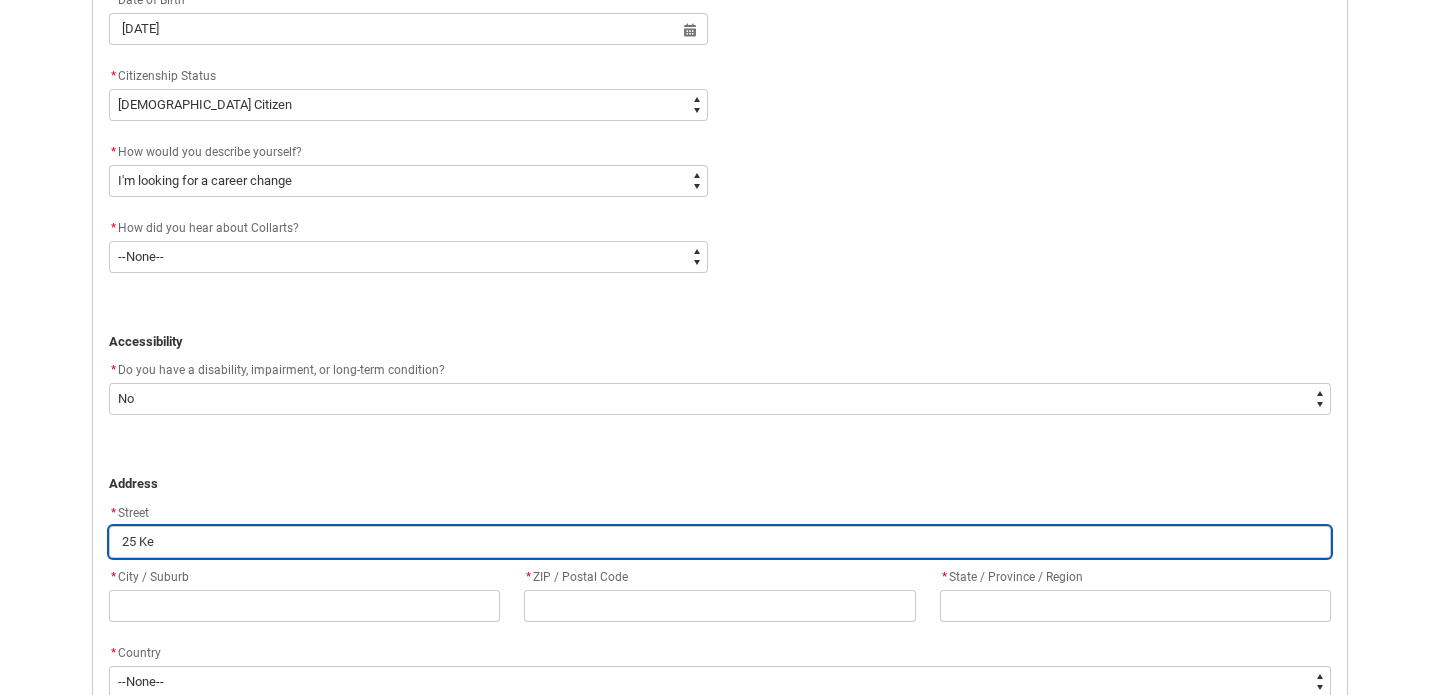 type on "25 Kel" 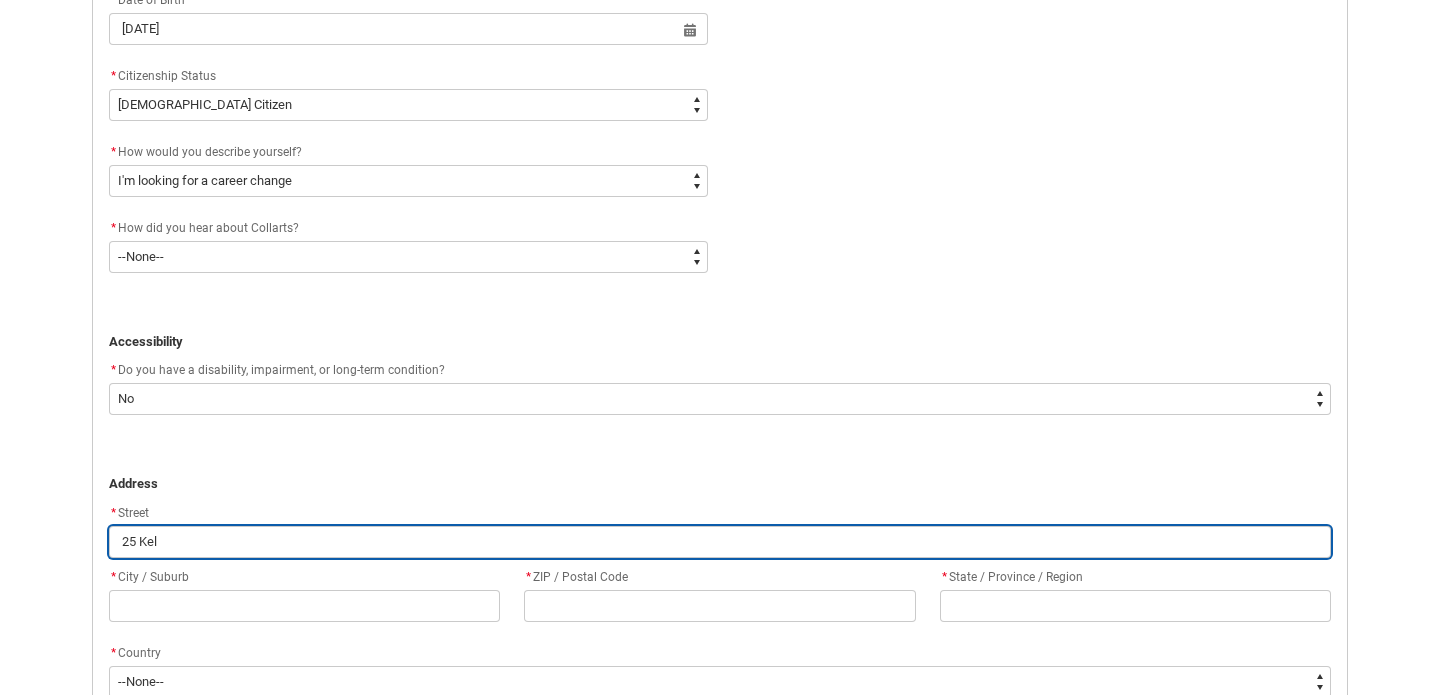 type on "25 Kelv" 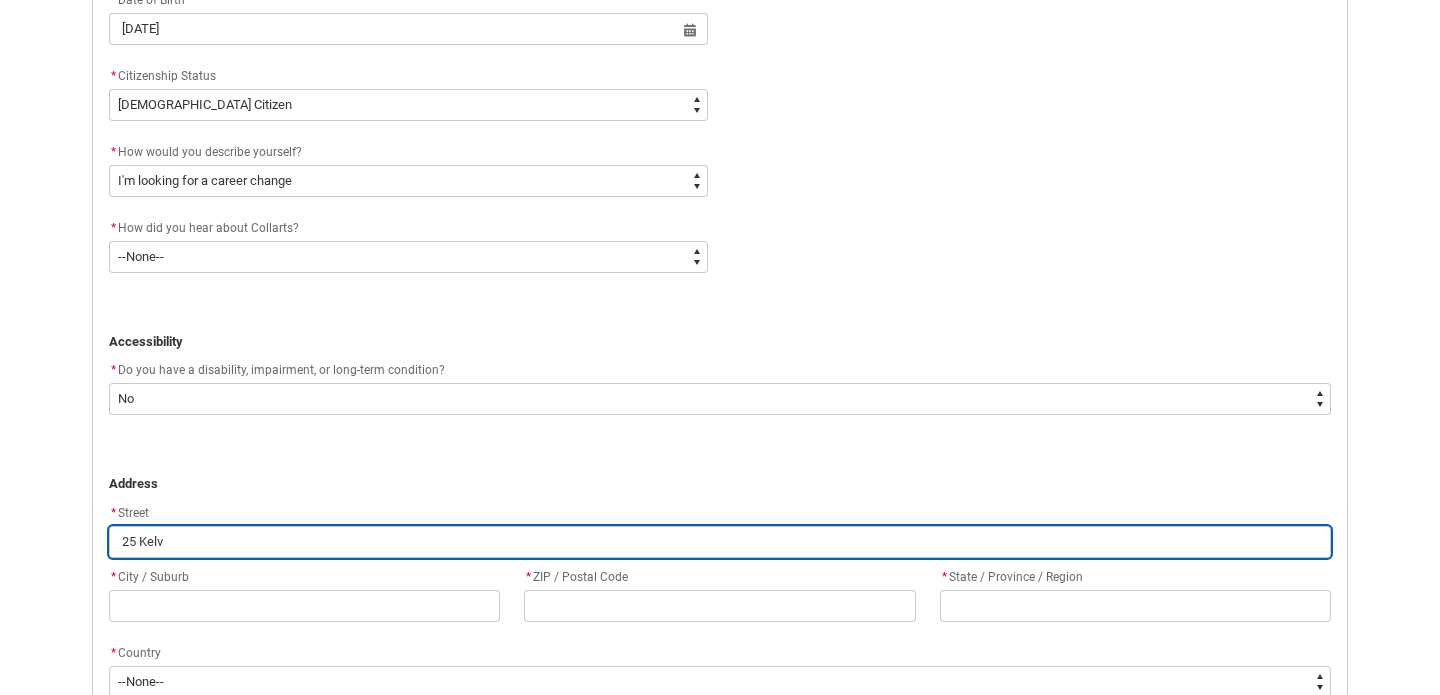 type on "25 Kelvi" 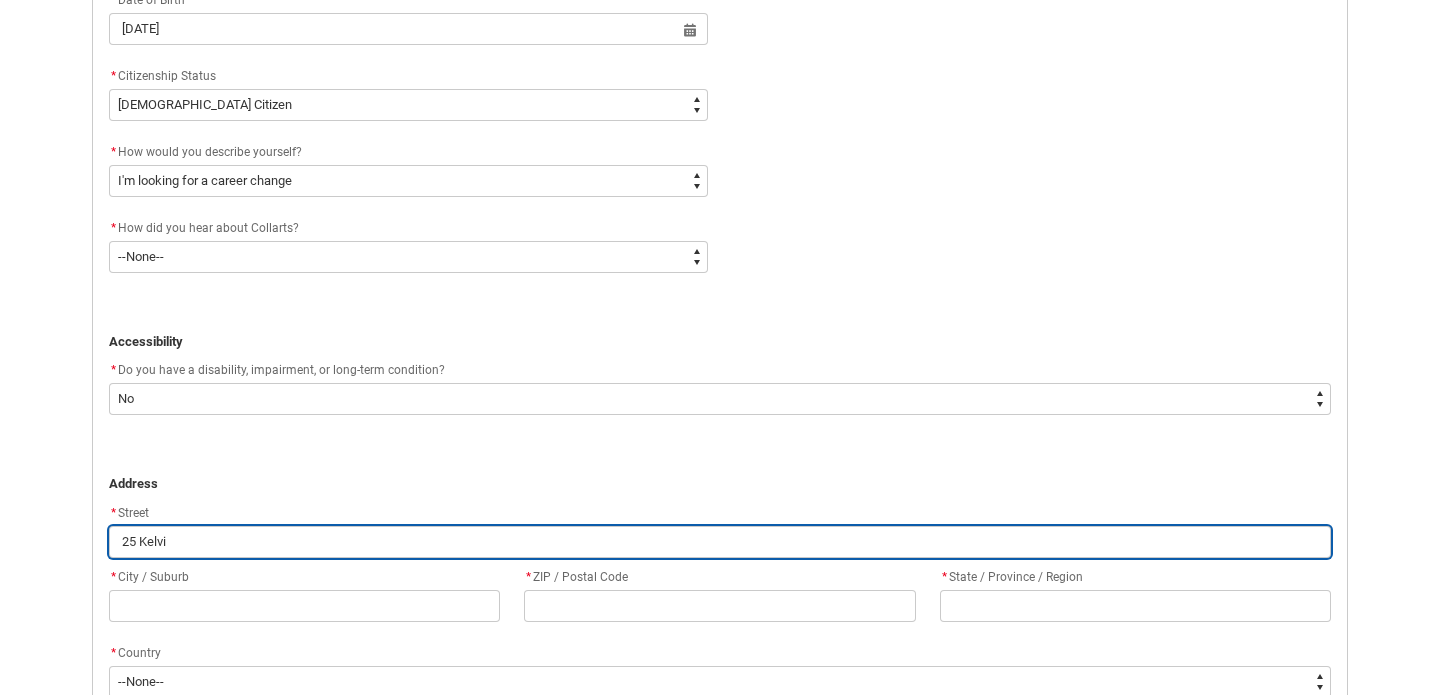 type on "25 [PERSON_NAME]" 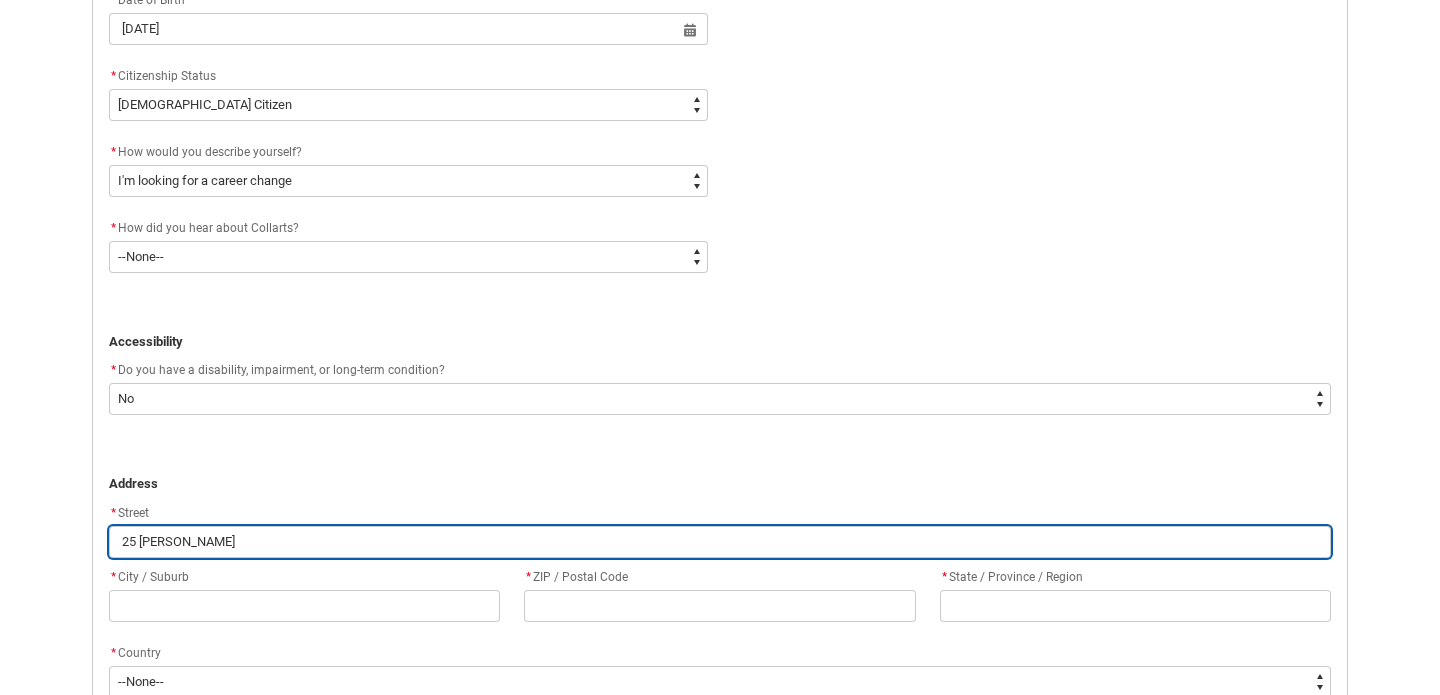 type on "25 [PERSON_NAME]" 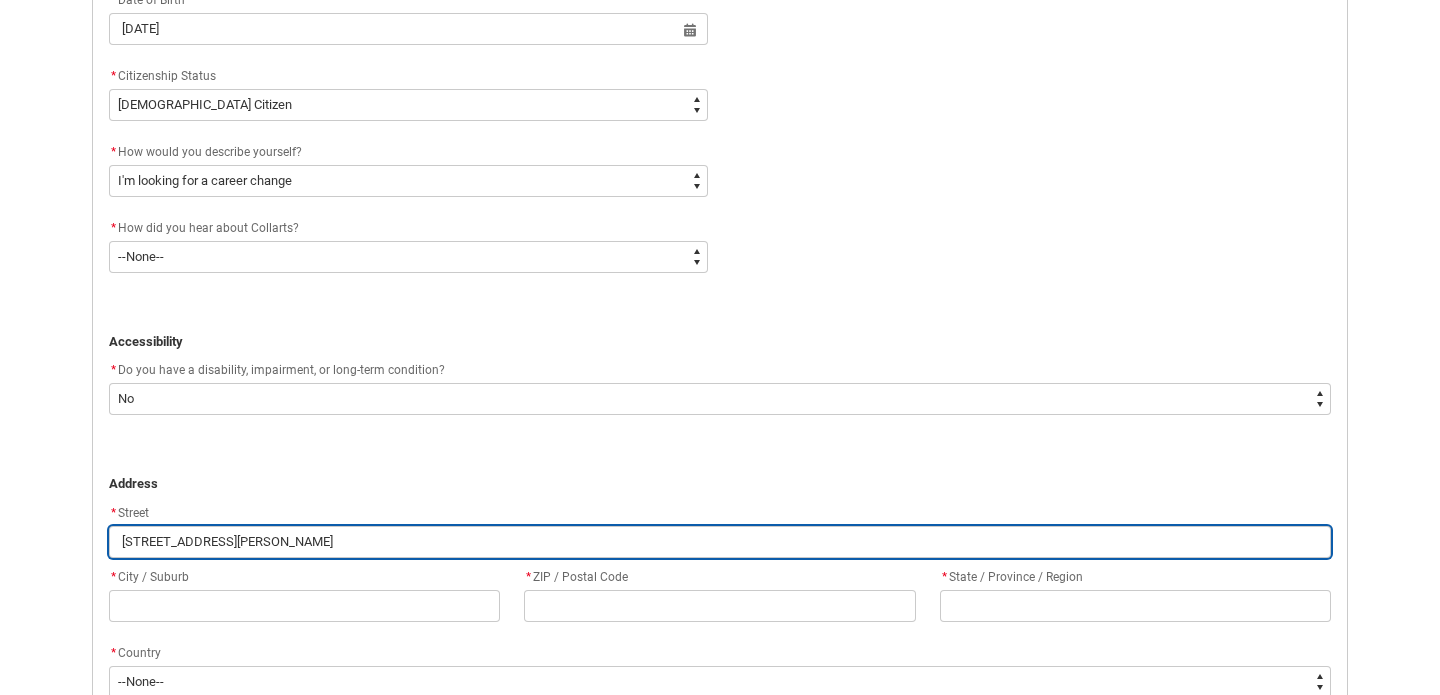 type on "[STREET_ADDRESS][PERSON_NAME]" 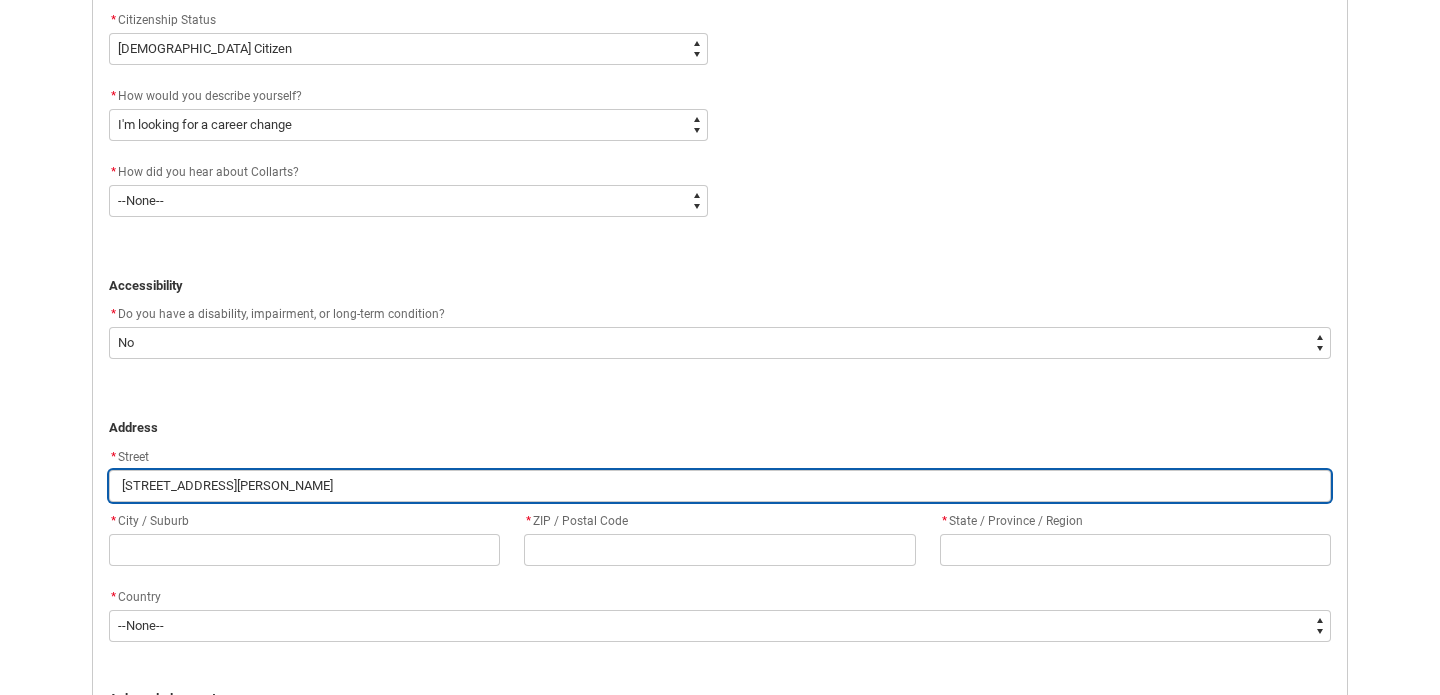 scroll, scrollTop: 961, scrollLeft: 0, axis: vertical 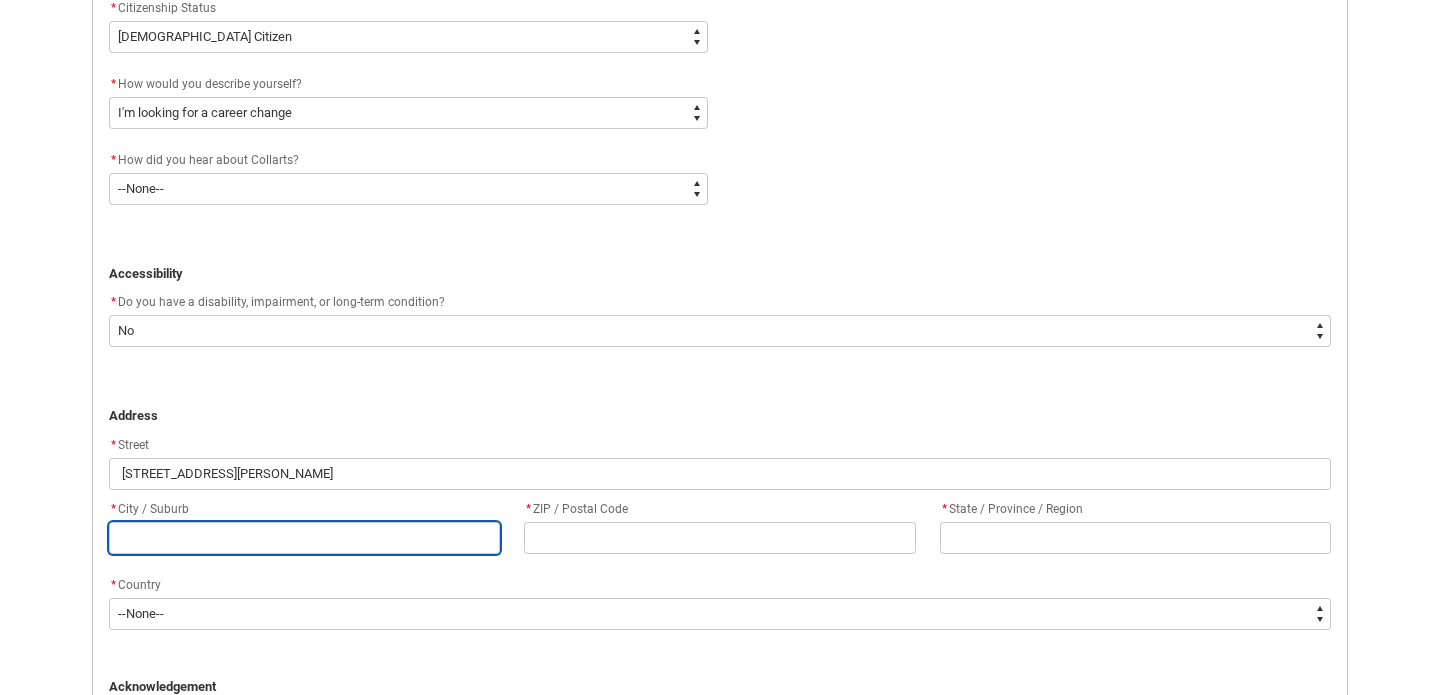 click at bounding box center (304, 538) 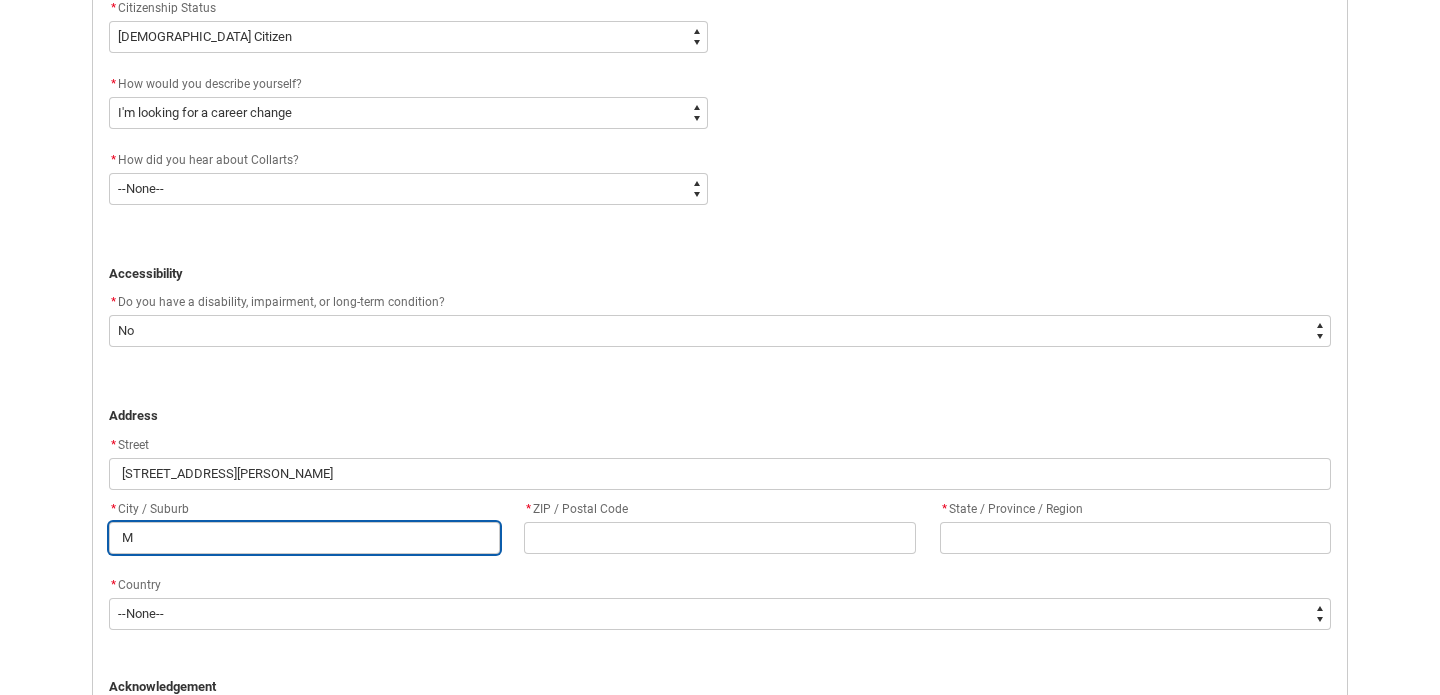 type on "Me" 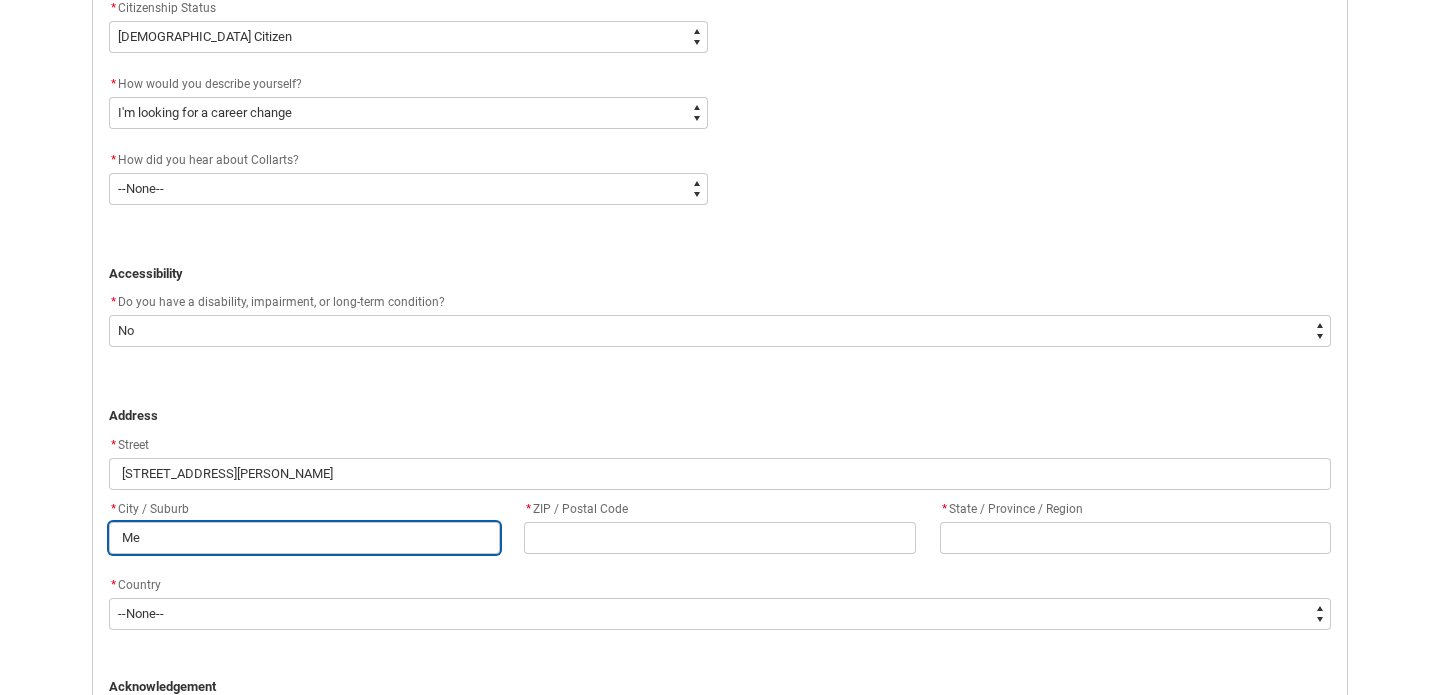 type on "[PERSON_NAME]" 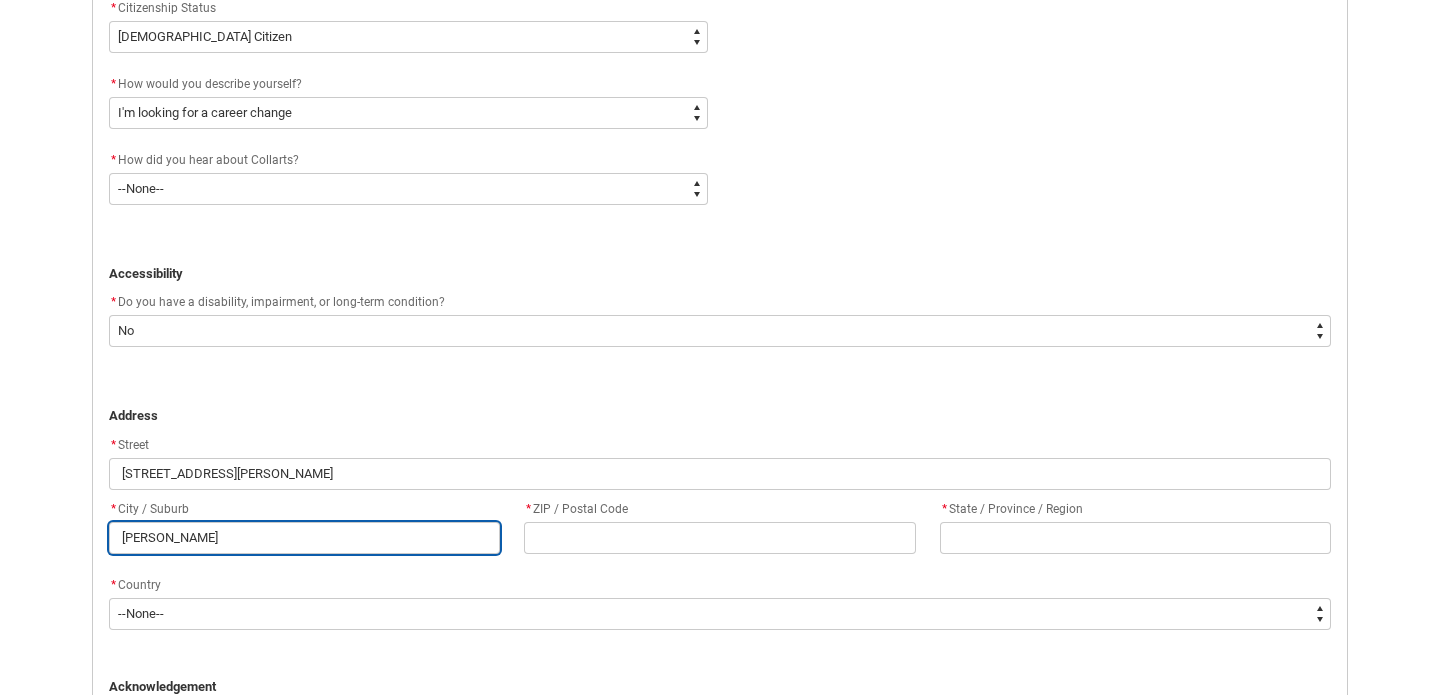type on "Melb" 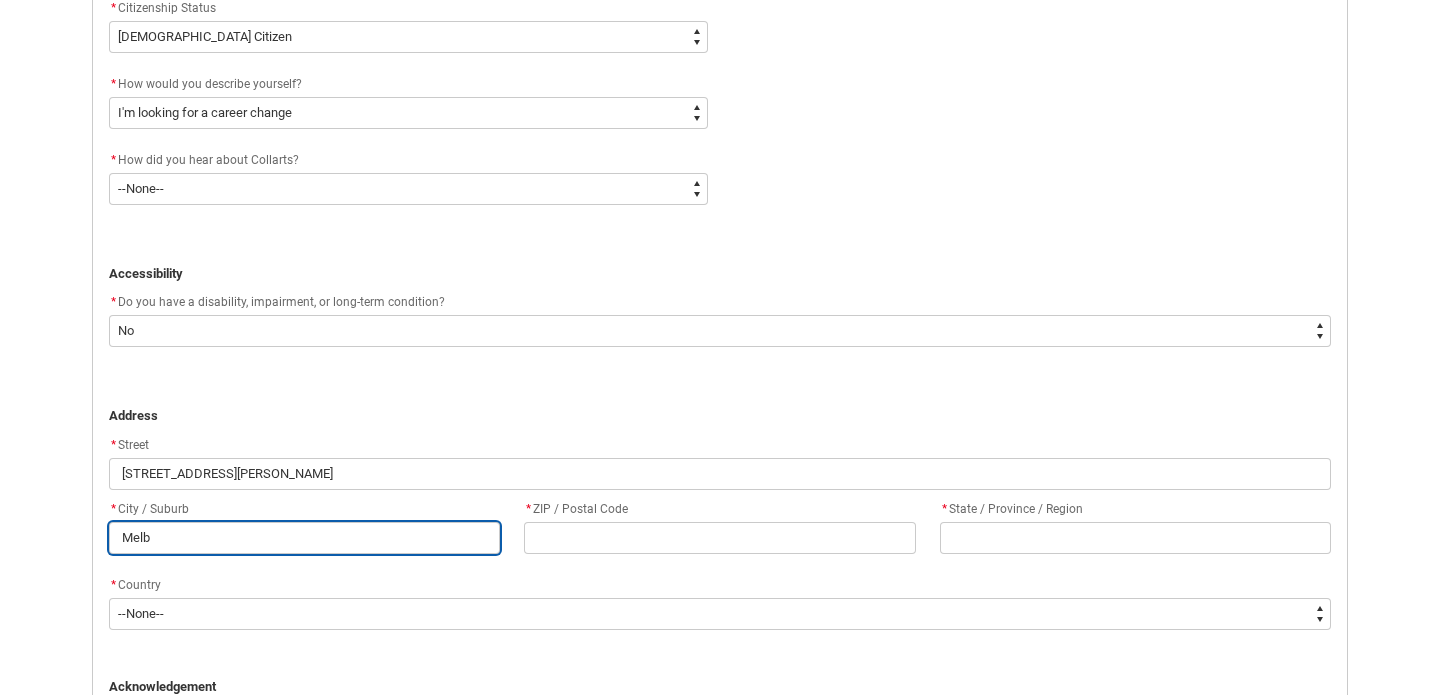 type on "Melbo" 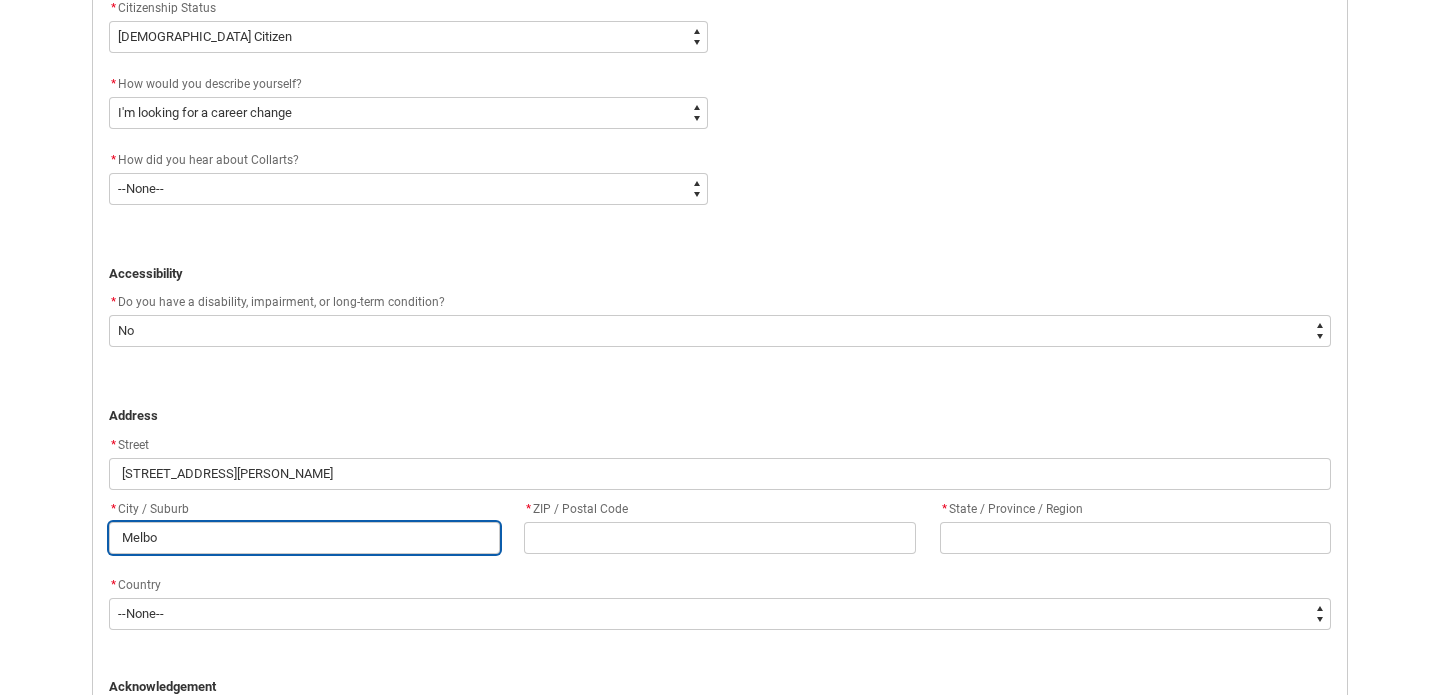 type on "Melbou" 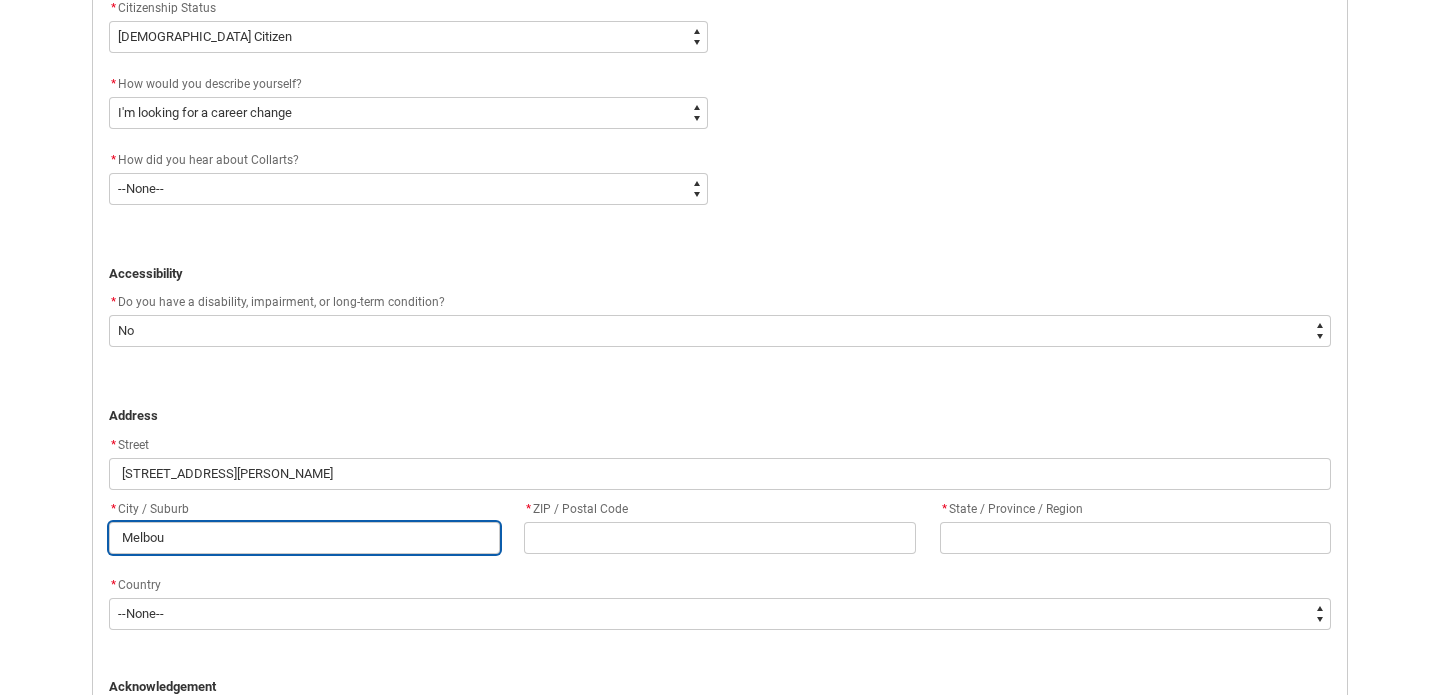 type on "Melbour" 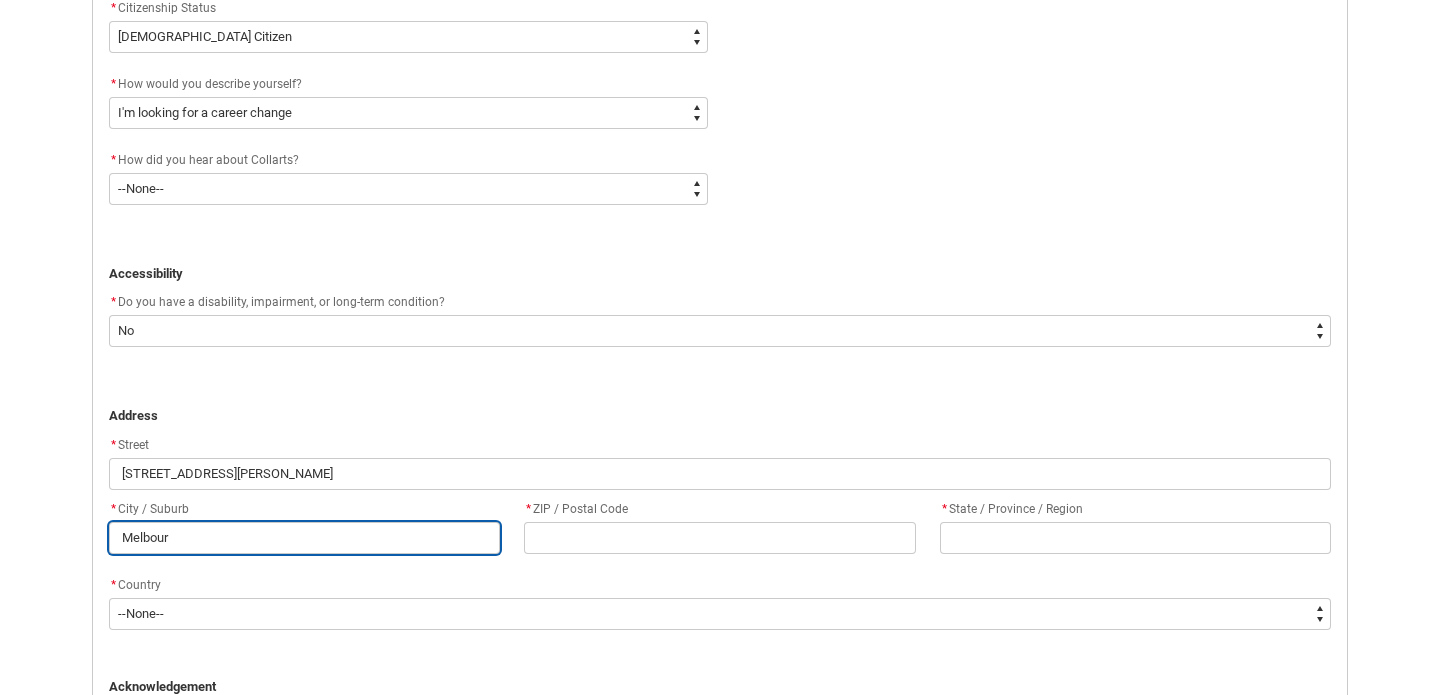 type on "Melbourn" 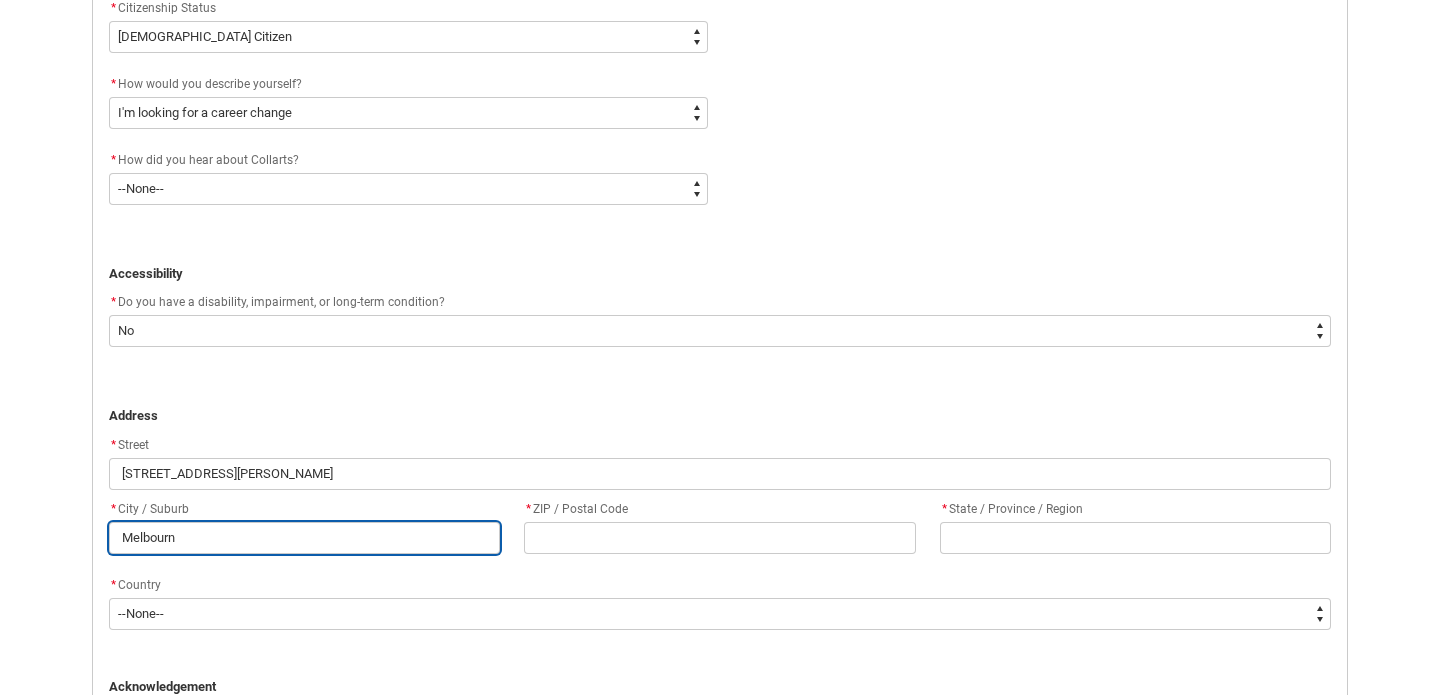 type on "[GEOGRAPHIC_DATA]" 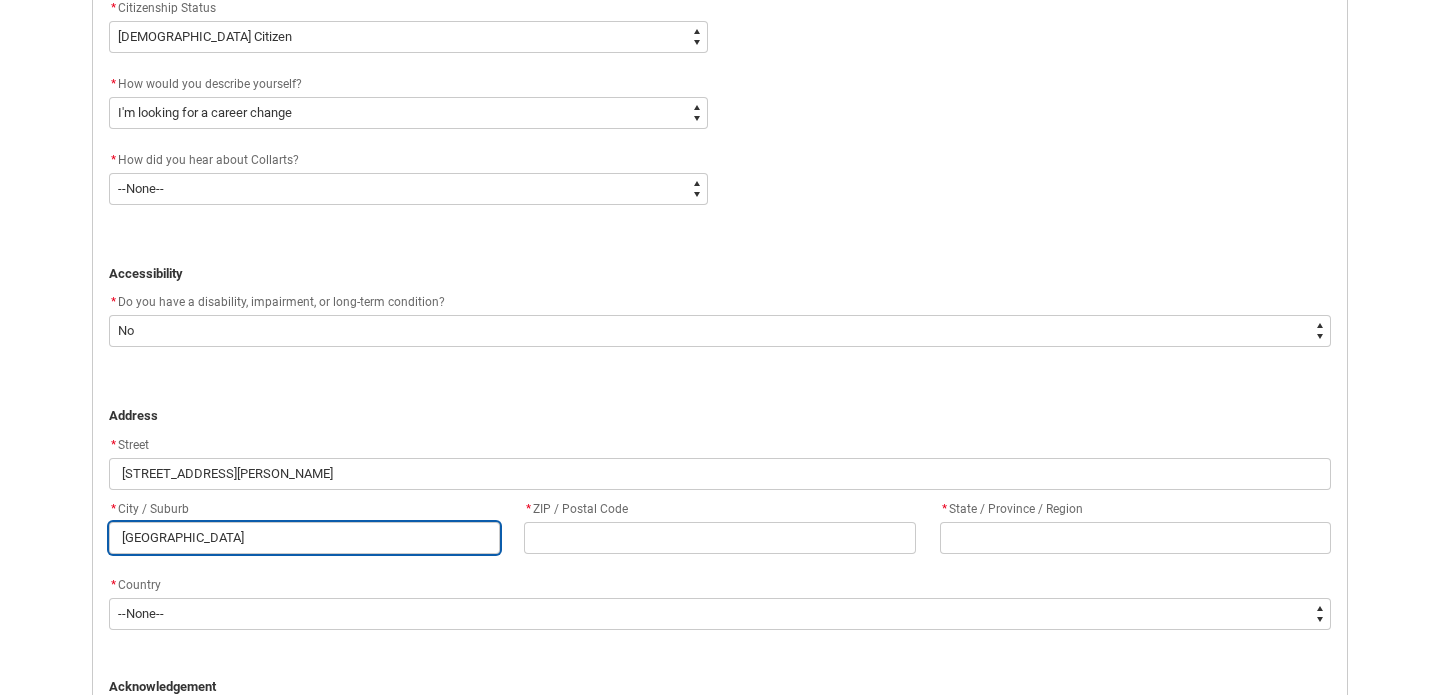 drag, startPoint x: 189, startPoint y: 535, endPoint x: 34, endPoint y: 522, distance: 155.5442 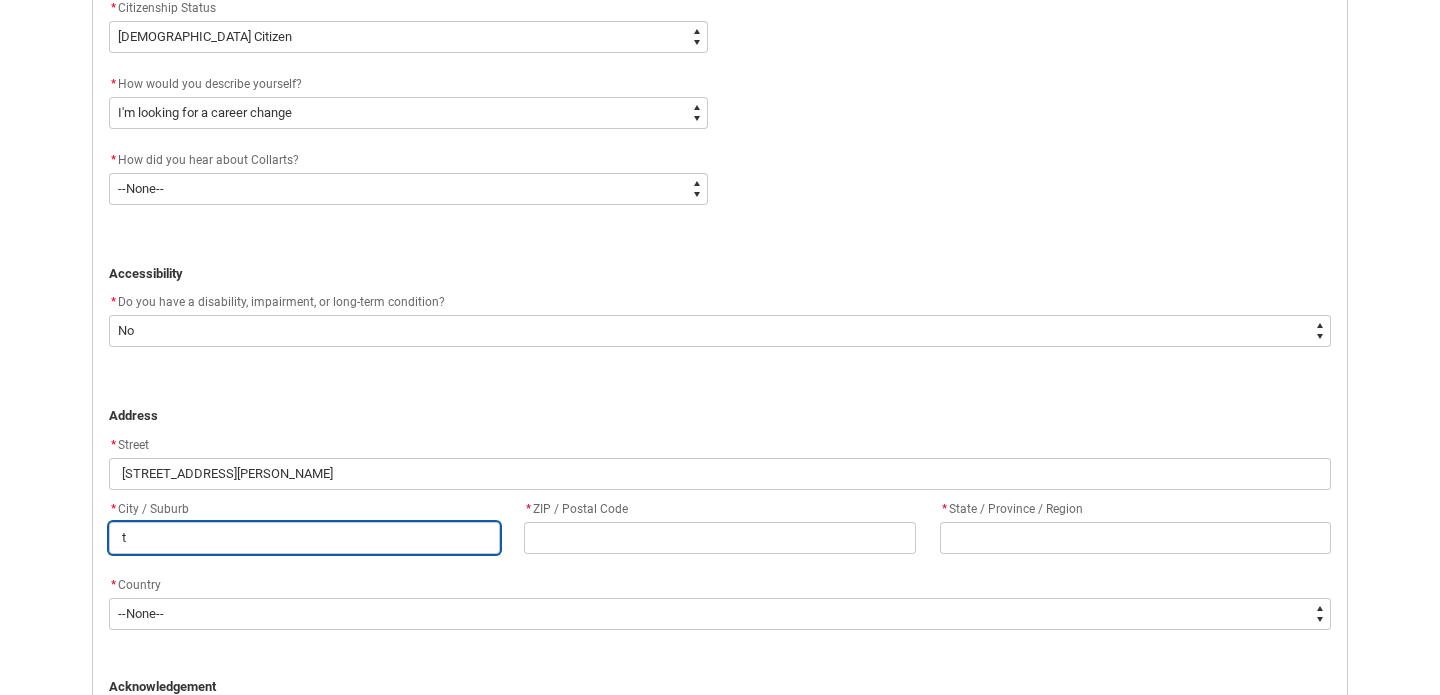 type on "th" 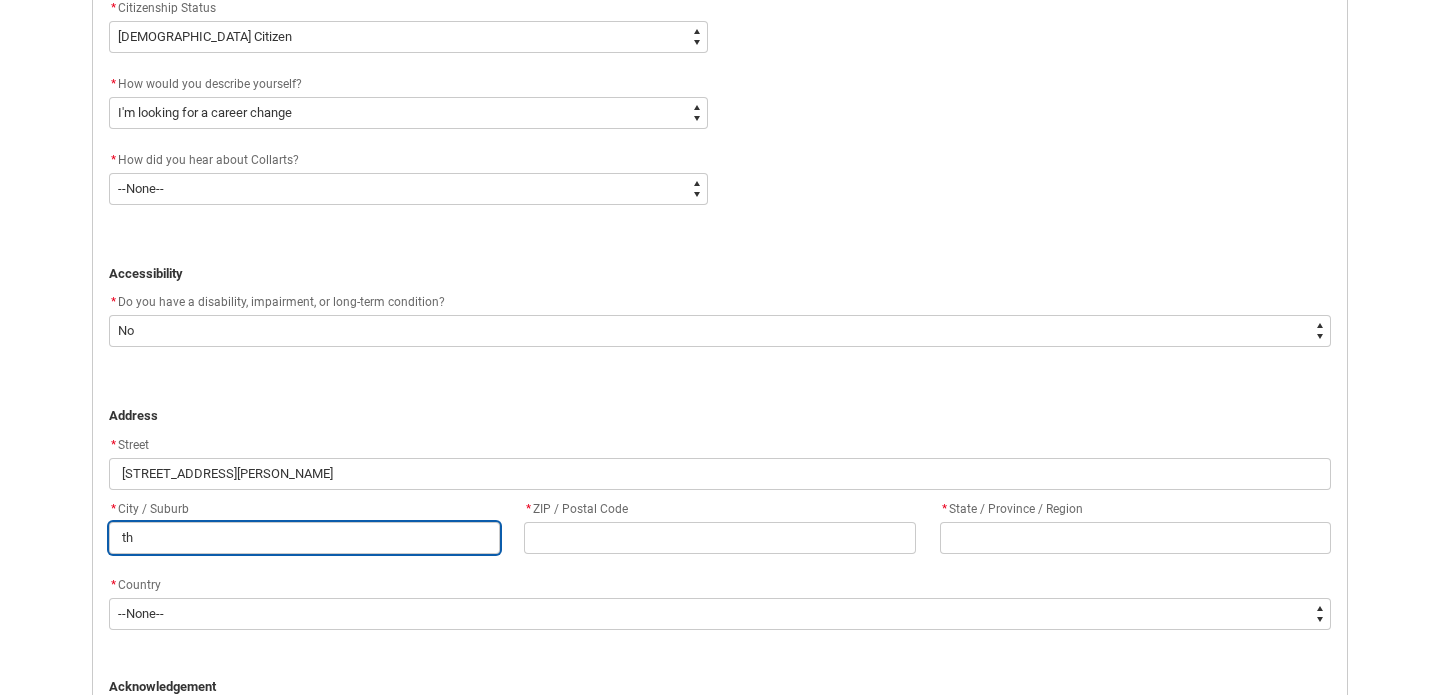 type on "tho" 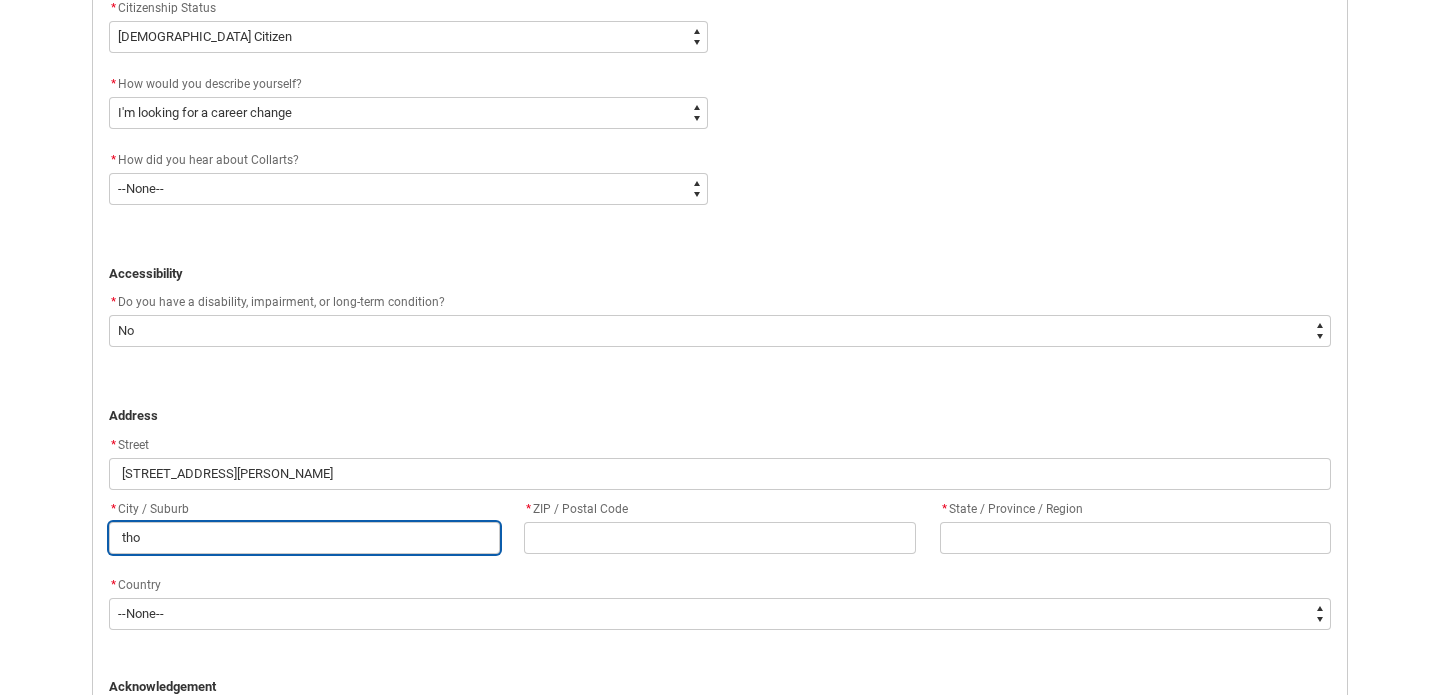 type on "thor" 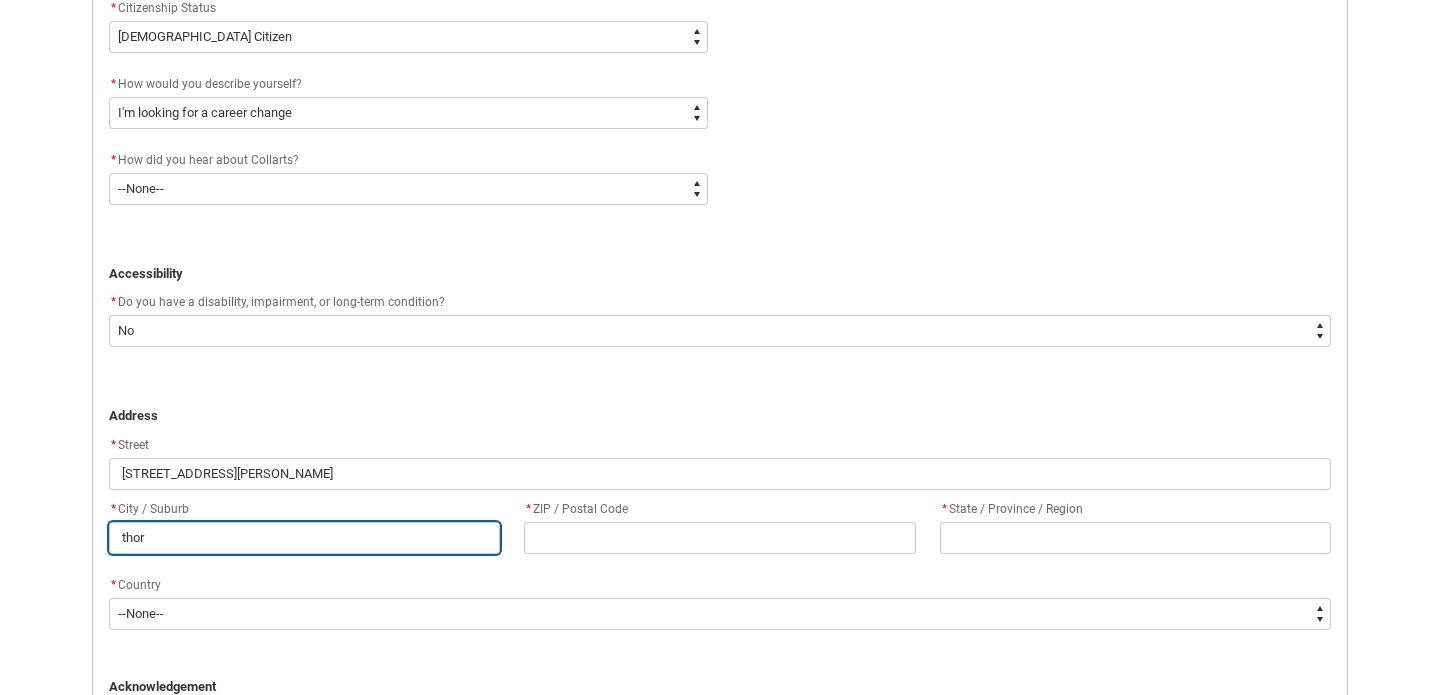 type on "thorn" 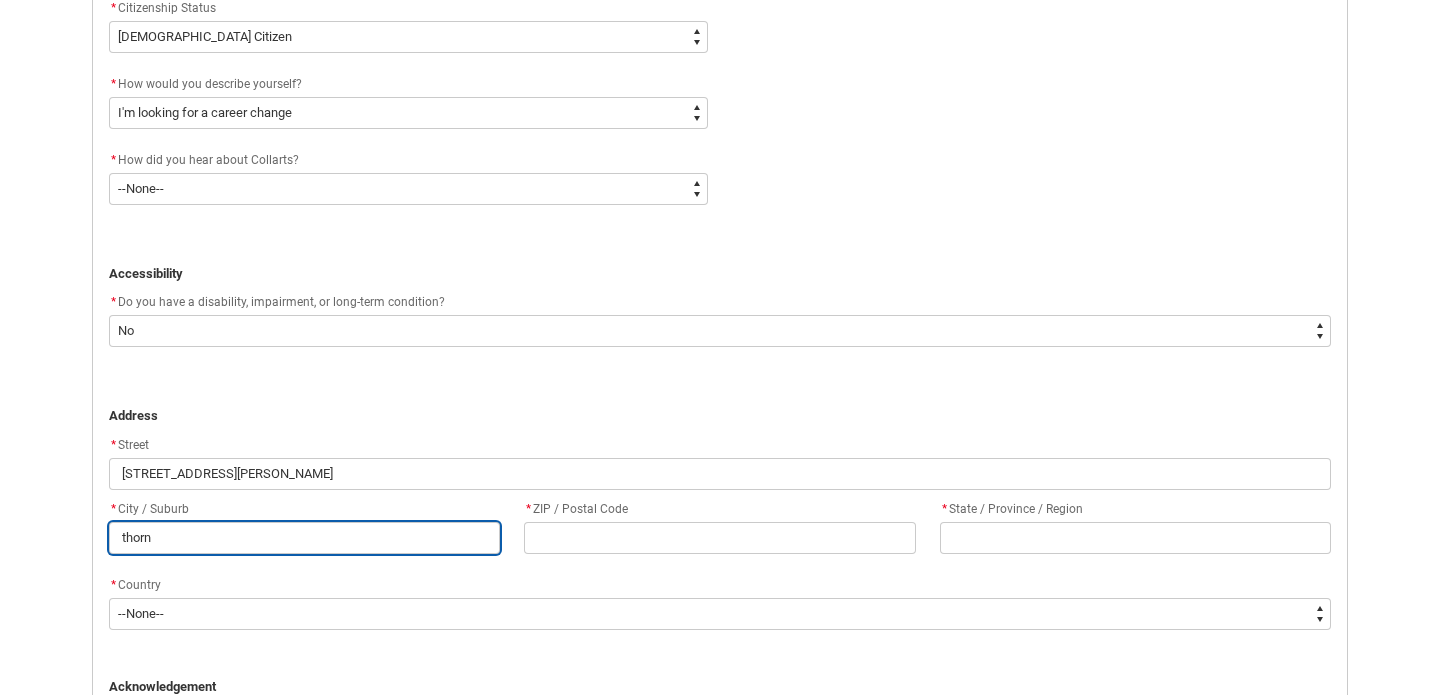 type on "thor" 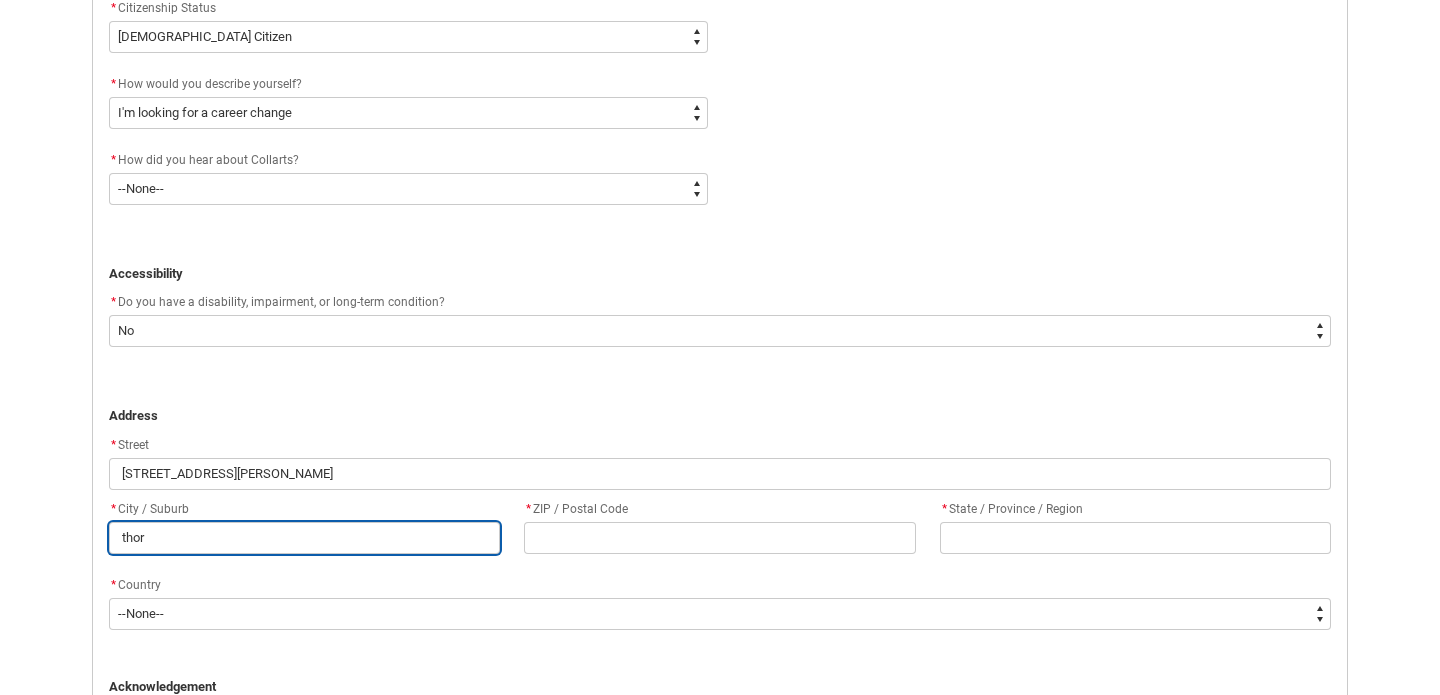 type on "tho" 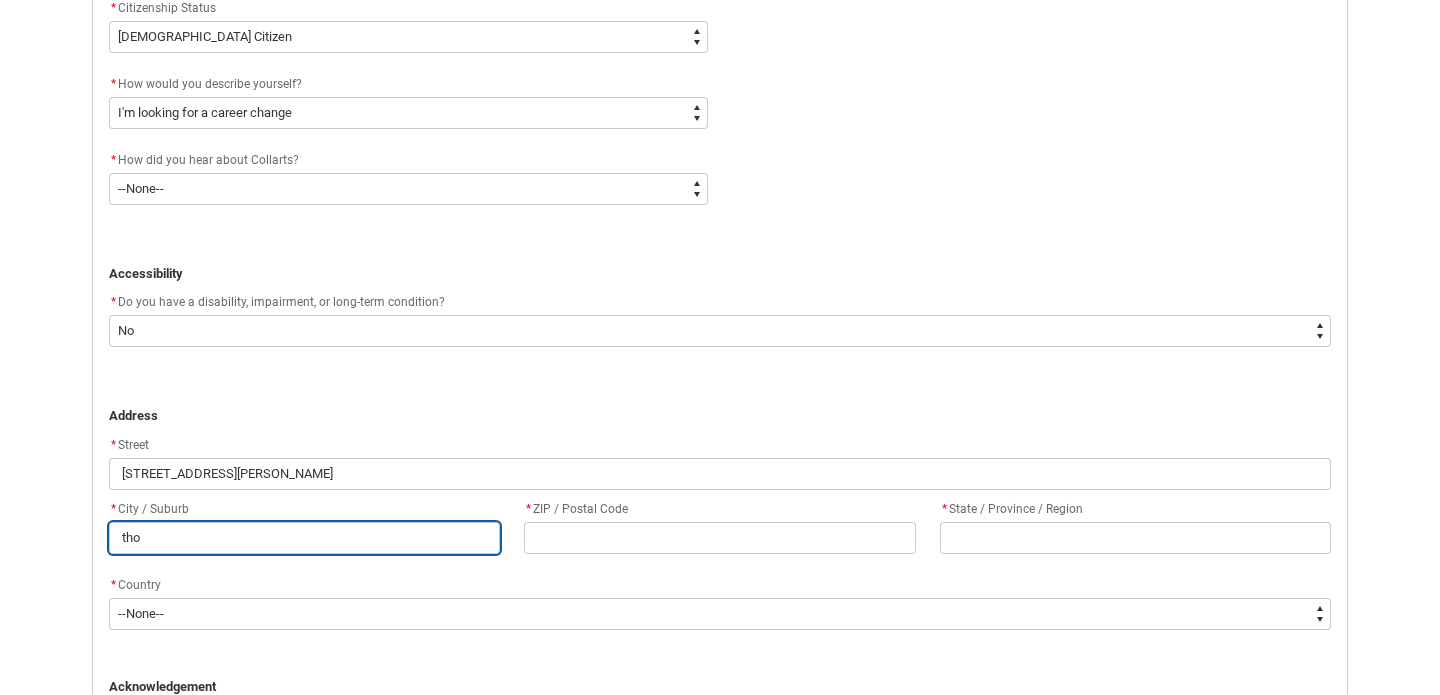 type on "th" 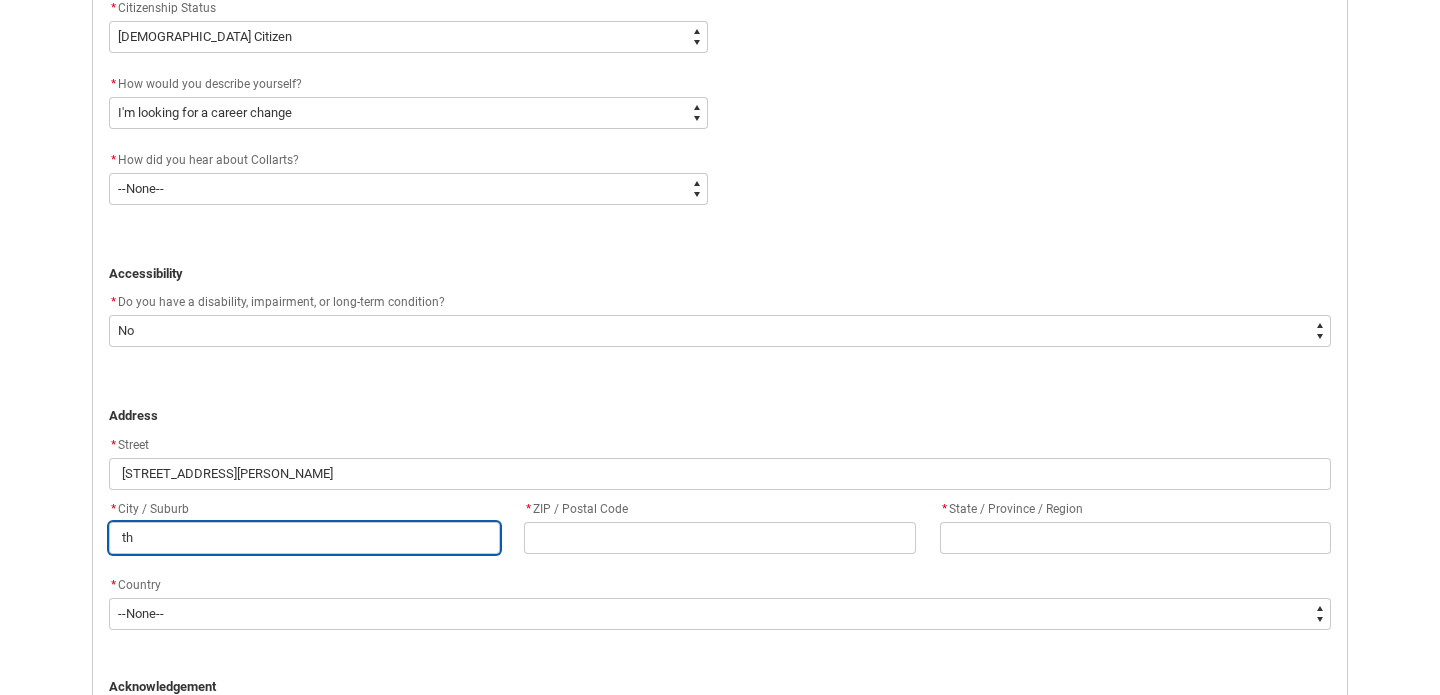 type on "t" 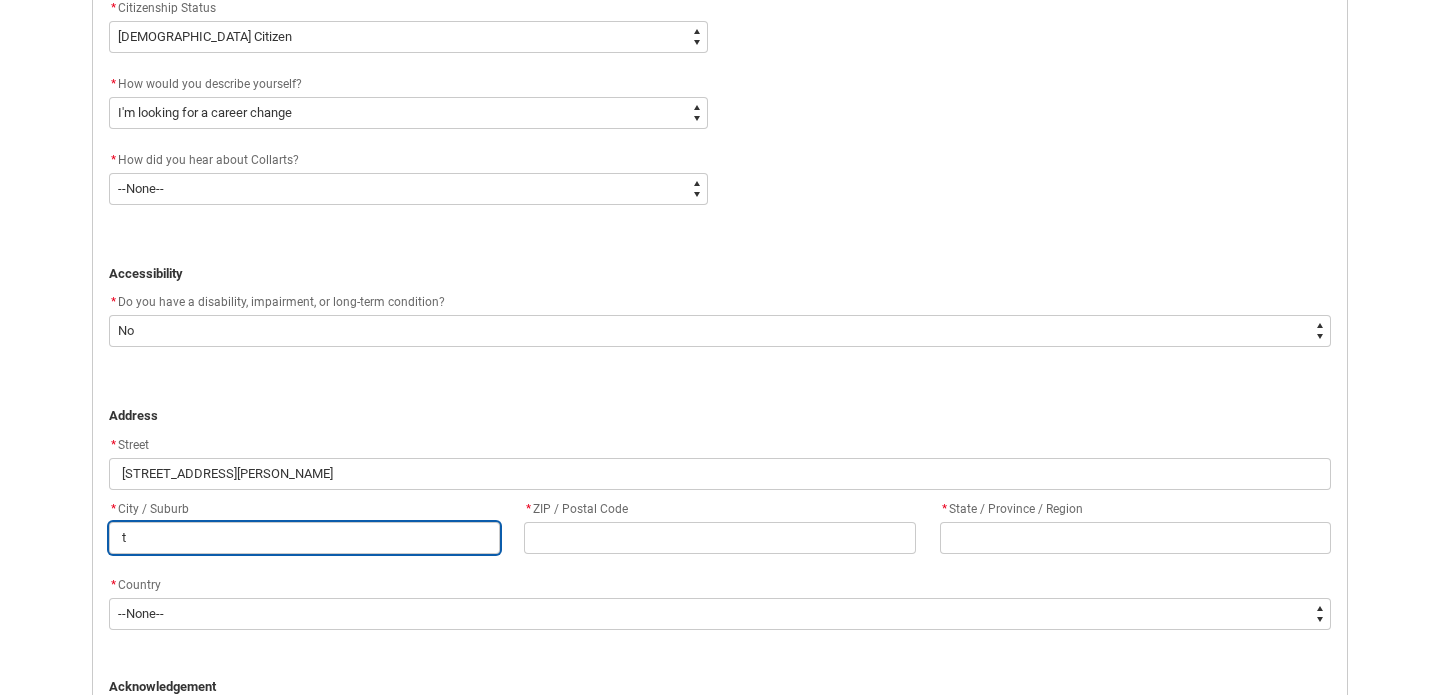 type 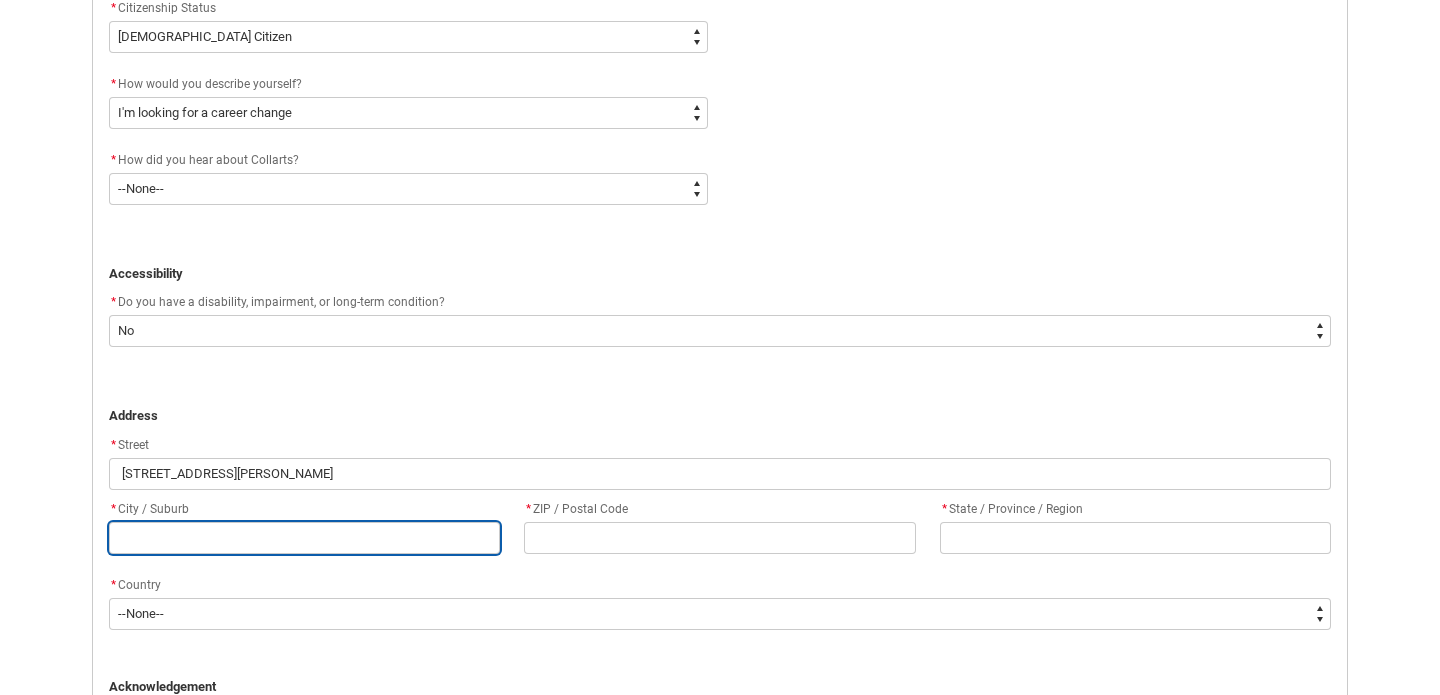 type on "T" 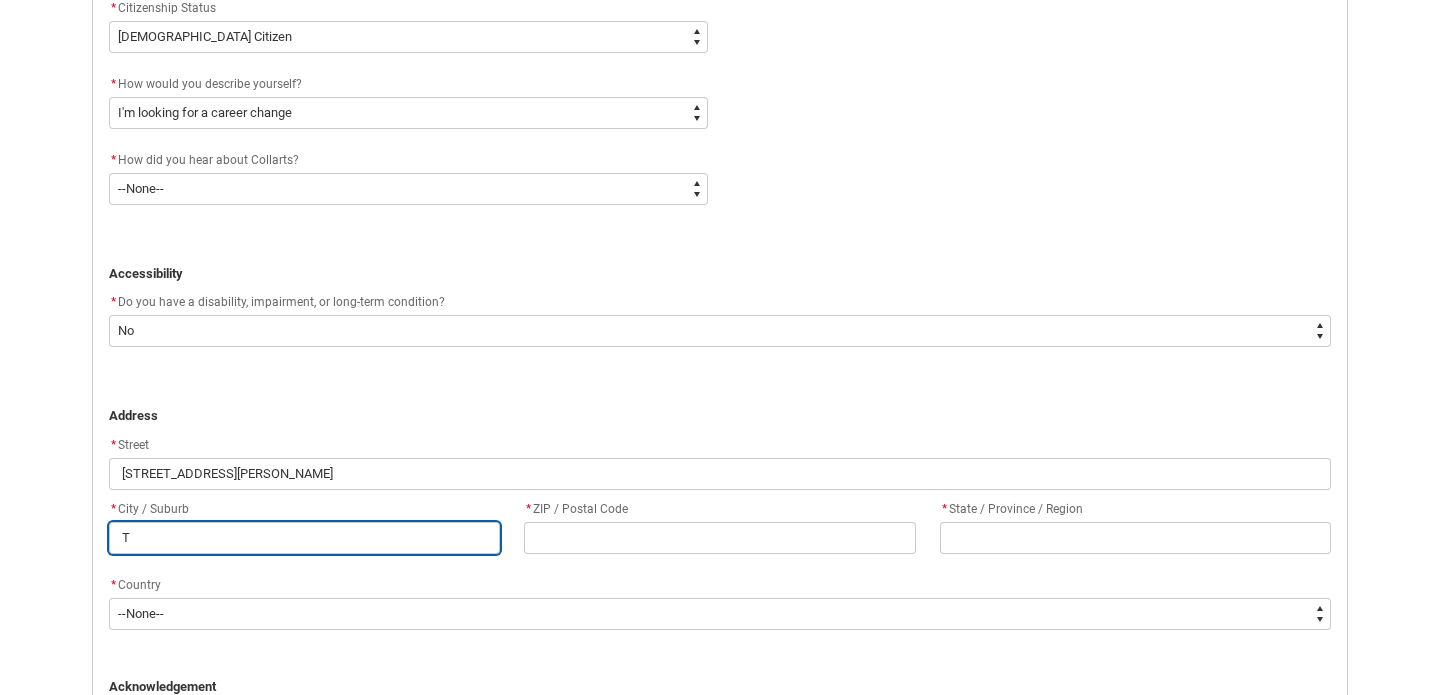 type on "Th" 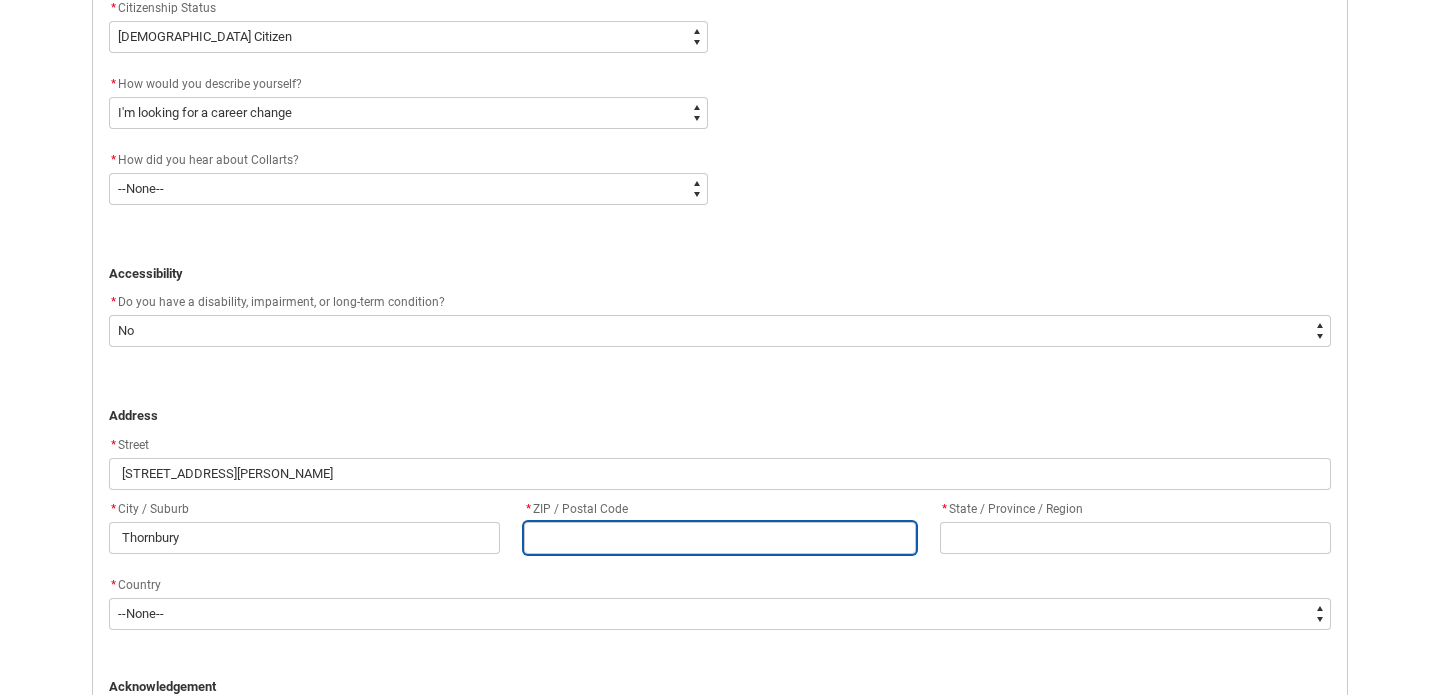click at bounding box center (719, 538) 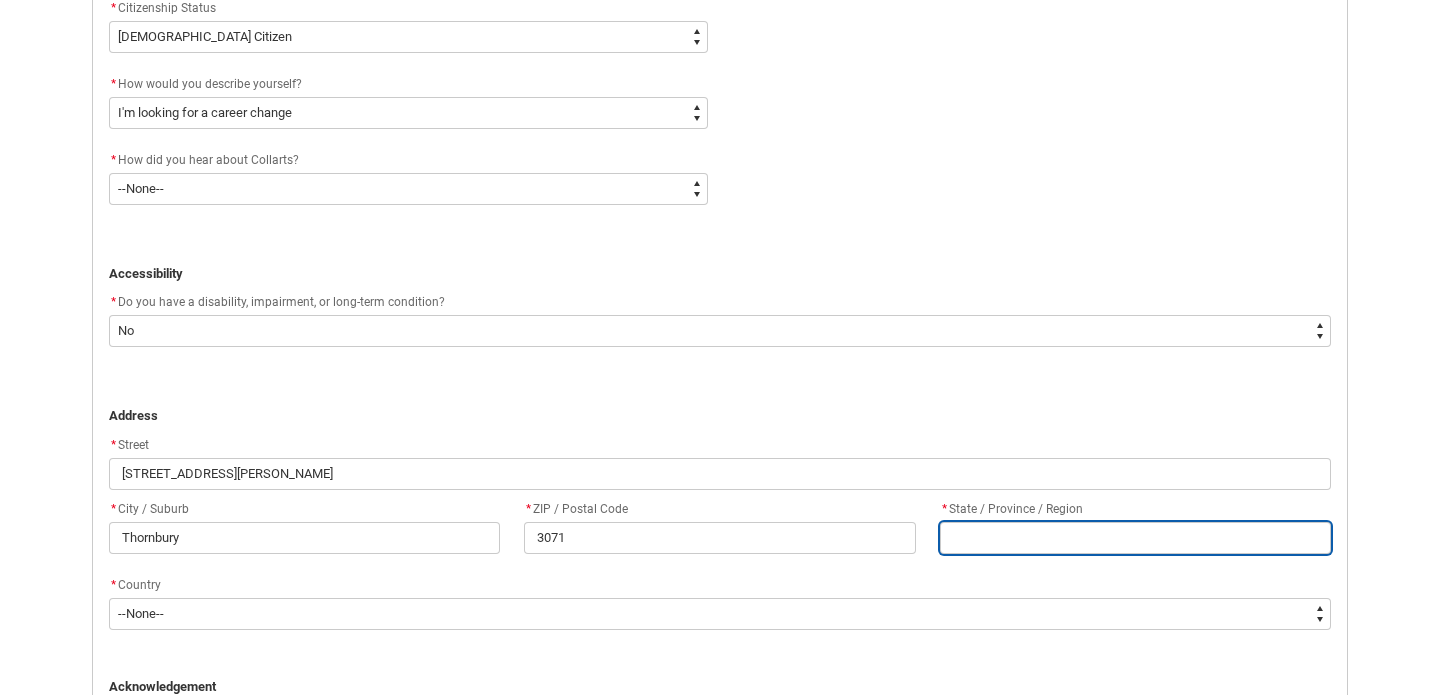 click at bounding box center (1135, 538) 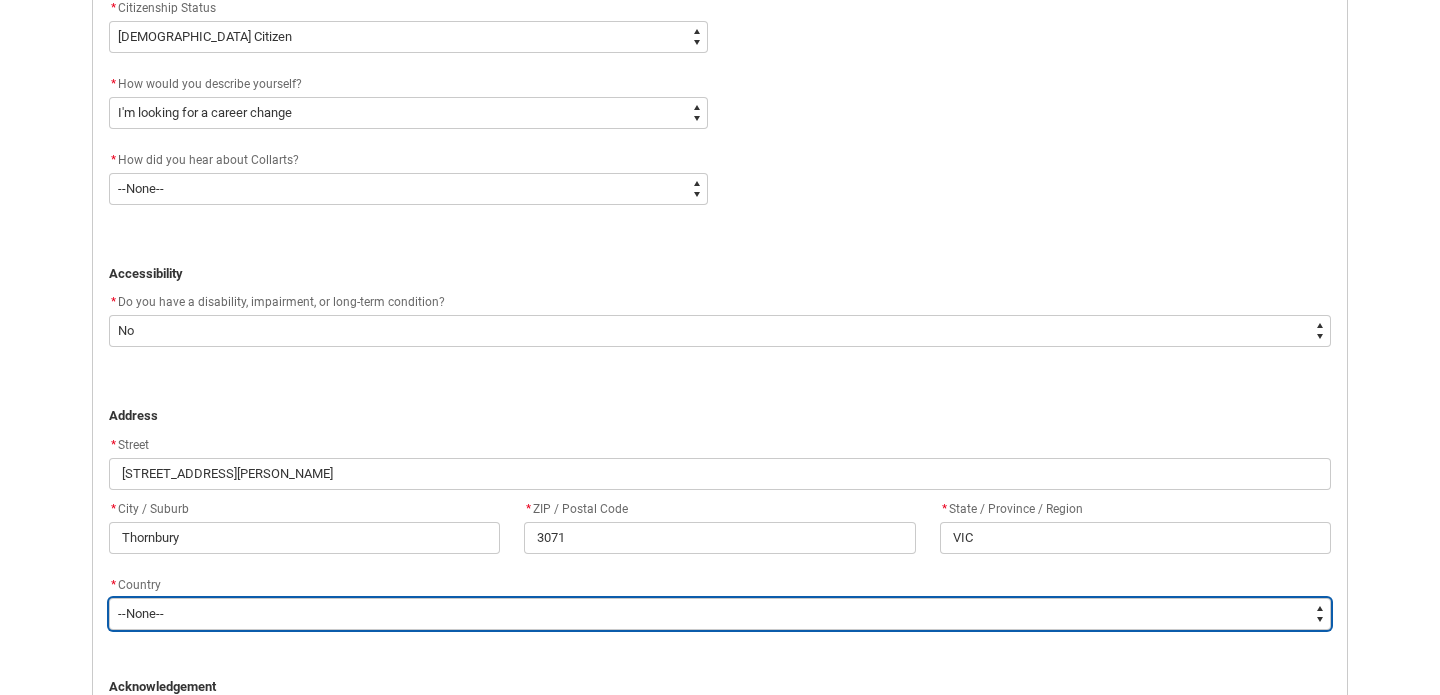 click on "--None-- [GEOGRAPHIC_DATA] ([GEOGRAPHIC_DATA]) [GEOGRAPHIC_DATA] [GEOGRAPHIC_DATA] [GEOGRAPHIC_DATA] [GEOGRAPHIC_DATA] [GEOGRAPHIC_DATA] [GEOGRAPHIC_DATA] [GEOGRAPHIC_DATA] [GEOGRAPHIC_DATA] [GEOGRAPHIC_DATA] [GEOGRAPHIC_DATA] [GEOGRAPHIC_DATA] [GEOGRAPHIC_DATA] [GEOGRAPHIC_DATA] [GEOGRAPHIC_DATA] [GEOGRAPHIC_DATA] Australian External Territories, [GEOGRAPHIC_DATA] [GEOGRAPHIC_DATA] [GEOGRAPHIC_DATA] [GEOGRAPHIC_DATA] [GEOGRAPHIC_DATA] [GEOGRAPHIC_DATA] [GEOGRAPHIC_DATA] [GEOGRAPHIC_DATA] [GEOGRAPHIC_DATA] [GEOGRAPHIC_DATA] [GEOGRAPHIC_DATA] [GEOGRAPHIC_DATA] [GEOGRAPHIC_DATA] [GEOGRAPHIC_DATA] [GEOGRAPHIC_DATA] [GEOGRAPHIC_DATA] [GEOGRAPHIC_DATA] [GEOGRAPHIC_DATA] [GEOGRAPHIC_DATA] [GEOGRAPHIC_DATA] [GEOGRAPHIC_DATA] [GEOGRAPHIC_DATA] [GEOGRAPHIC_DATA] [GEOGRAPHIC_DATA] [GEOGRAPHIC_DATA] [GEOGRAPHIC_DATA] [GEOGRAPHIC_DATA] [GEOGRAPHIC_DATA] [GEOGRAPHIC_DATA] [GEOGRAPHIC_DATA] [GEOGRAPHIC_DATA] [GEOGRAPHIC_DATA] [GEOGRAPHIC_DATA] [GEOGRAPHIC_DATA] (excludes [GEOGRAPHIC_DATA] and [GEOGRAPHIC_DATA]) [GEOGRAPHIC_DATA] [GEOGRAPHIC_DATA] [GEOGRAPHIC_DATA], [GEOGRAPHIC_DATA], [GEOGRAPHIC_DATA] [GEOGRAPHIC_DATA] [GEOGRAPHIC_DATA] [GEOGRAPHIC_DATA] [GEOGRAPHIC_DATA] [GEOGRAPHIC_DATA] [GEOGRAPHIC_DATA] [GEOGRAPHIC_DATA] [GEOGRAPHIC_DATA] [GEOGRAPHIC_DATA] [GEOGRAPHIC_DATA] [GEOGRAPHIC_DATA] [GEOGRAPHIC_DATA] [GEOGRAPHIC_DATA] [GEOGRAPHIC_DATA][PERSON_NAME][GEOGRAPHIC_DATA] [GEOGRAPHIC_DATA] [GEOGRAPHIC_DATA] [GEOGRAPHIC_DATA] [GEOGRAPHIC_DATA] [GEOGRAPHIC_DATA] [GEOGRAPHIC_DATA] [GEOGRAPHIC_DATA] [GEOGRAPHIC_DATA] [GEOGRAPHIC_DATA] [GEOGRAPHIC_DATA] [GEOGRAPHIC_DATA] [GEOGRAPHIC_DATA] [GEOGRAPHIC_DATA] [US_STATE]" at bounding box center (720, 614) 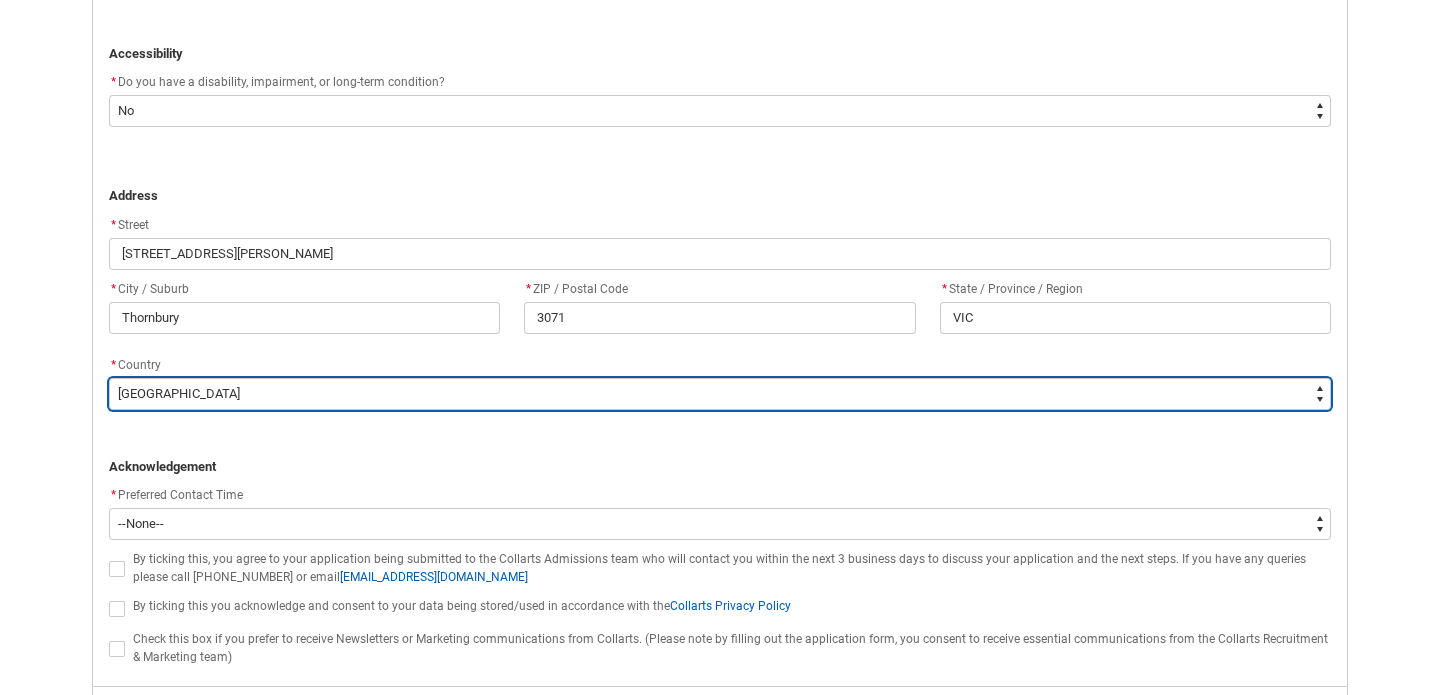 scroll, scrollTop: 1190, scrollLeft: 0, axis: vertical 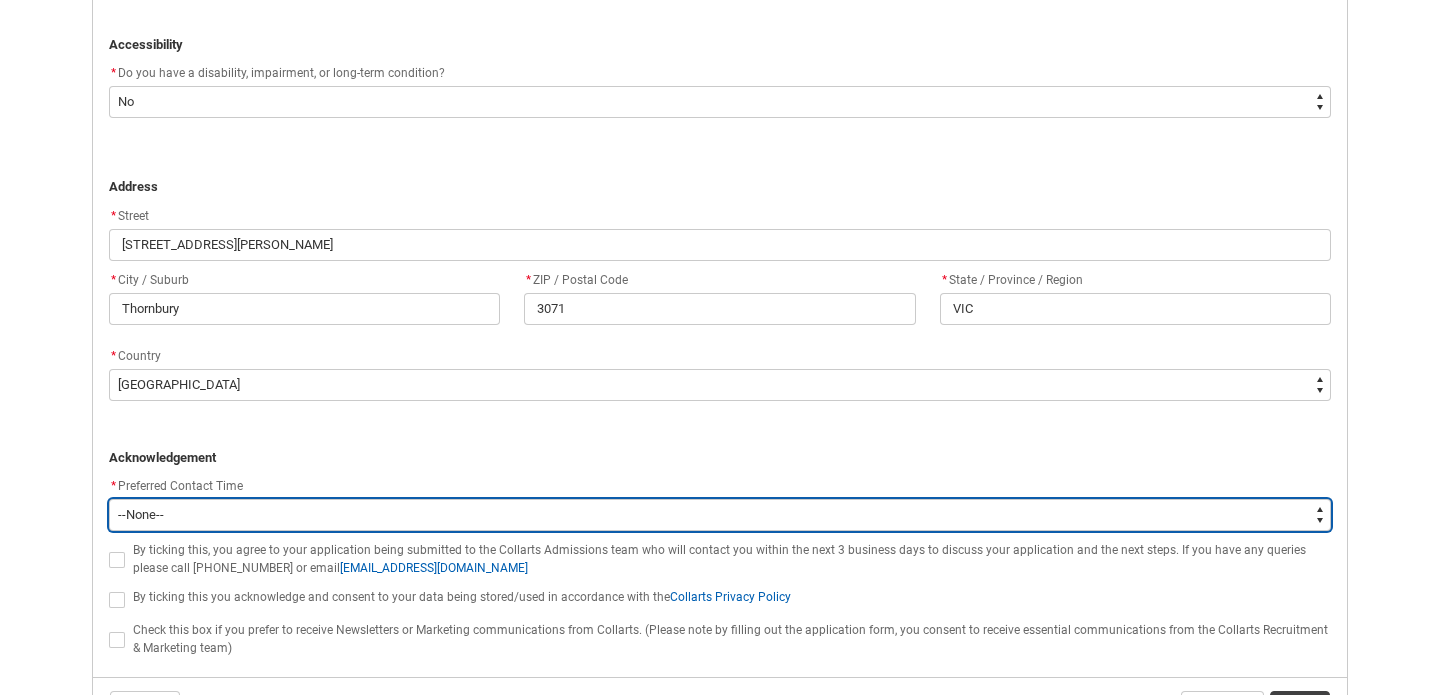 click on "--None-- Morning (9:00AM-12:00PM) Afternoon (12:00PM-5:00PM)" at bounding box center (720, 515) 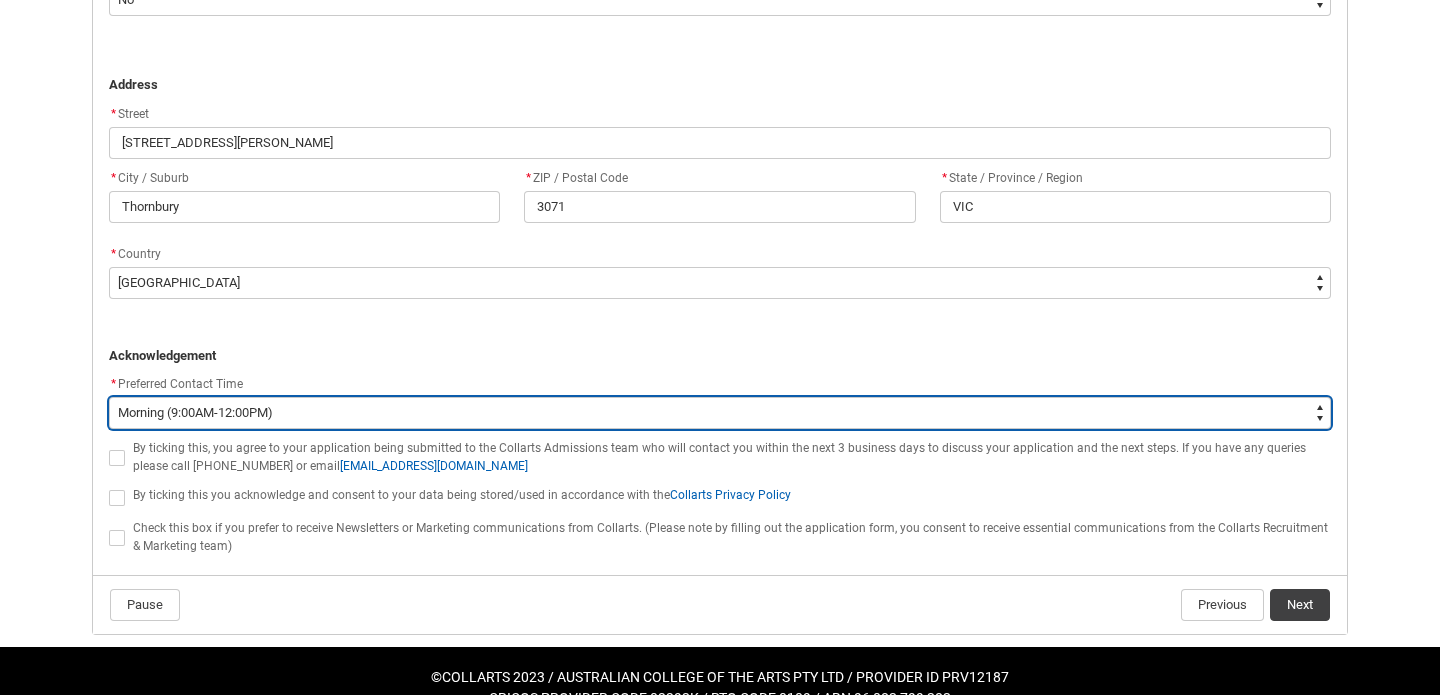 scroll, scrollTop: 1325, scrollLeft: 0, axis: vertical 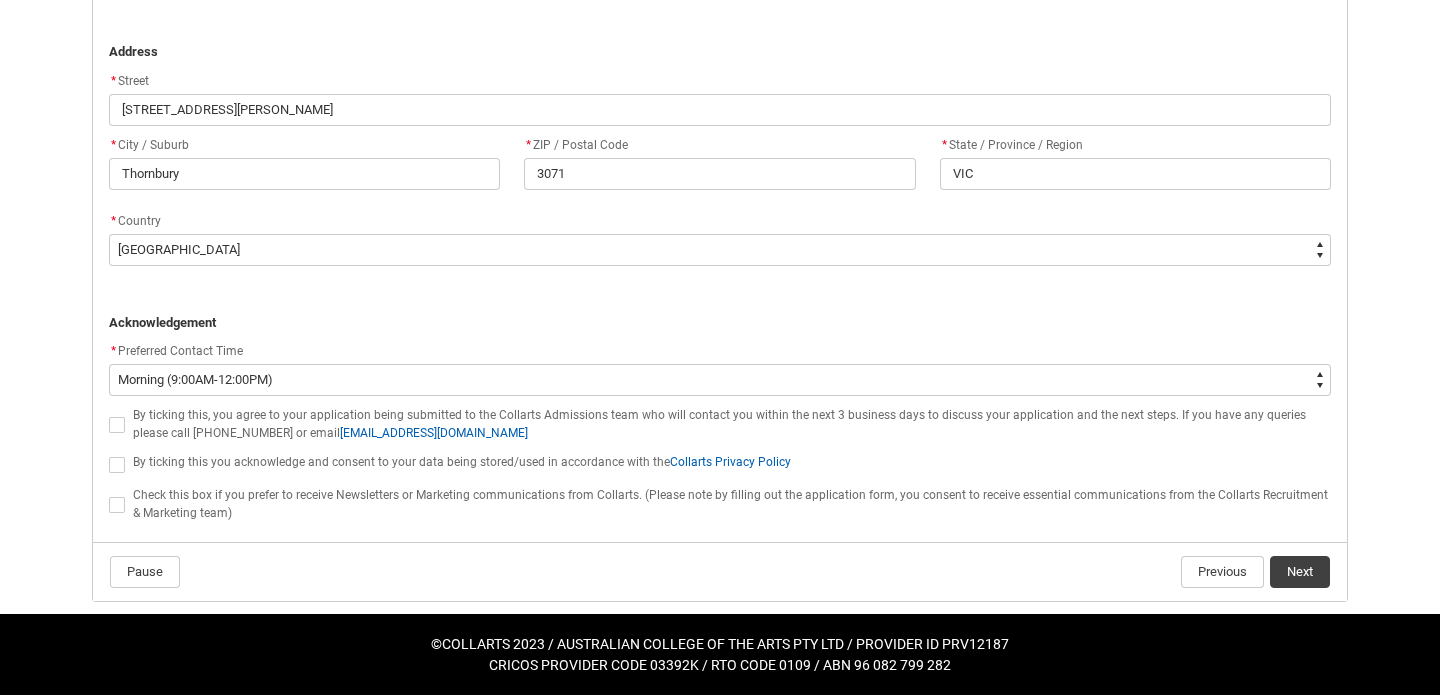 click 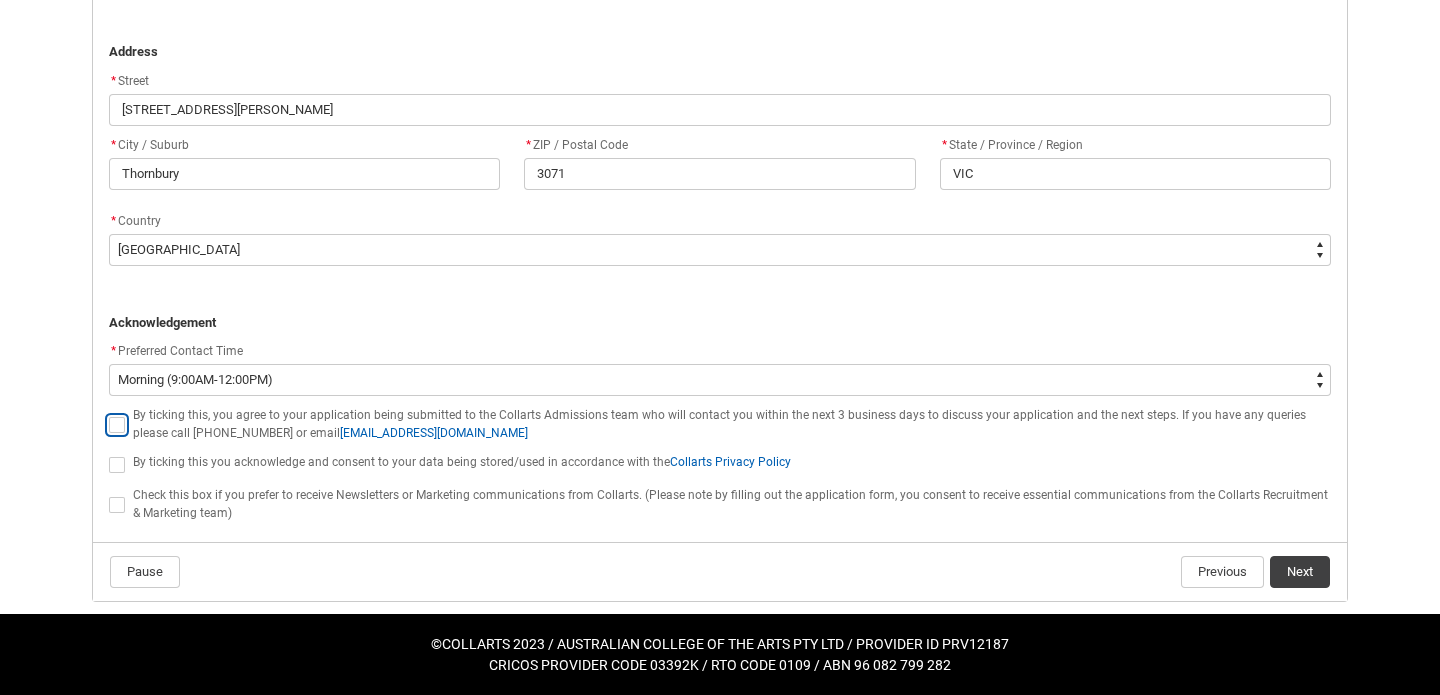 click at bounding box center (108, 414) 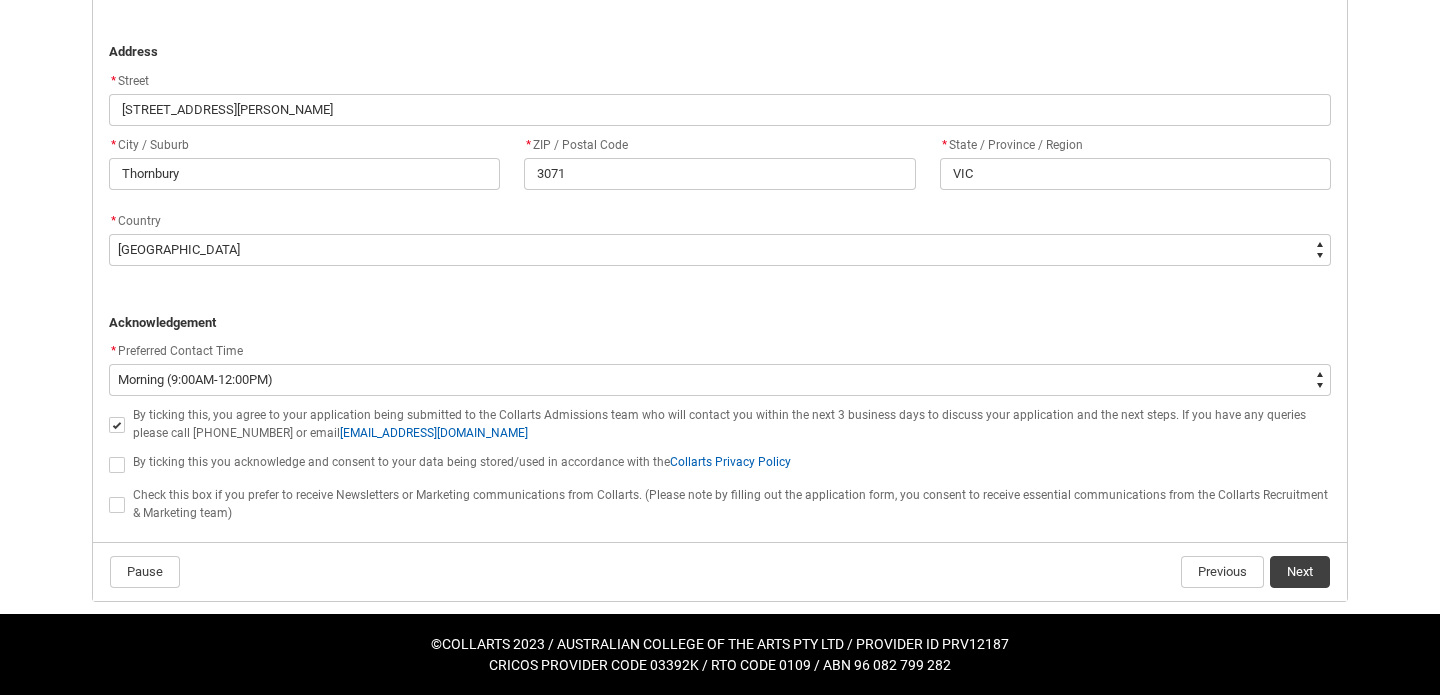 click 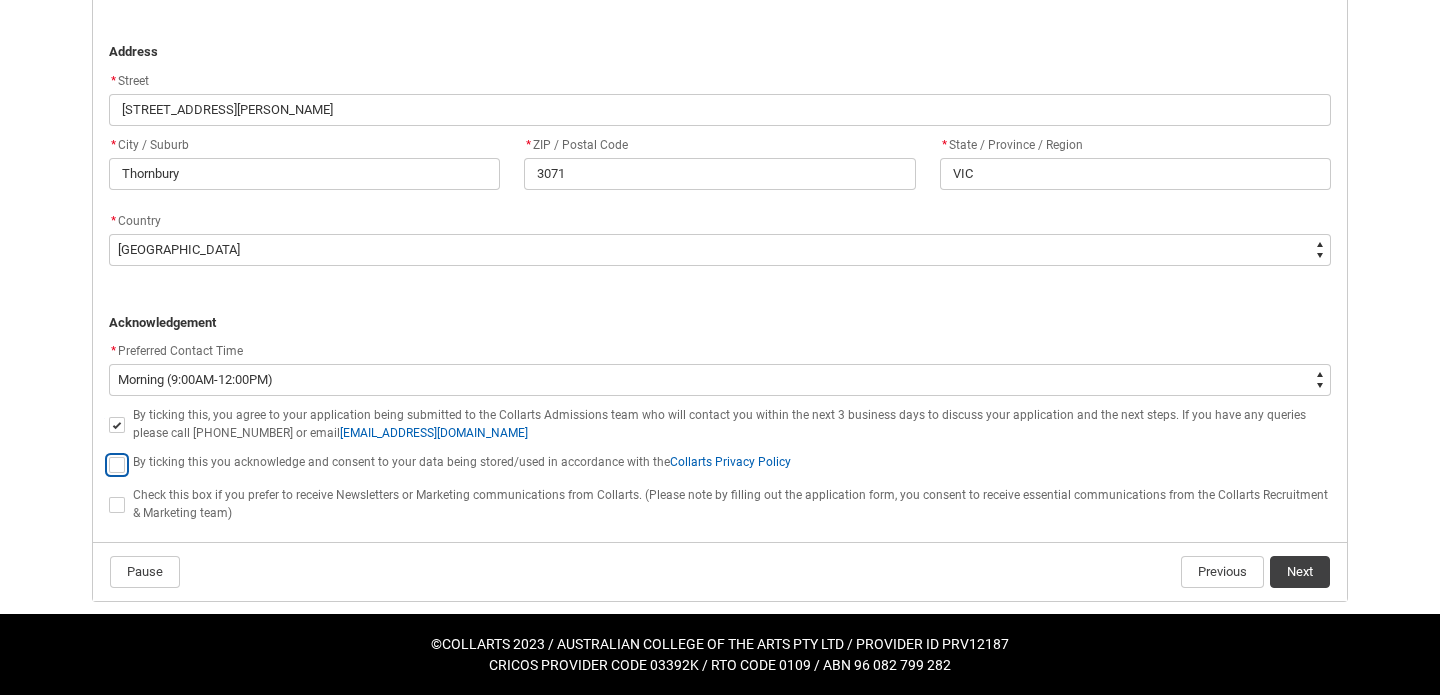 click at bounding box center [108, 453] 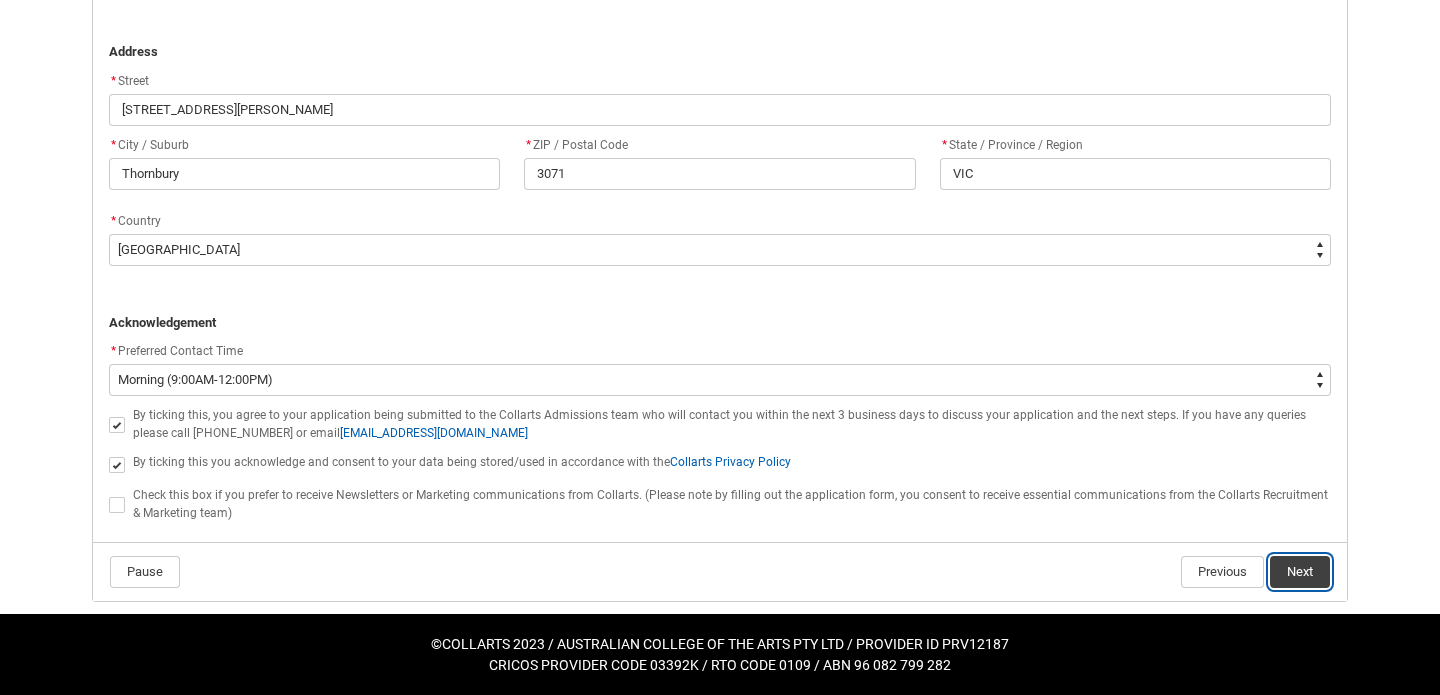 click on "Next" 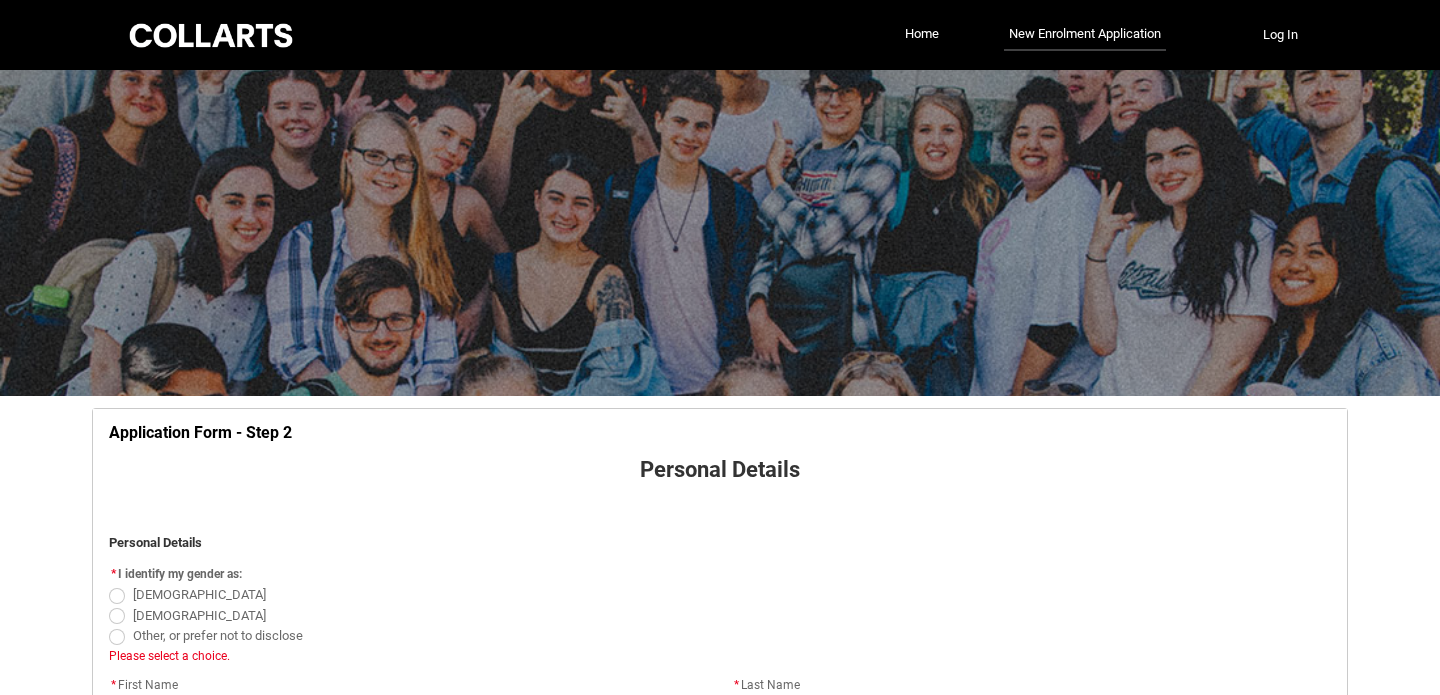 scroll, scrollTop: 209, scrollLeft: 0, axis: vertical 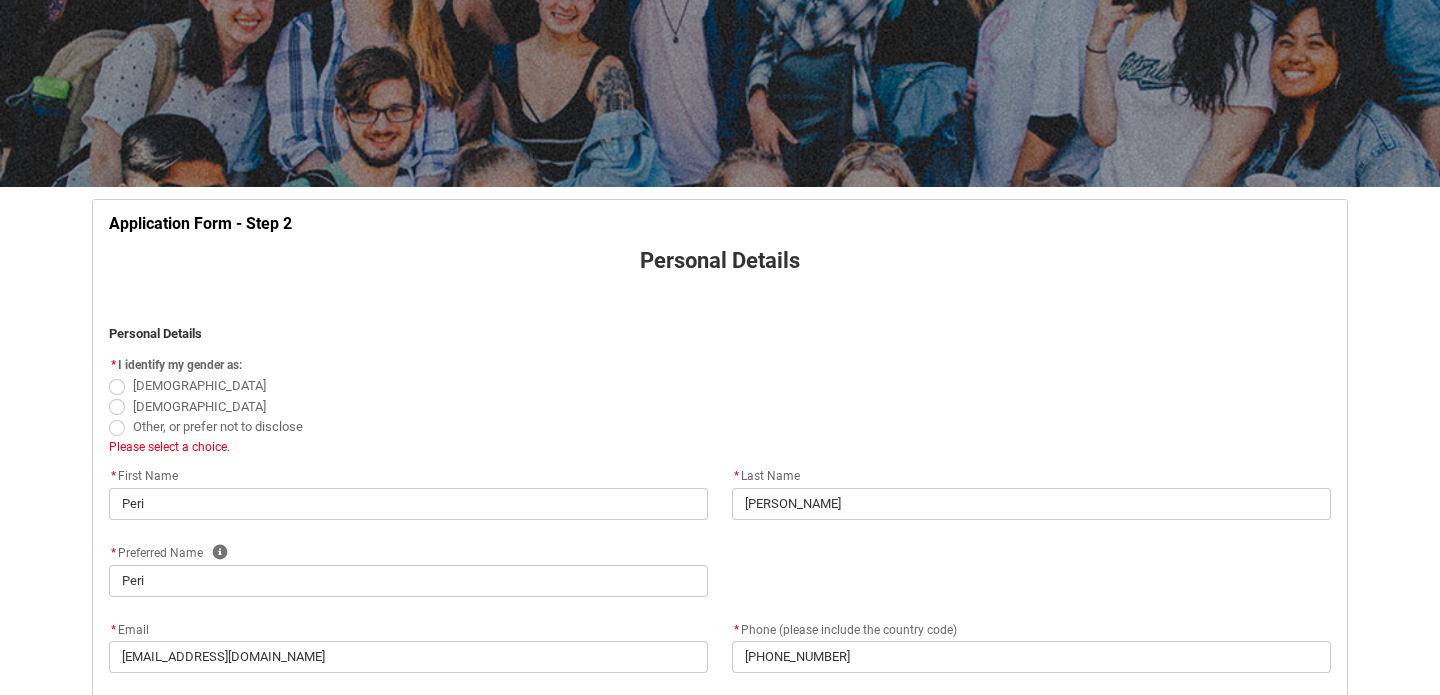 click at bounding box center [117, 387] 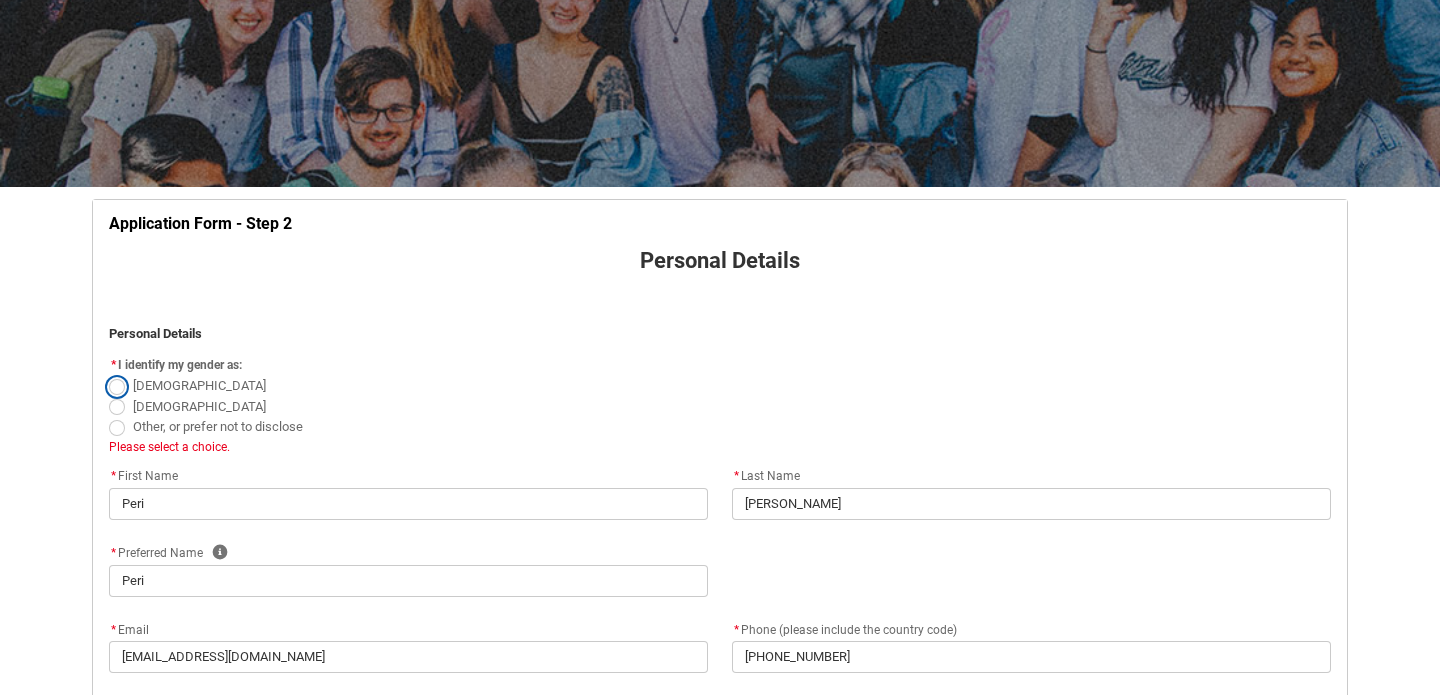 click on "[DEMOGRAPHIC_DATA]" at bounding box center [108, 375] 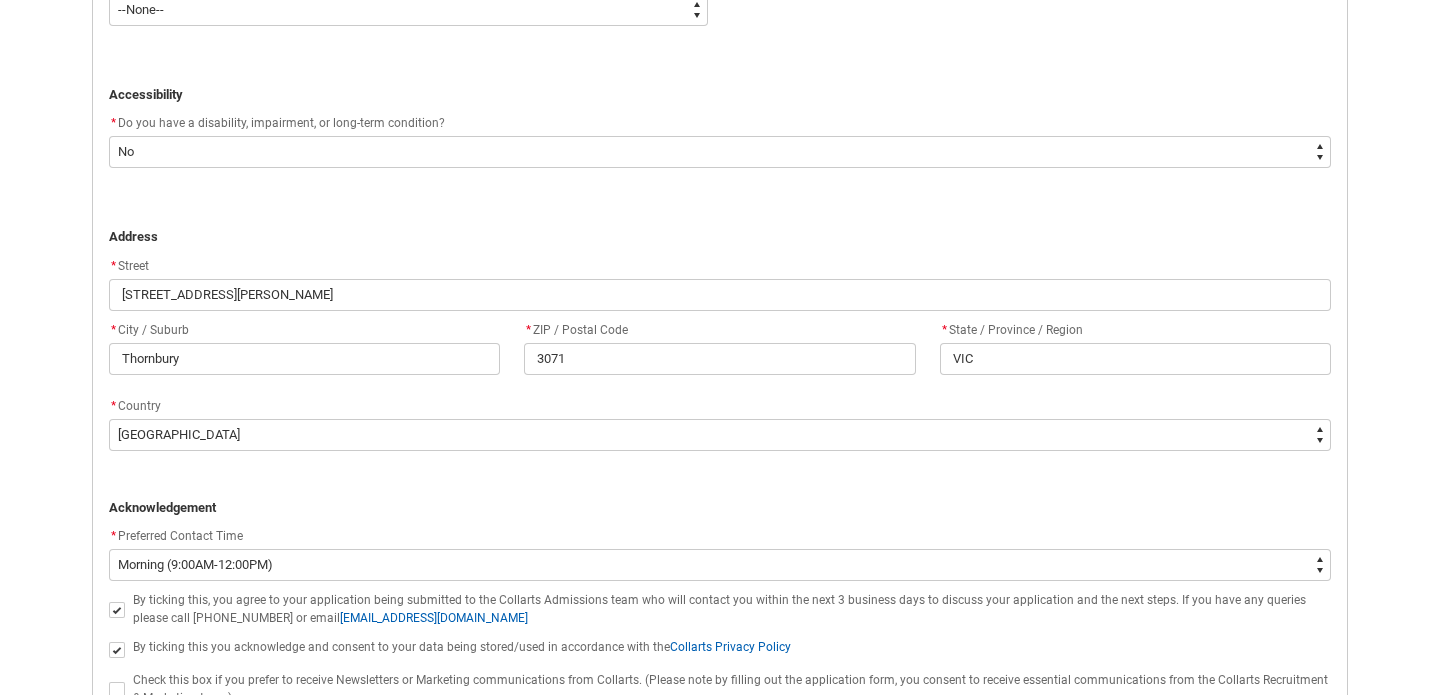 scroll, scrollTop: 1345, scrollLeft: 0, axis: vertical 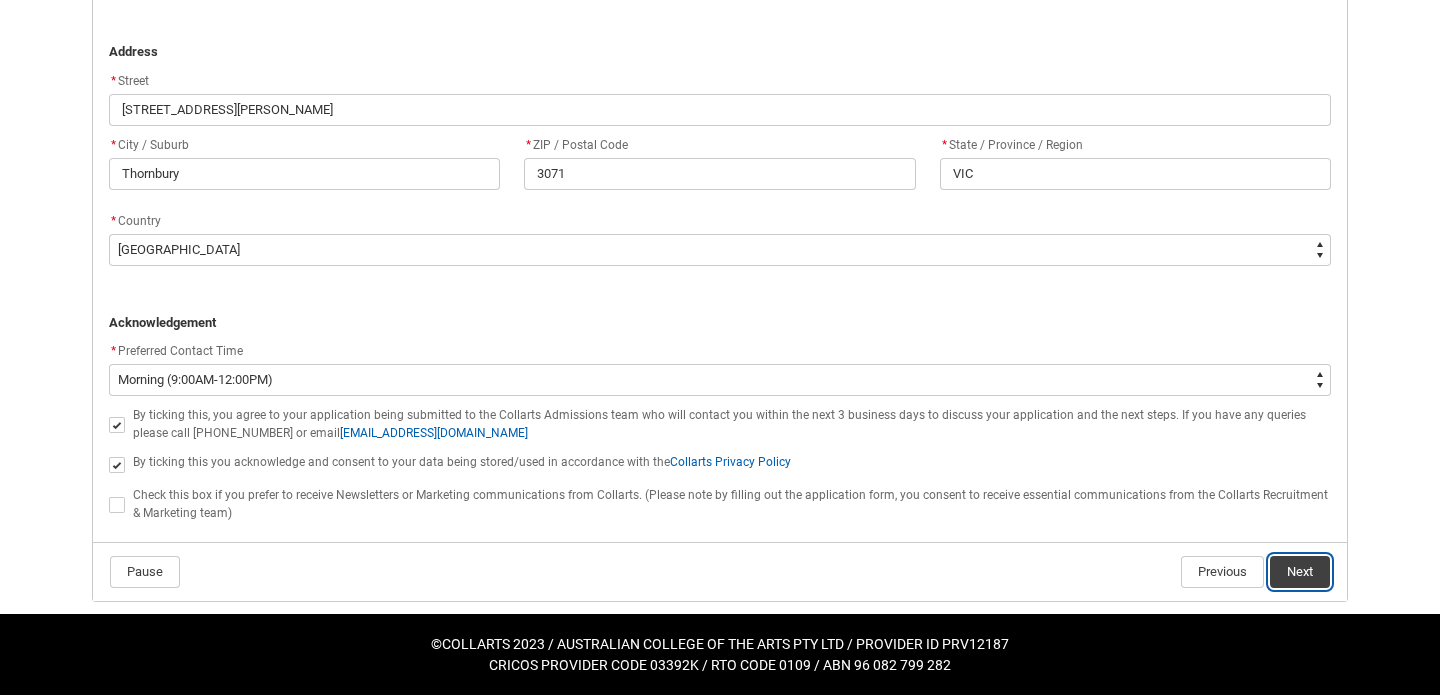 click on "Next" 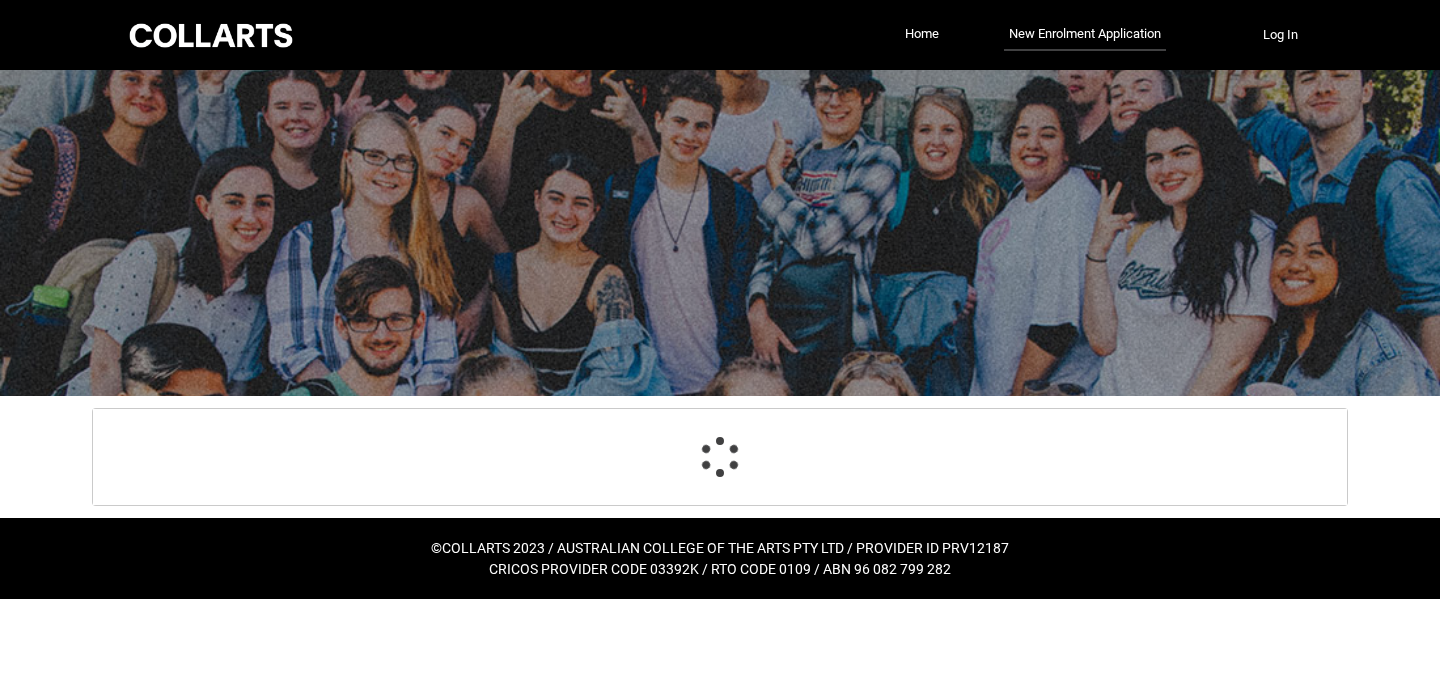 scroll, scrollTop: 209, scrollLeft: 0, axis: vertical 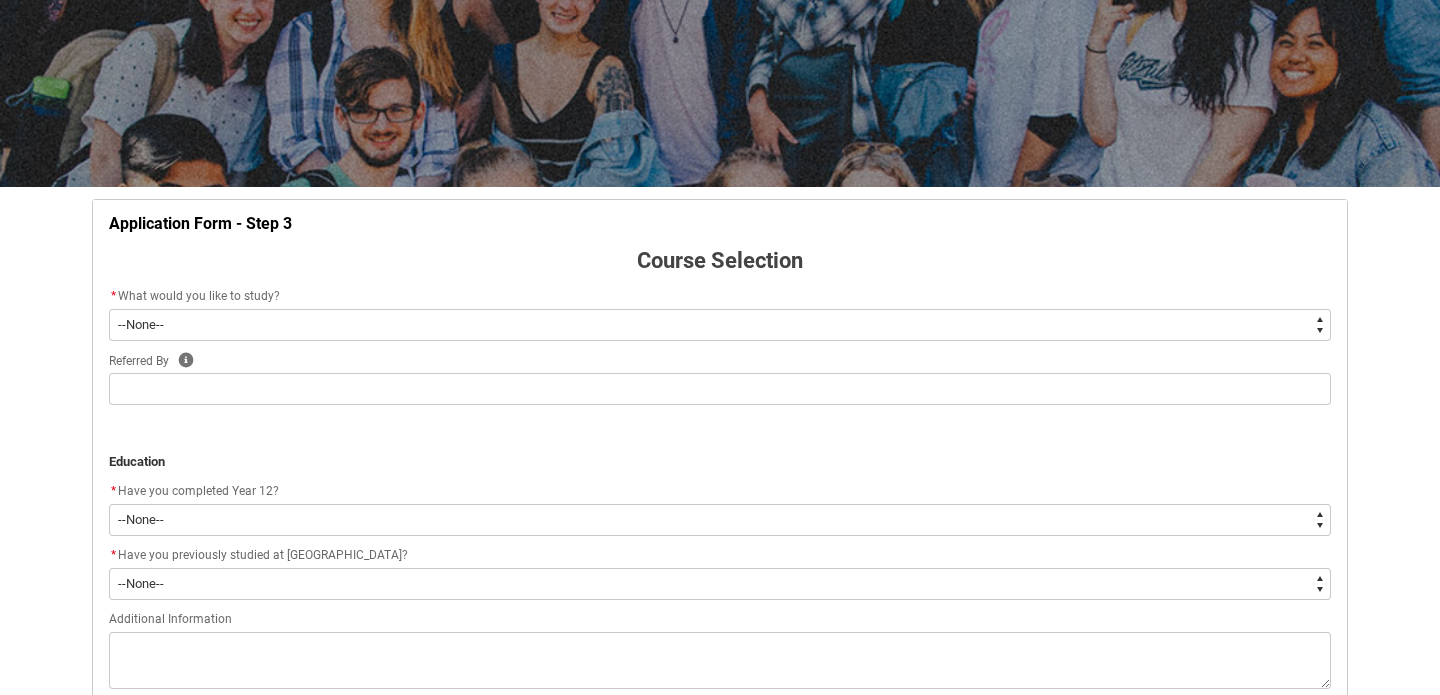 click on "--None-- Diploma Bachelor Post Graduate" at bounding box center [720, 325] 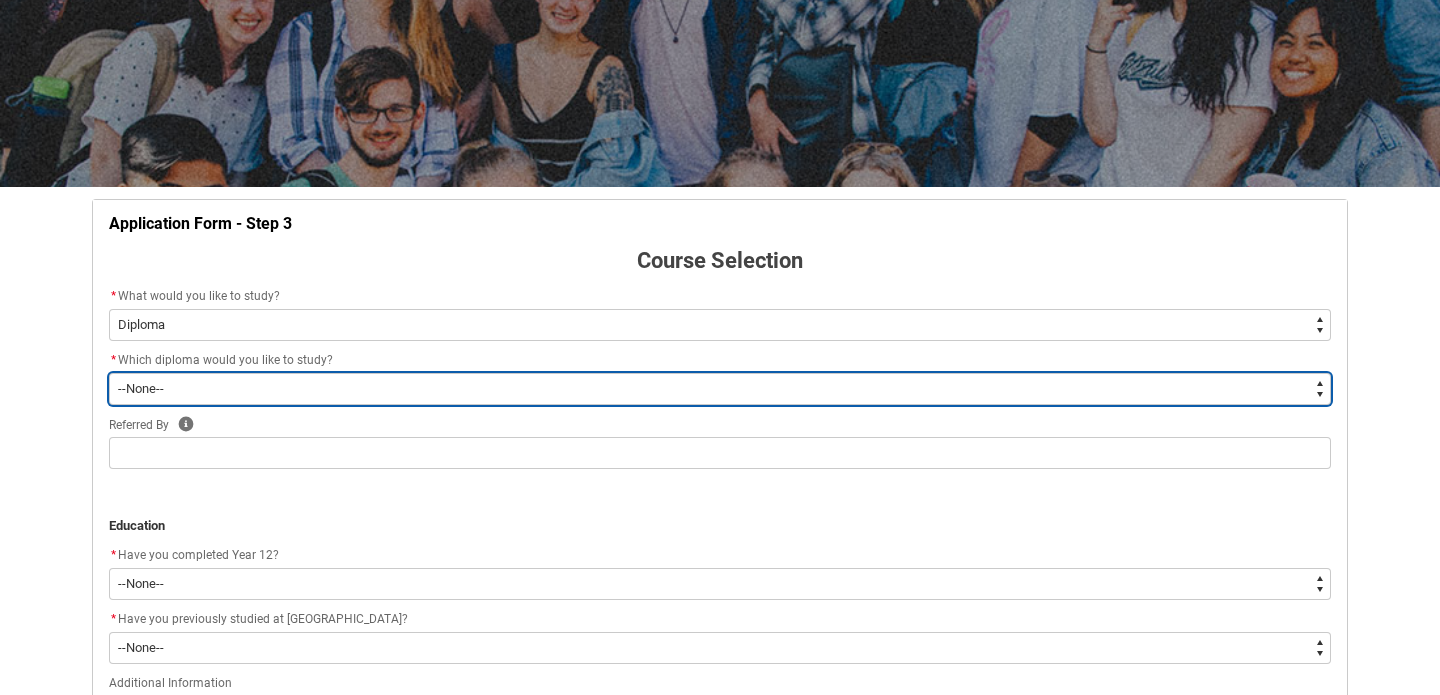 click on "--None-- Diploma of 2D Animation Diploma of Applied Business (Entertainment Management) Diploma of Arts (Interior Design) Diploma of Audio Production Diploma of Design (Fashion & Sustainability) Diploma of Digital and Social Media Diploma of Entertainment Journalism Diploma of Event Management Diploma of Fashion Marketing Diploma of Game Design Diploma of Graphic and Digital Design Diploma of Music Performance Diploma of Music Production Diploma of Performing Arts Diploma of Performing Arts (Comedy) Diploma of Photography Diploma of Screen & Media" at bounding box center (720, 389) 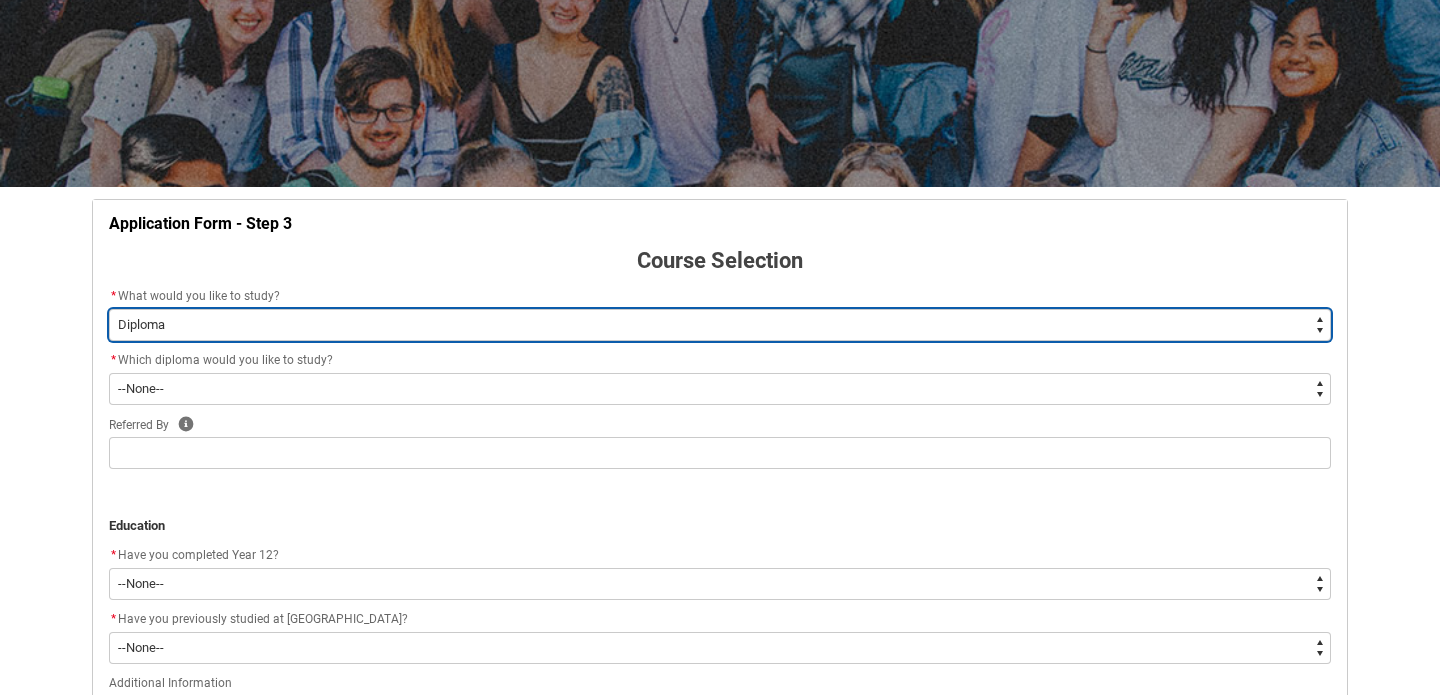 click on "--None-- Diploma Bachelor Post Graduate" at bounding box center (720, 325) 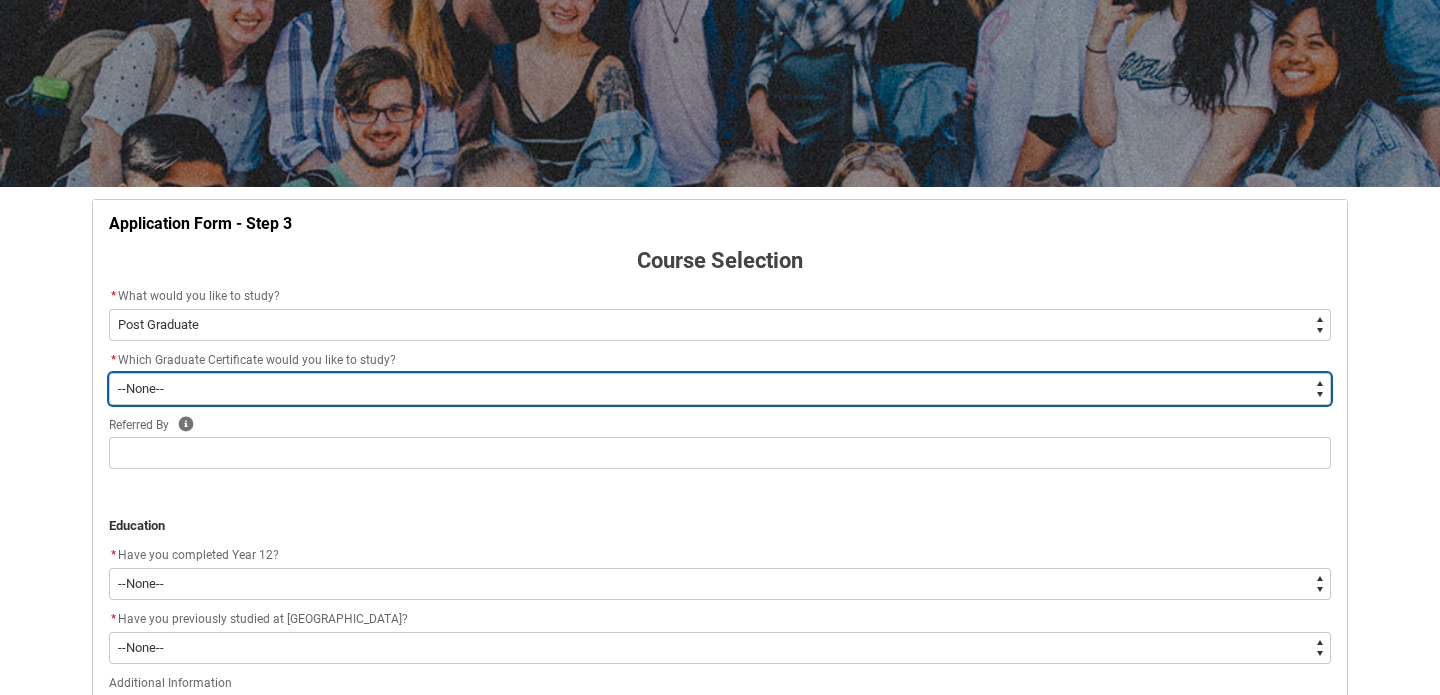 click on "--None-- Graduate Certificate of Higher Education (Creative Arts)" at bounding box center [720, 389] 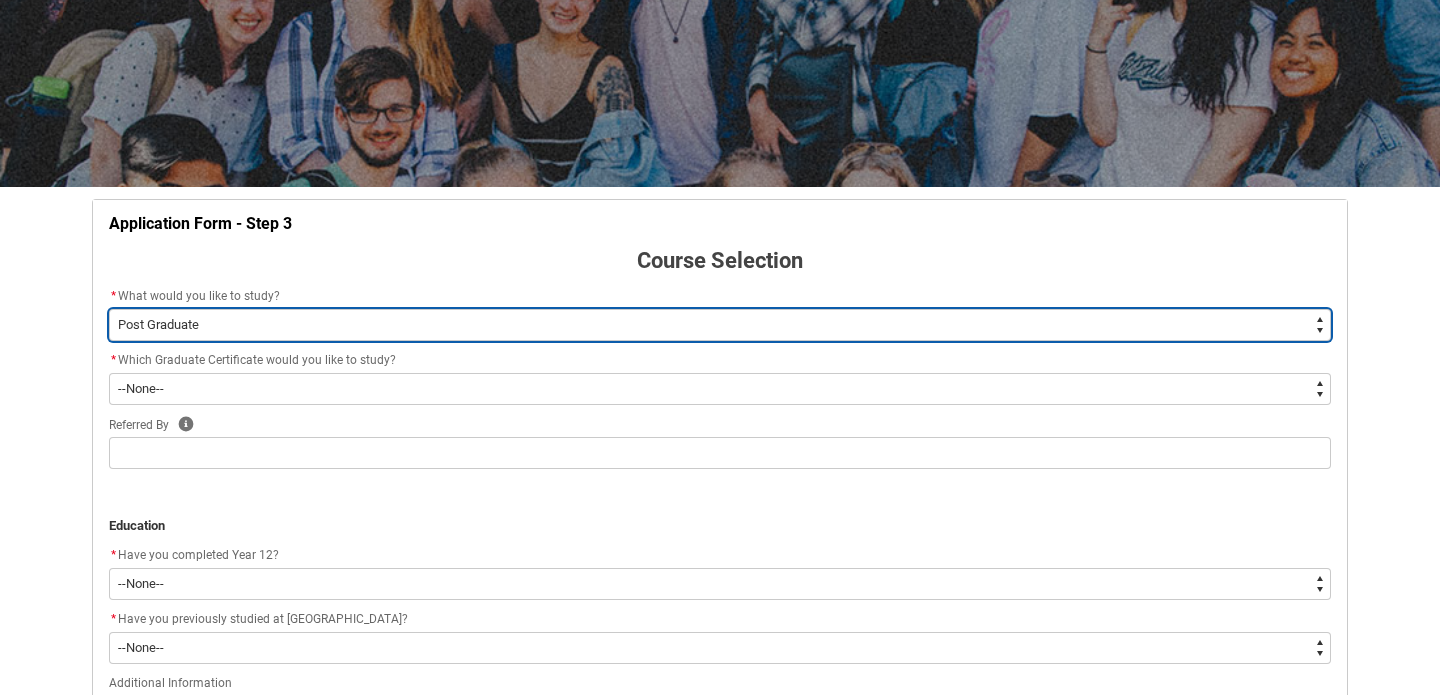 click on "--None-- Diploma Bachelor Post Graduate" at bounding box center [720, 325] 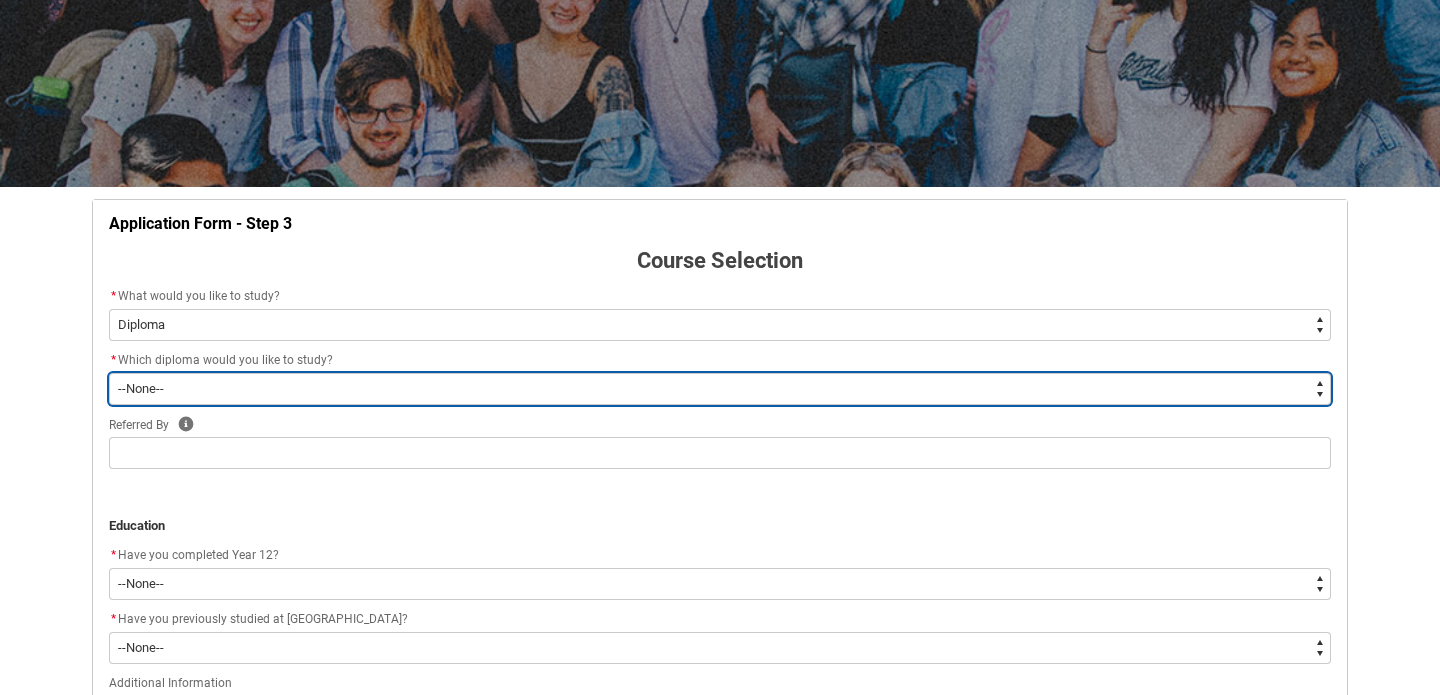click on "--None-- Diploma of 2D Animation Diploma of Applied Business (Entertainment Management) Diploma of Arts (Interior Design) Diploma of Audio Production Diploma of Design (Fashion & Sustainability) Diploma of Digital and Social Media Diploma of Entertainment Journalism Diploma of Event Management Diploma of Fashion Marketing Diploma of Game Design Diploma of Graphic and Digital Design Diploma of Music Performance Diploma of Music Production Diploma of Performing Arts Diploma of Performing Arts (Comedy) Diploma of Photography Diploma of Screen & Media" at bounding box center [720, 389] 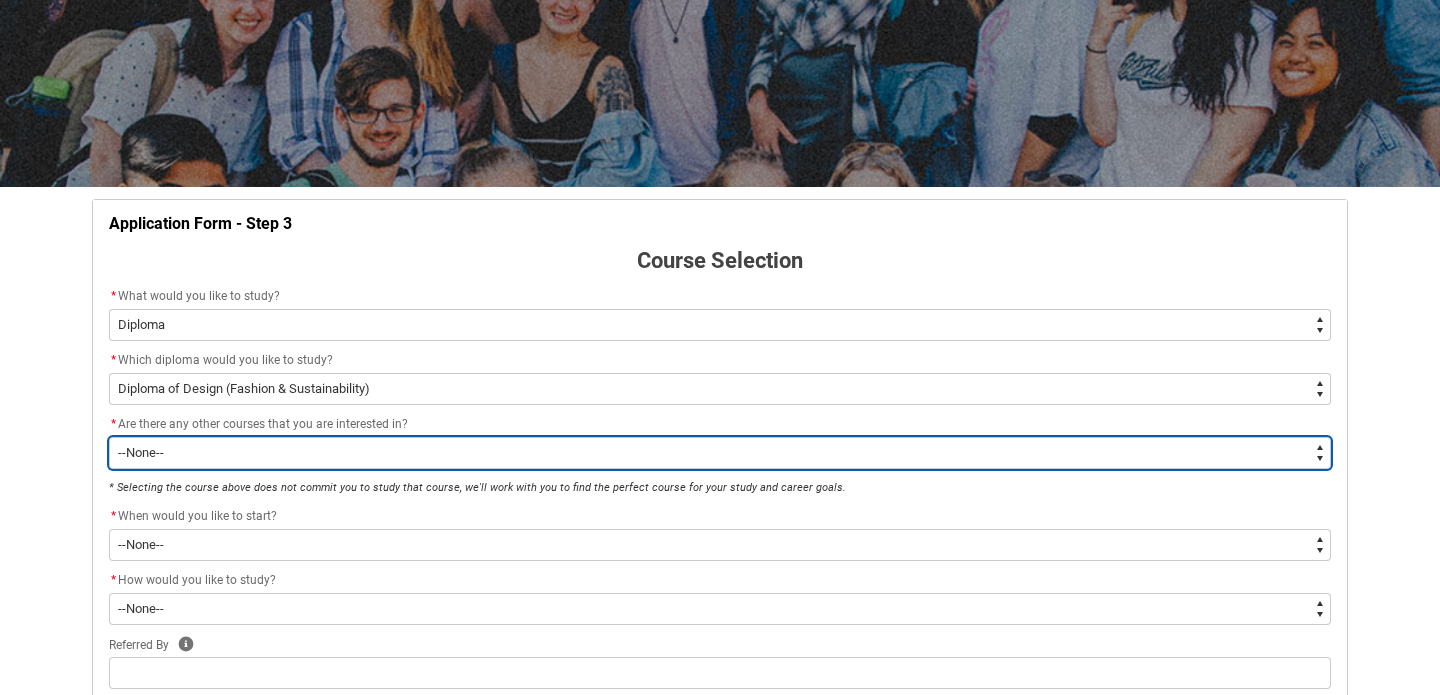 click on "--None-- Yes No" at bounding box center [720, 453] 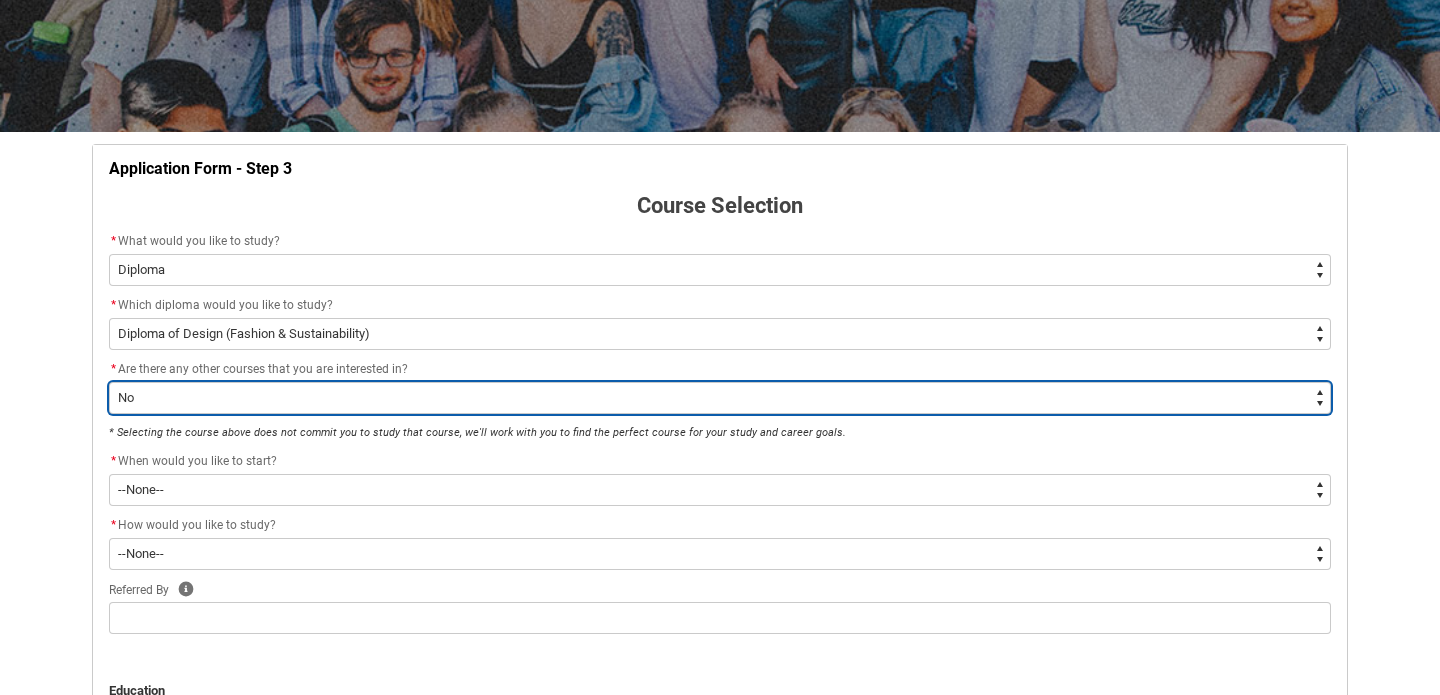 scroll, scrollTop: 269, scrollLeft: 0, axis: vertical 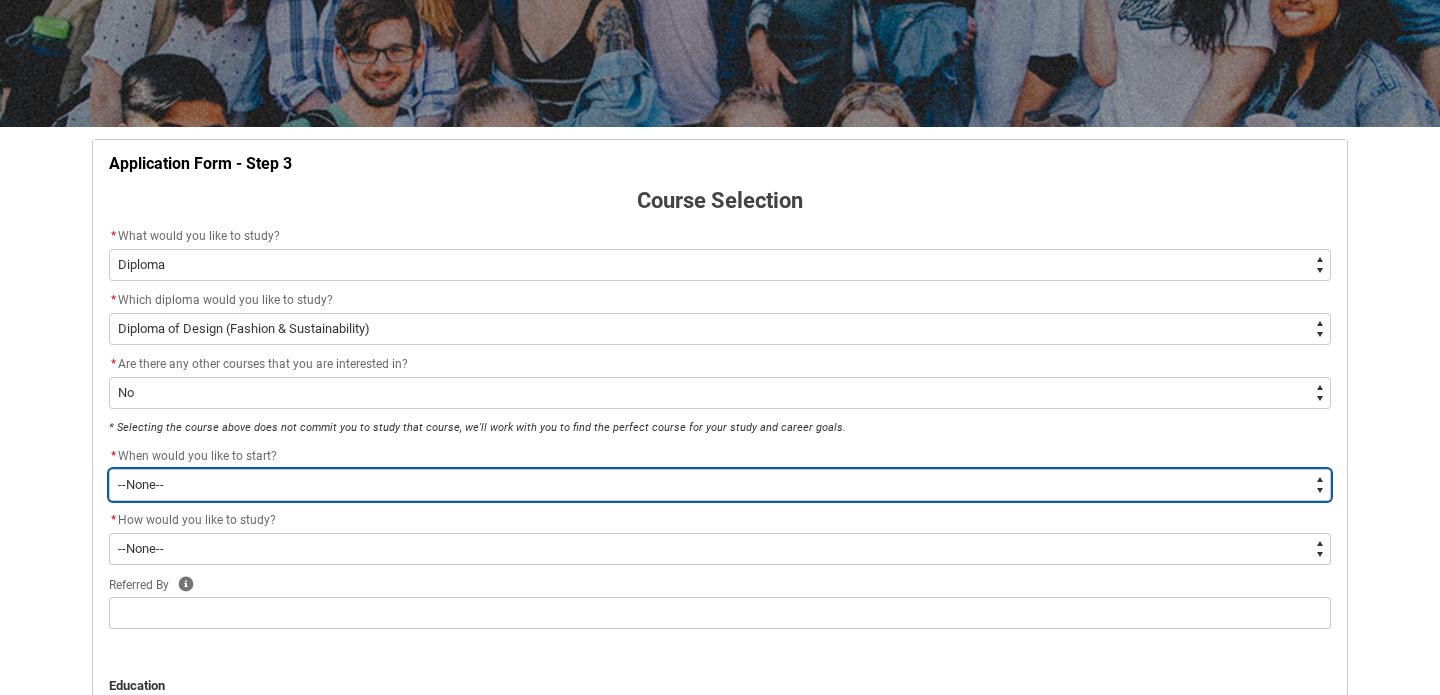 click on "--None-- Trimester 3 2025, starting [DATE]" at bounding box center (720, 485) 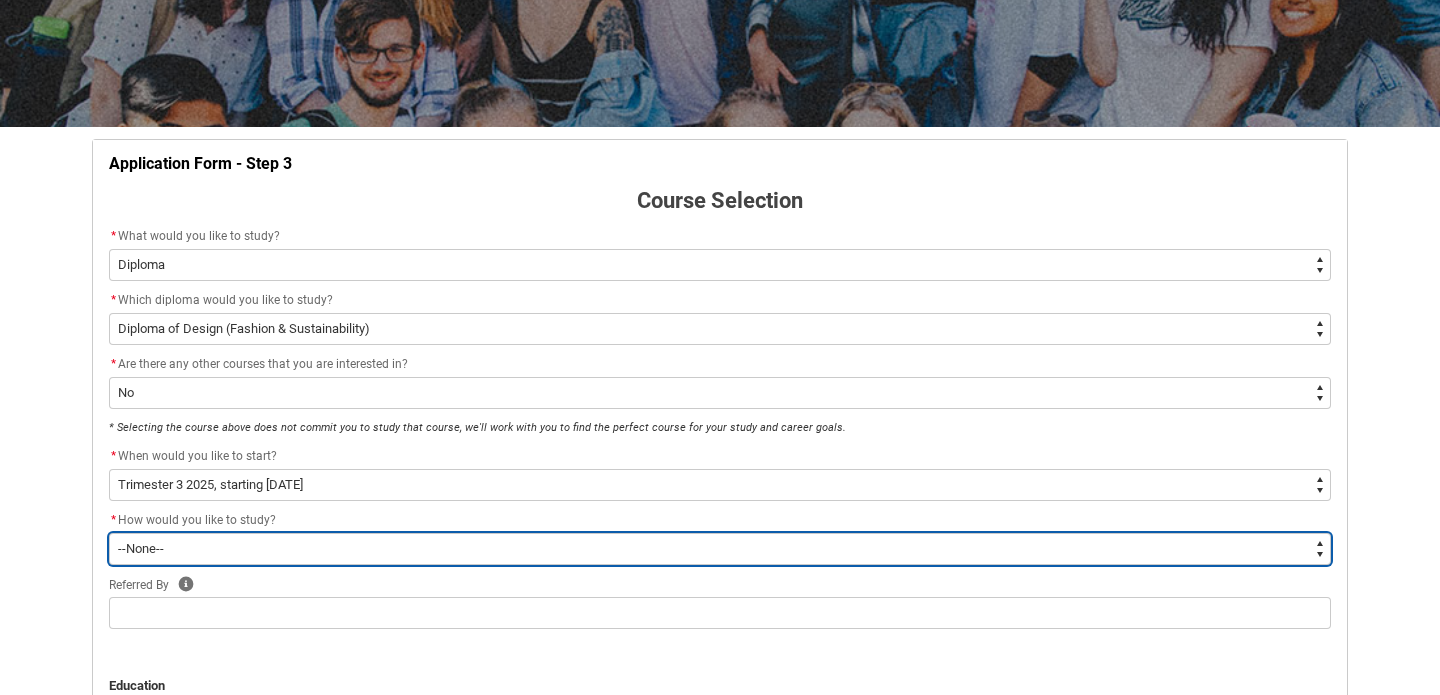 click on "--None-- On-campus Online" at bounding box center [720, 549] 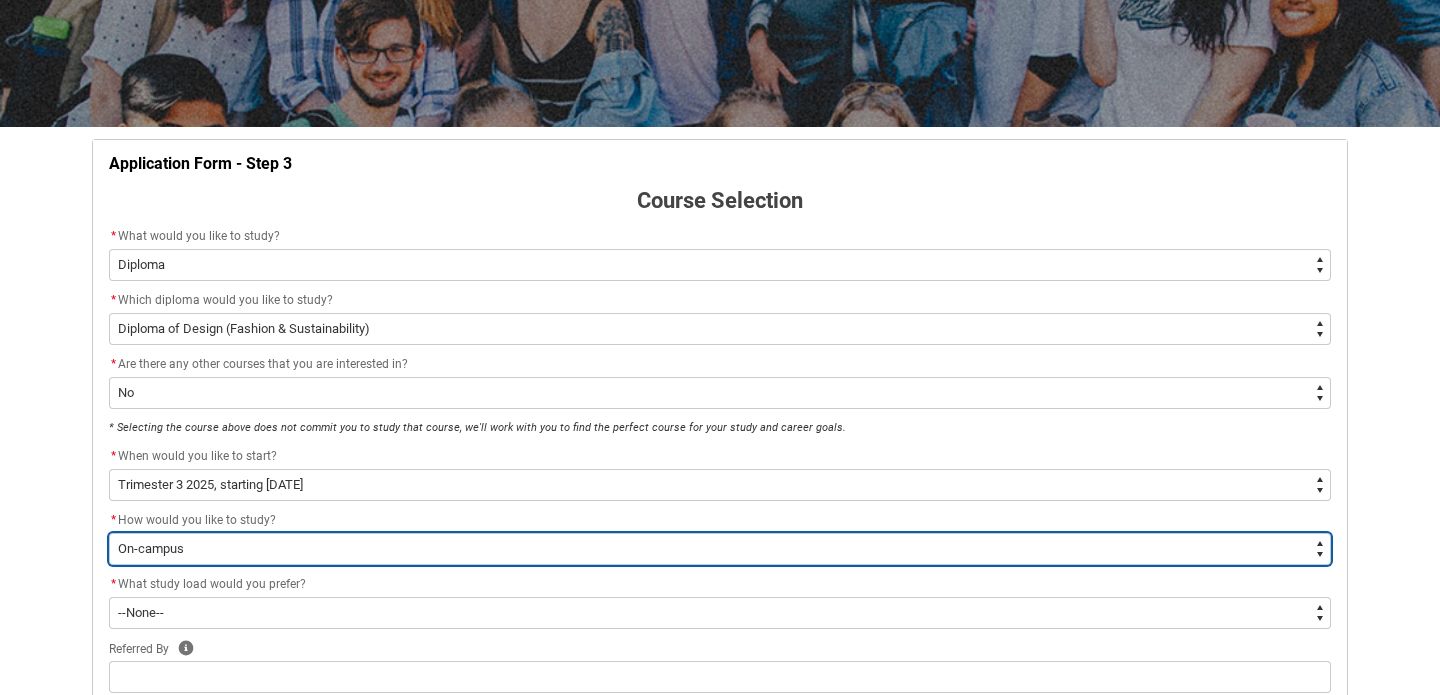 scroll, scrollTop: 315, scrollLeft: 0, axis: vertical 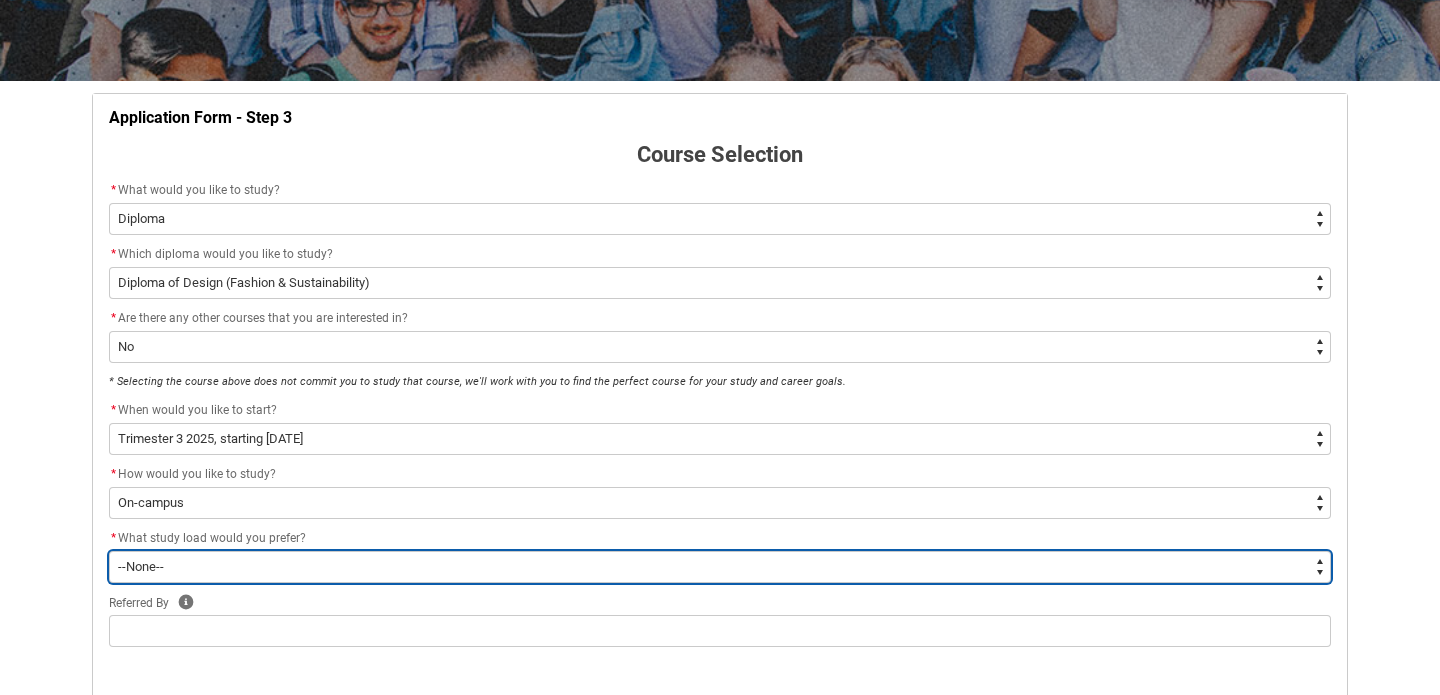 click on "--None-- Full-time Part-time" at bounding box center [720, 567] 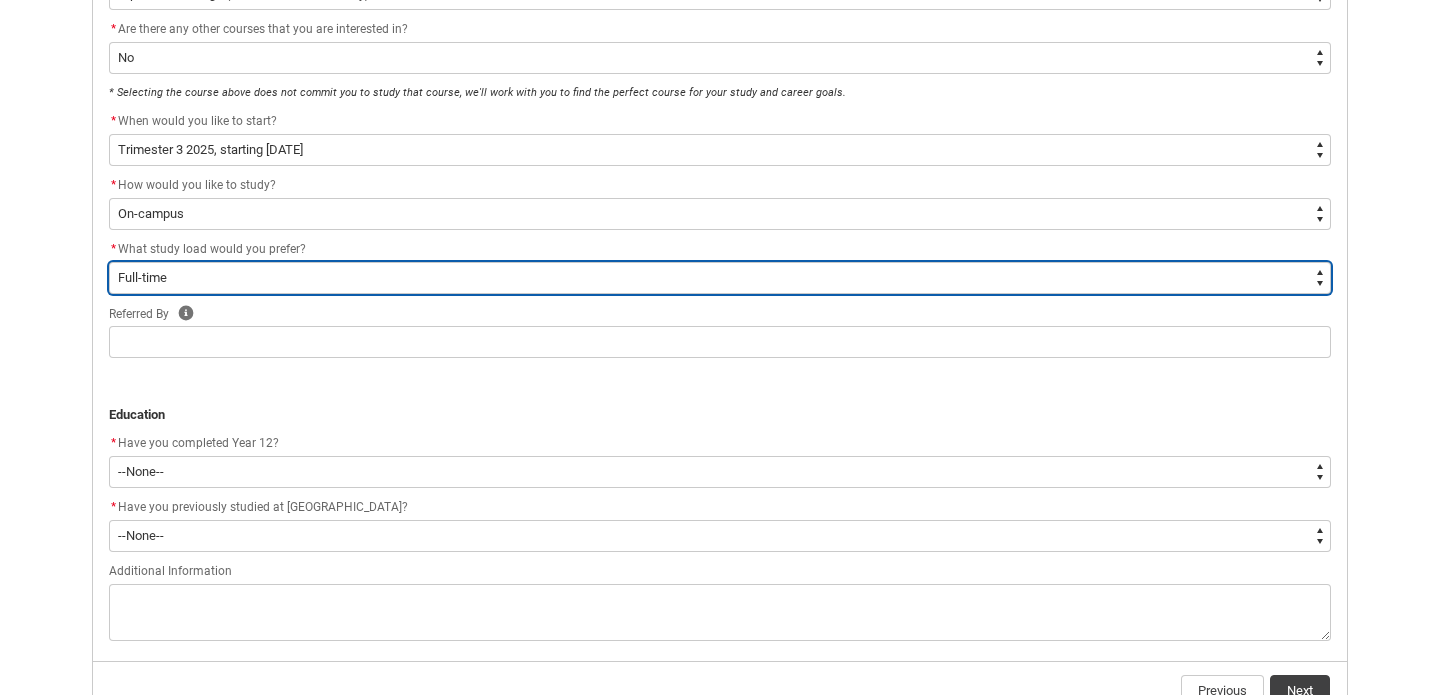 scroll, scrollTop: 607, scrollLeft: 0, axis: vertical 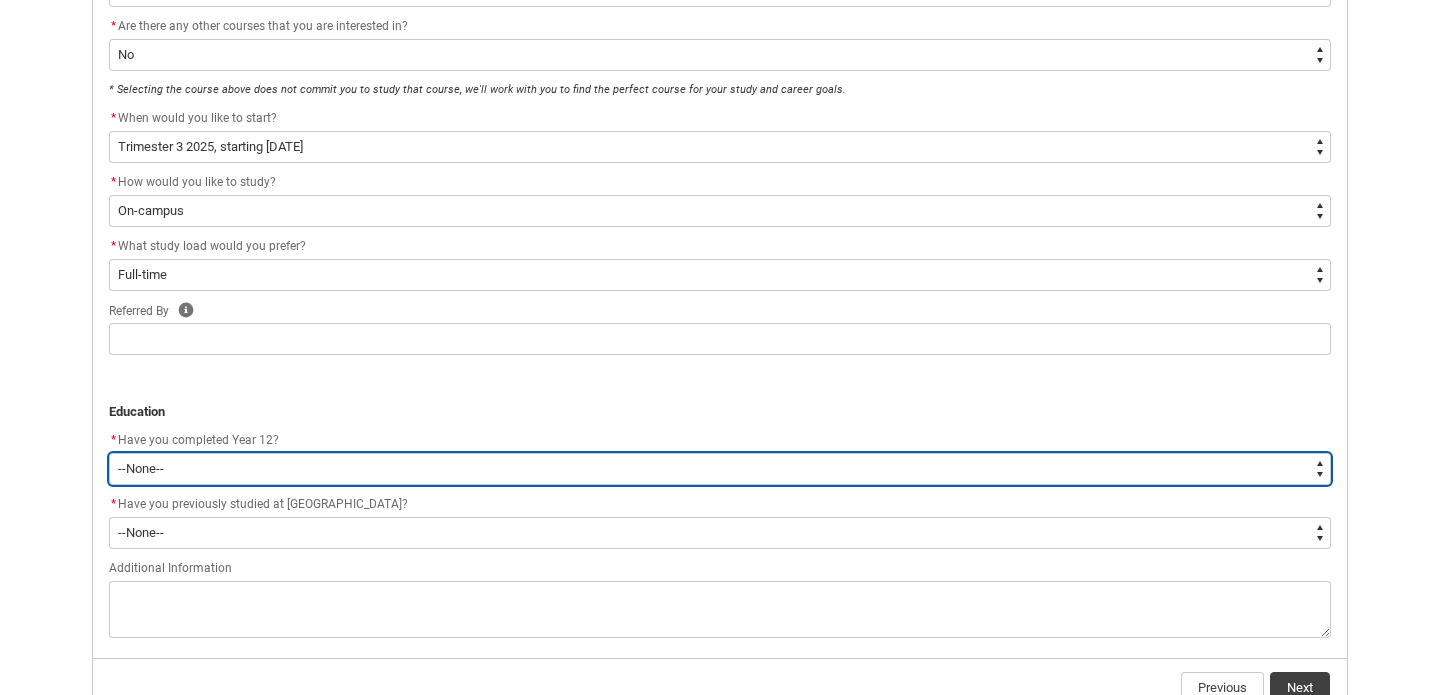 click on "--None-- Yes No Other" at bounding box center (720, 469) 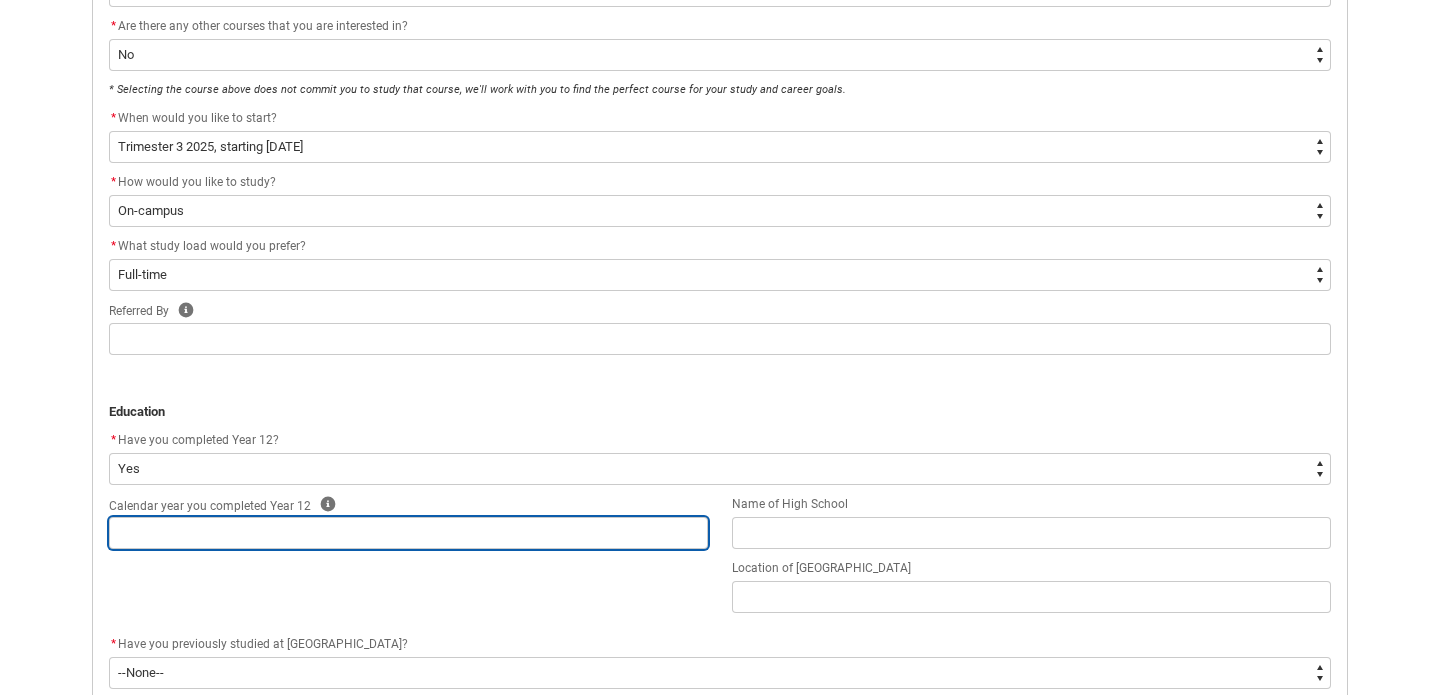 click at bounding box center [408, 533] 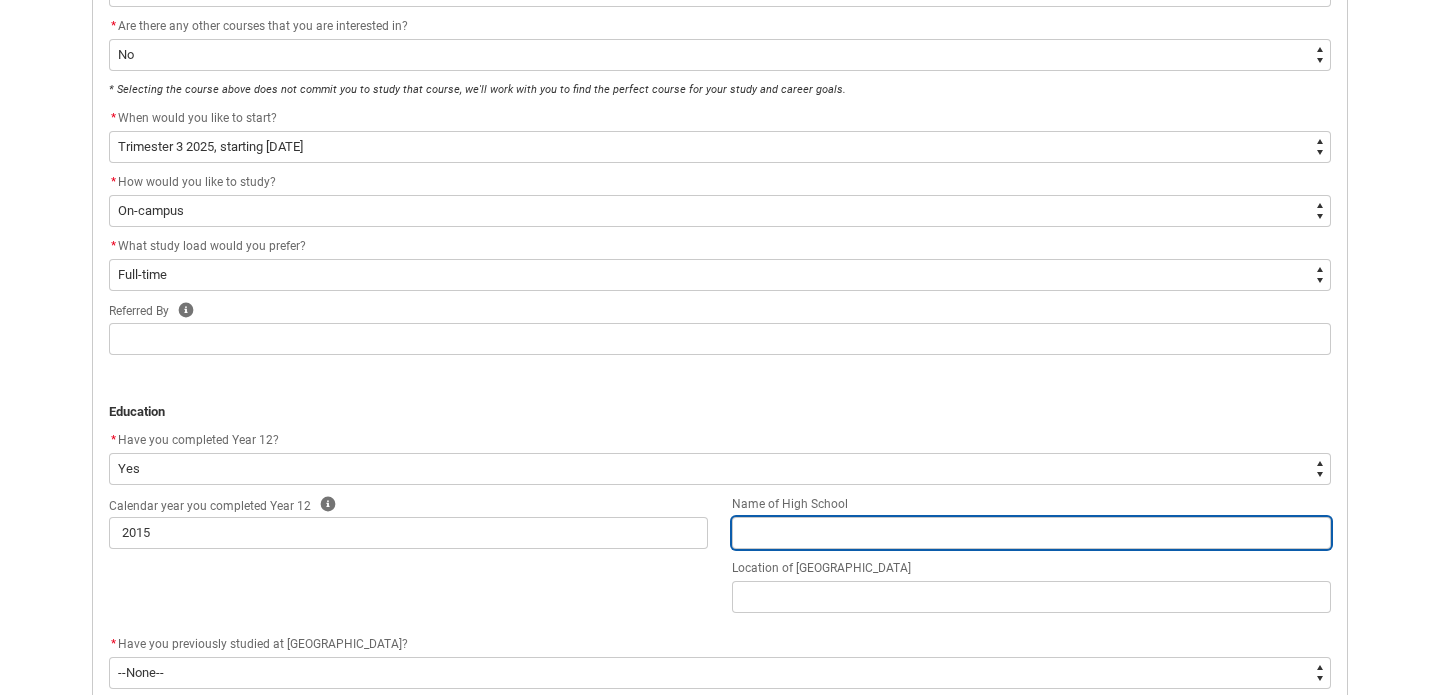 click at bounding box center (1031, 533) 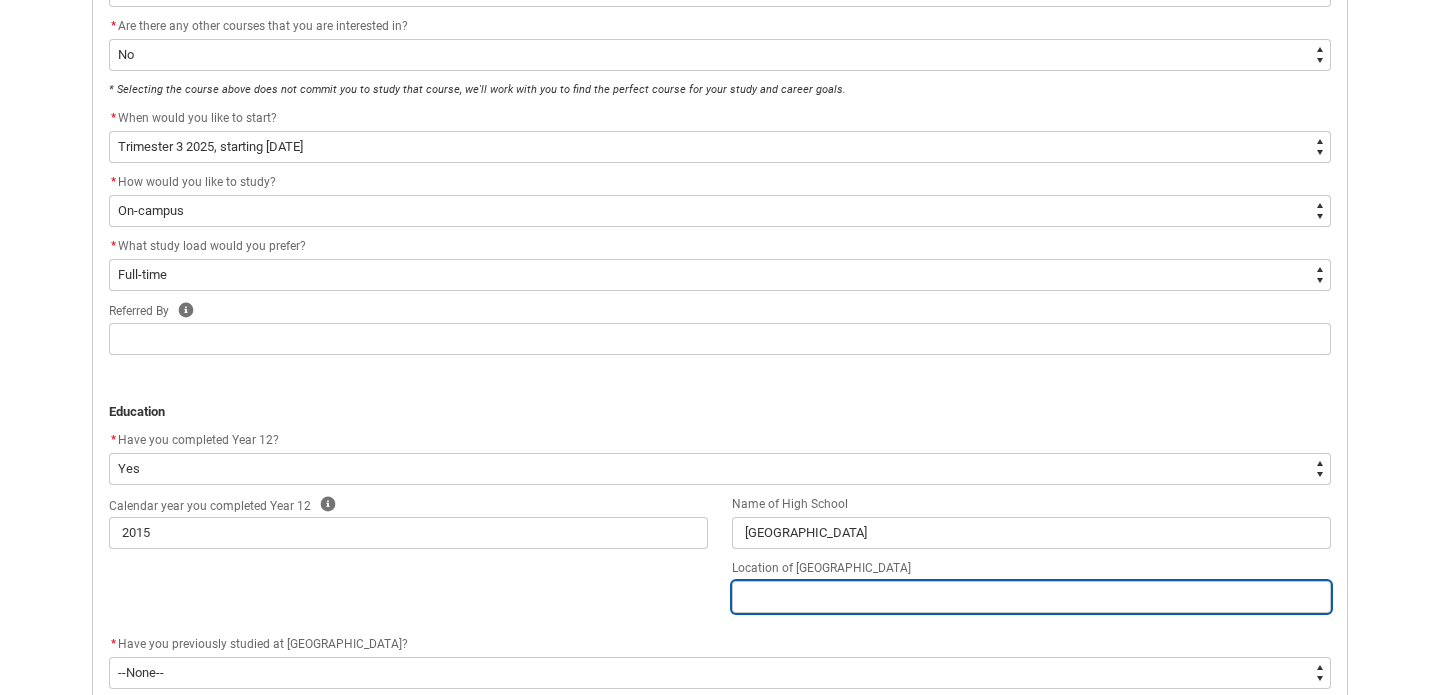 click at bounding box center (1031, 597) 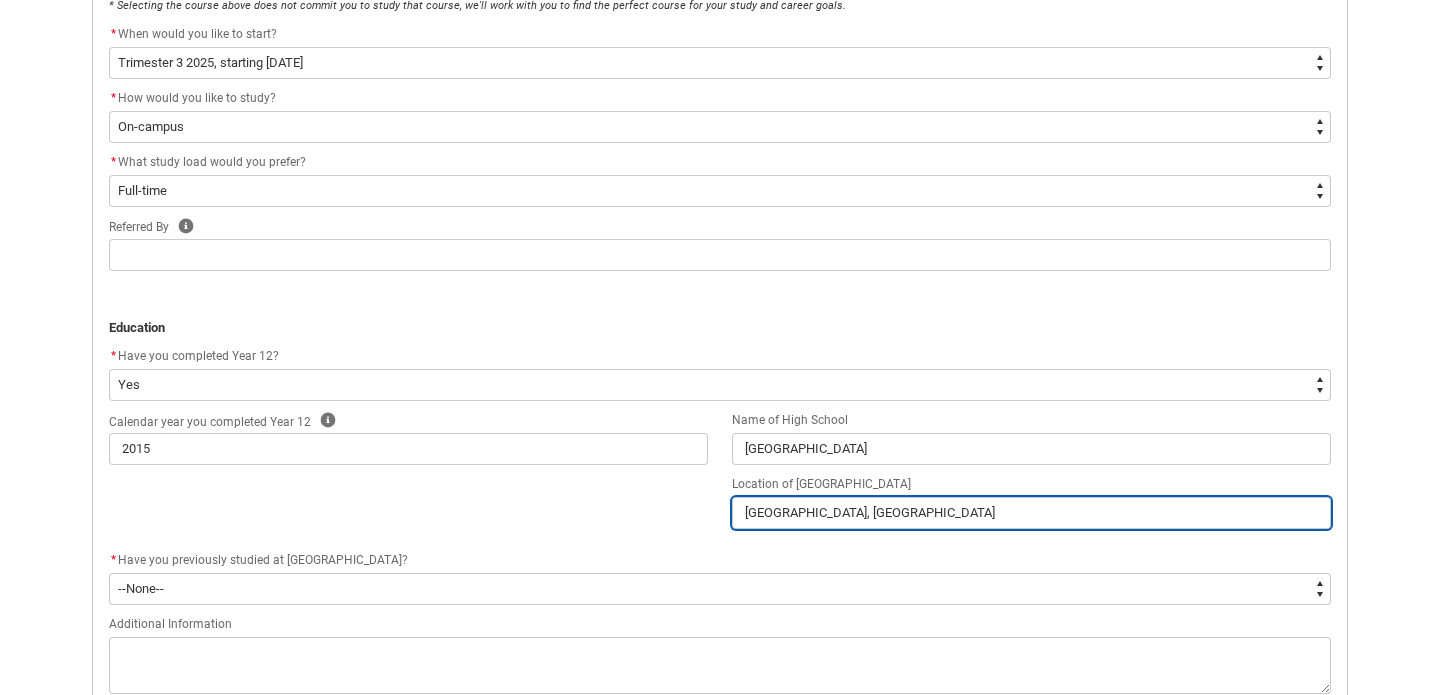 scroll, scrollTop: 770, scrollLeft: 0, axis: vertical 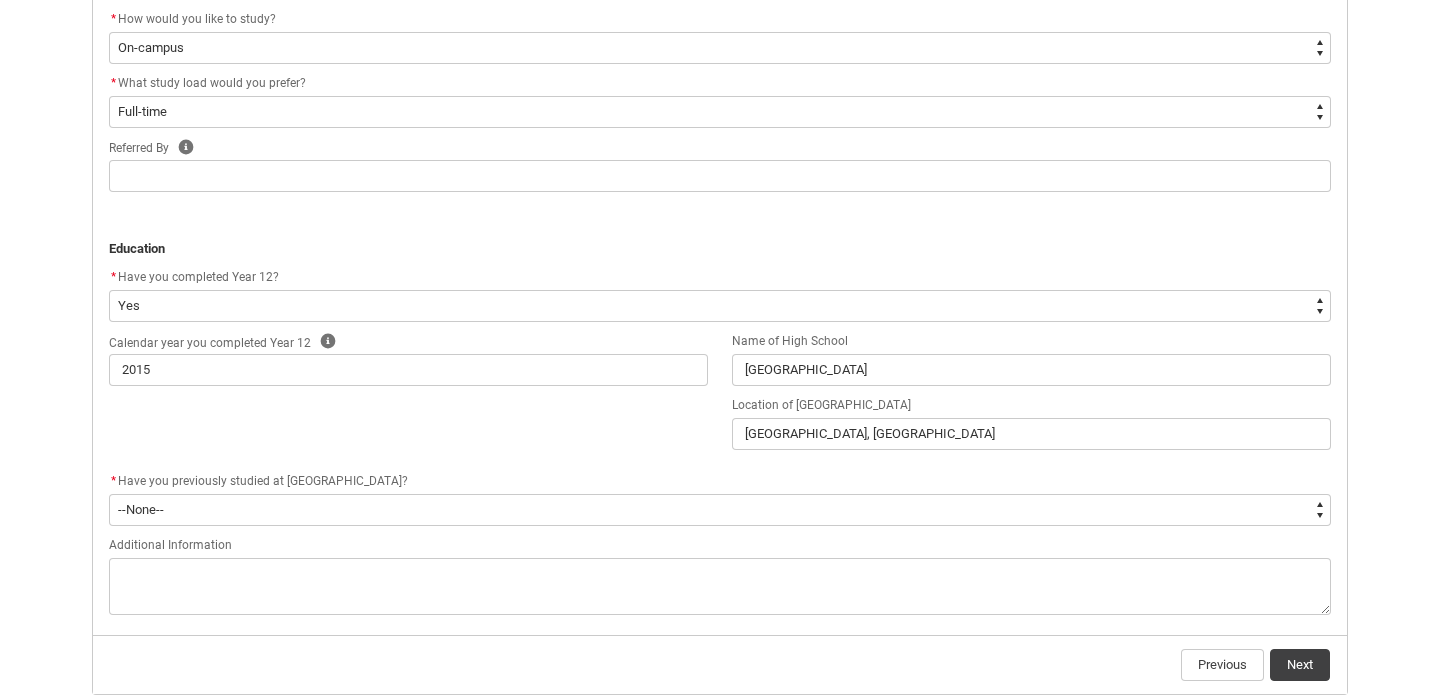 click on "* Have you previously studied at [GEOGRAPHIC_DATA]? *   --None-- Yes No" 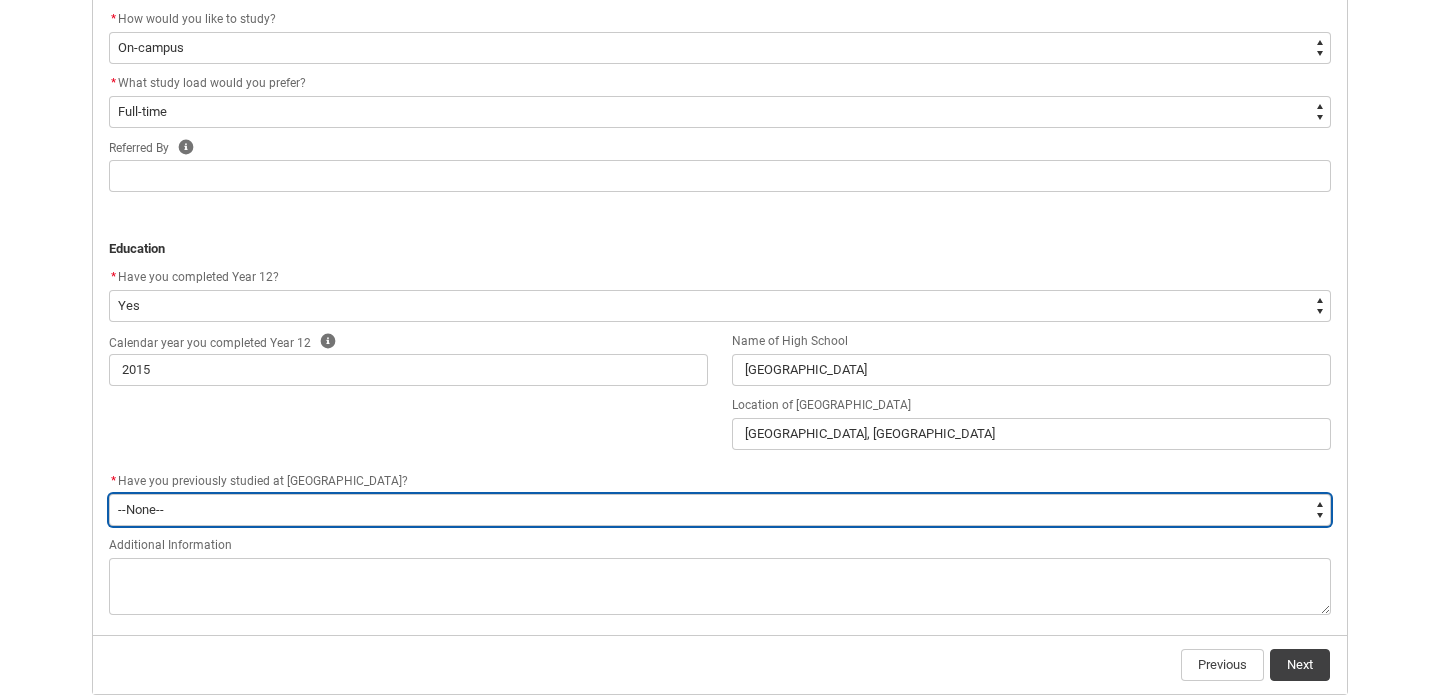 click on "--None-- Yes No" at bounding box center [720, 510] 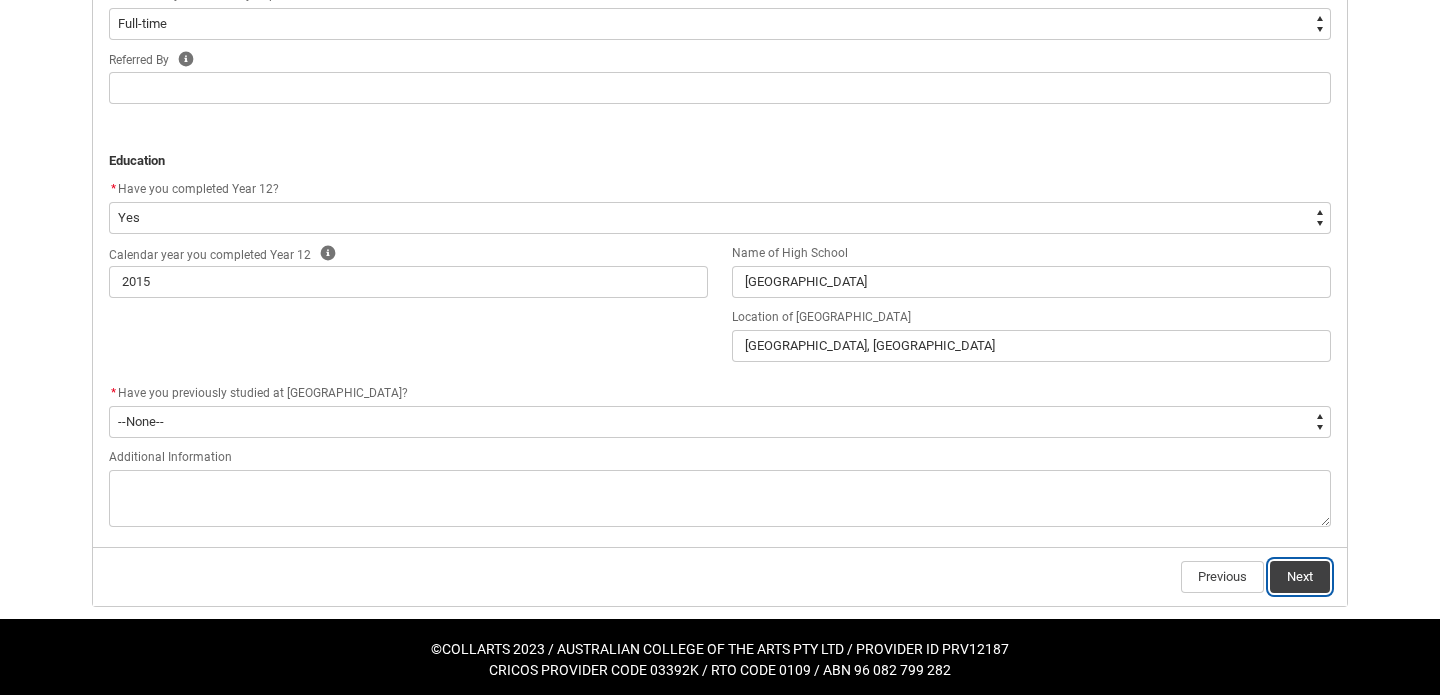 click on "Next" 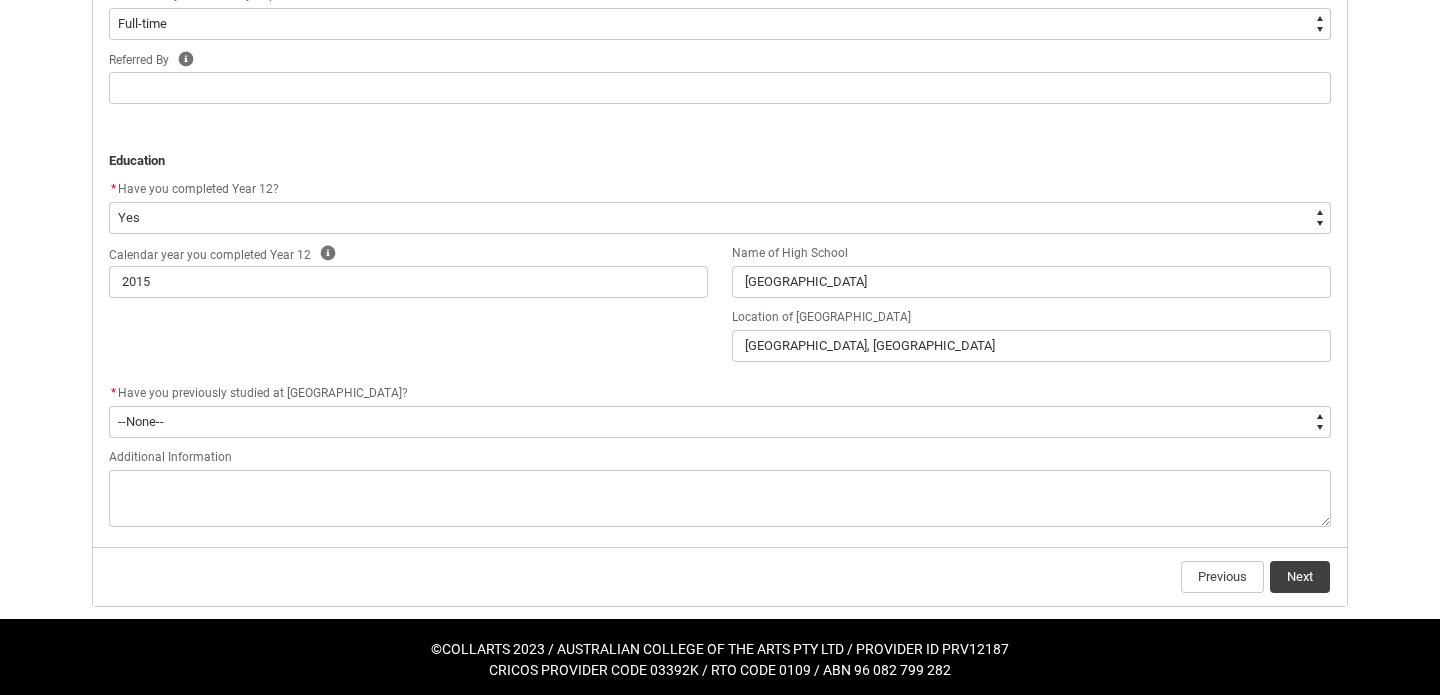 scroll, scrollTop: 0, scrollLeft: 0, axis: both 